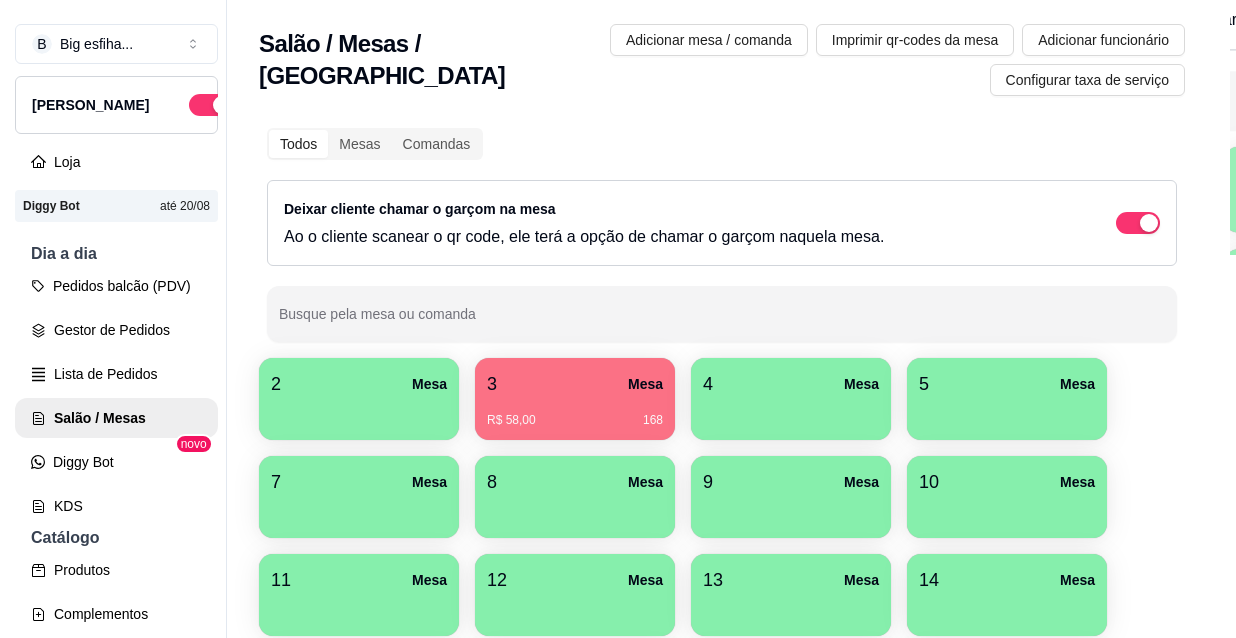 scroll, scrollTop: 0, scrollLeft: 0, axis: both 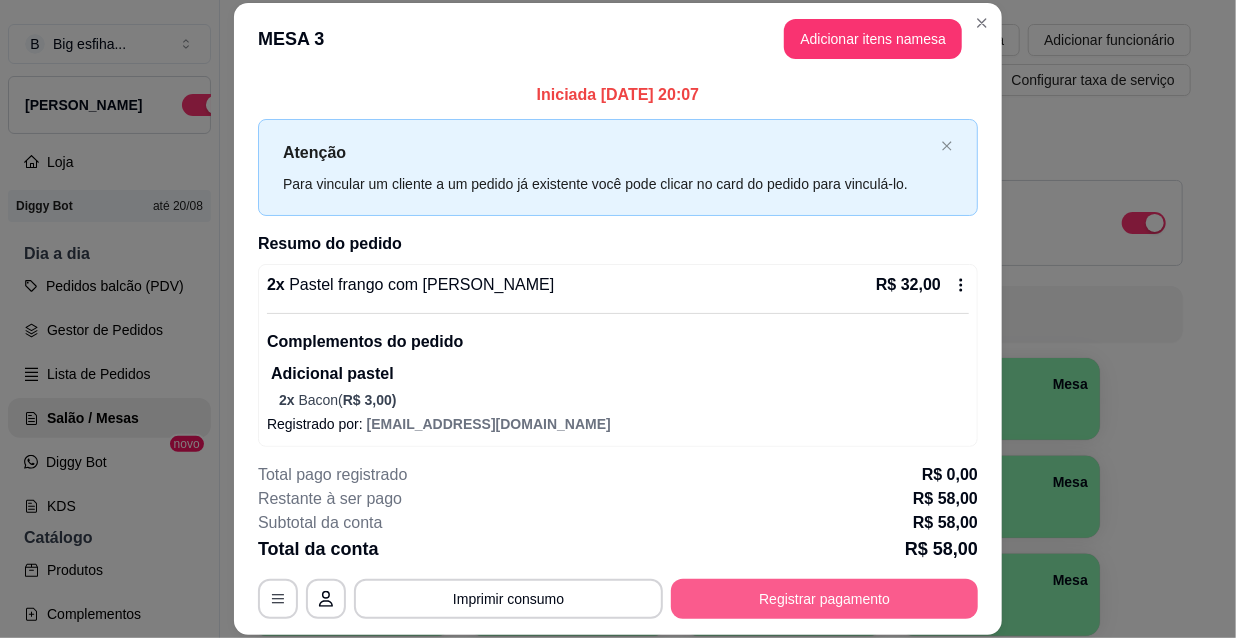 click on "Registrar pagamento" at bounding box center [824, 599] 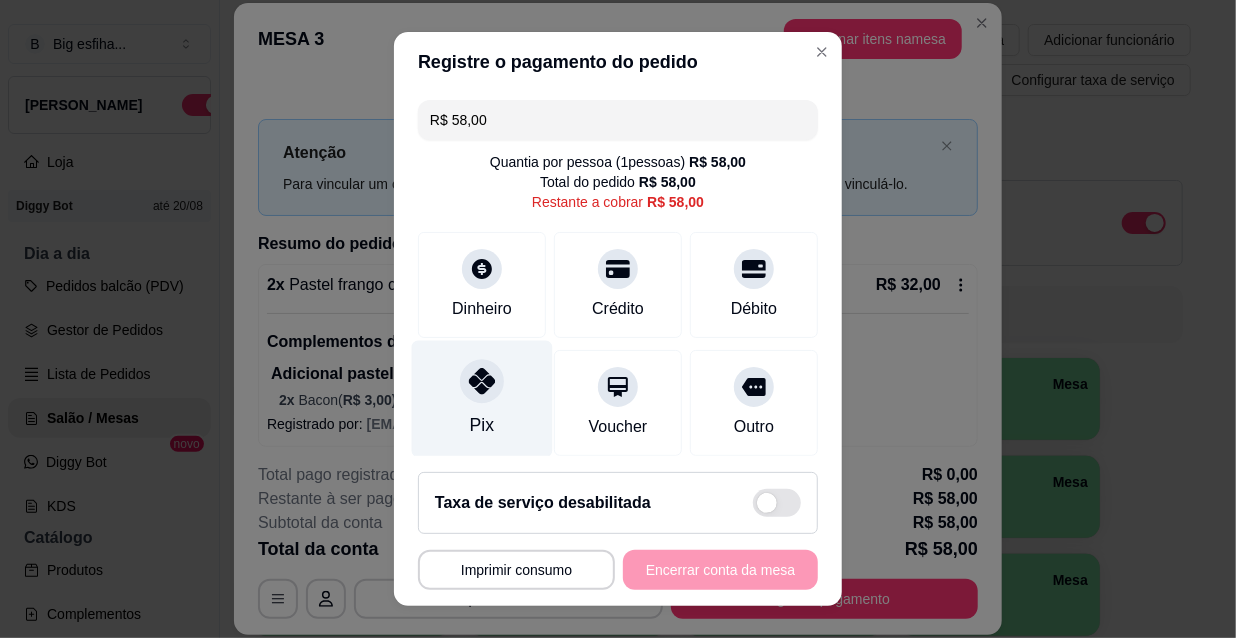 click on "Pix" at bounding box center (482, 399) 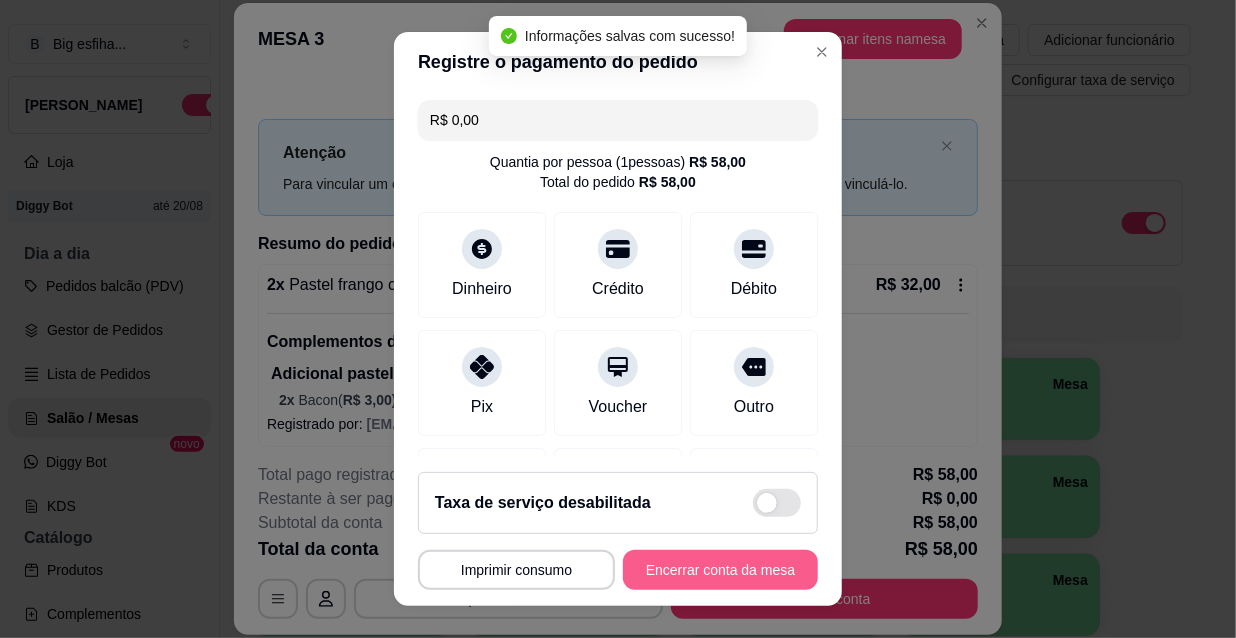type on "R$ 0,00" 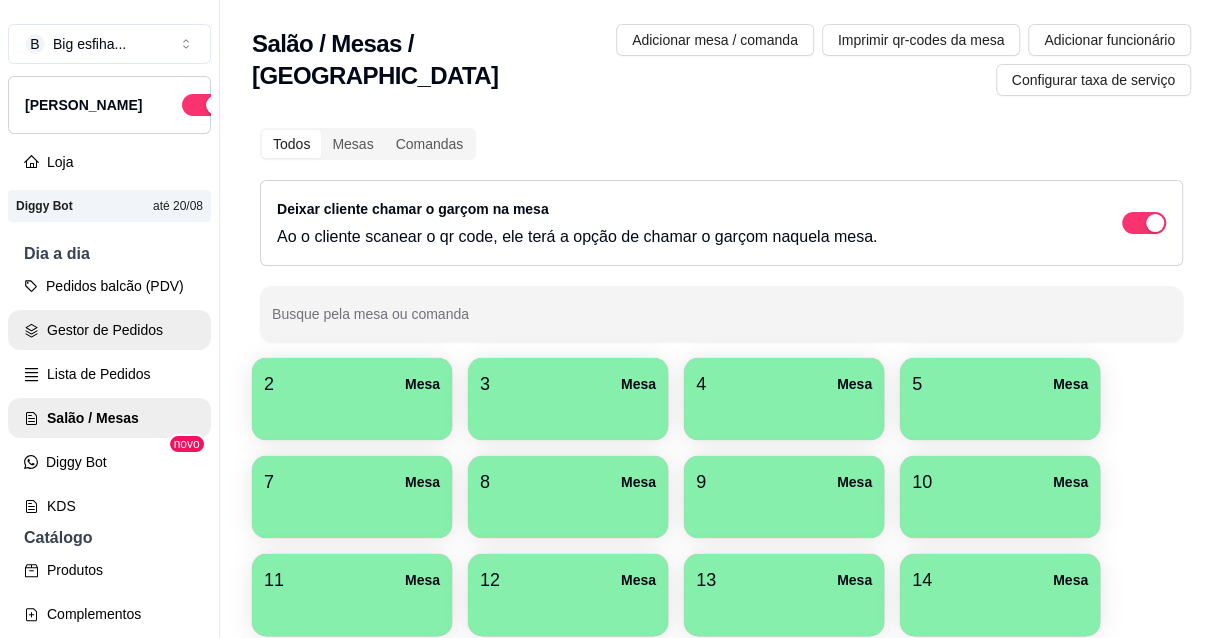 click on "Gestor de Pedidos" at bounding box center (109, 330) 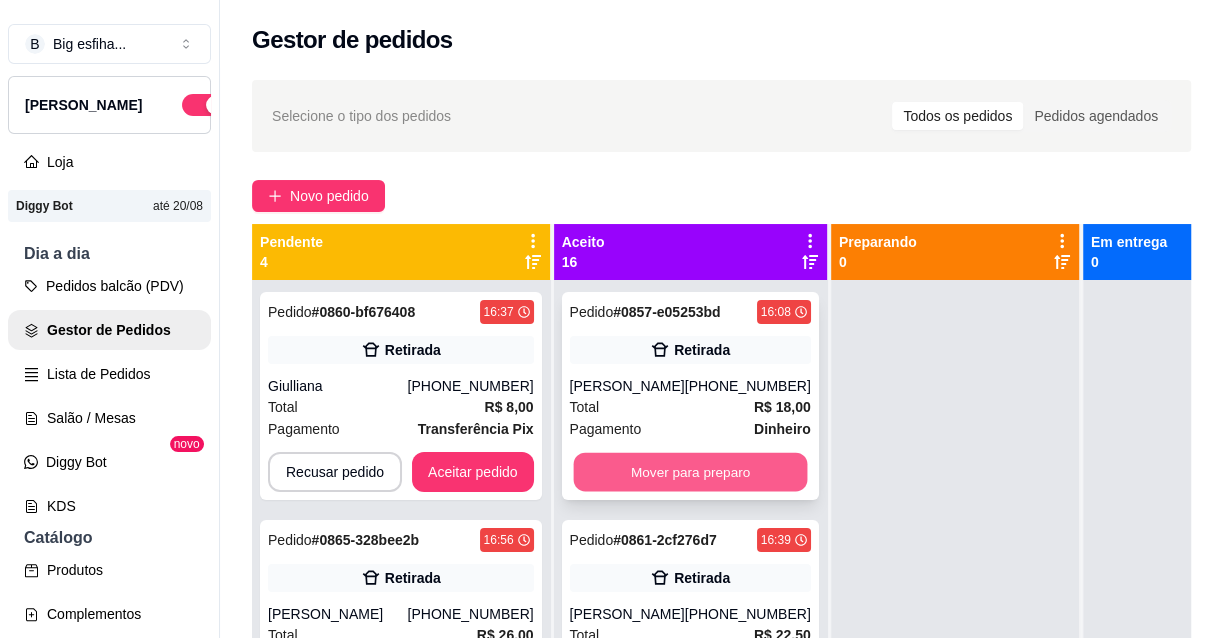 click on "Mover para preparo" at bounding box center [690, 472] 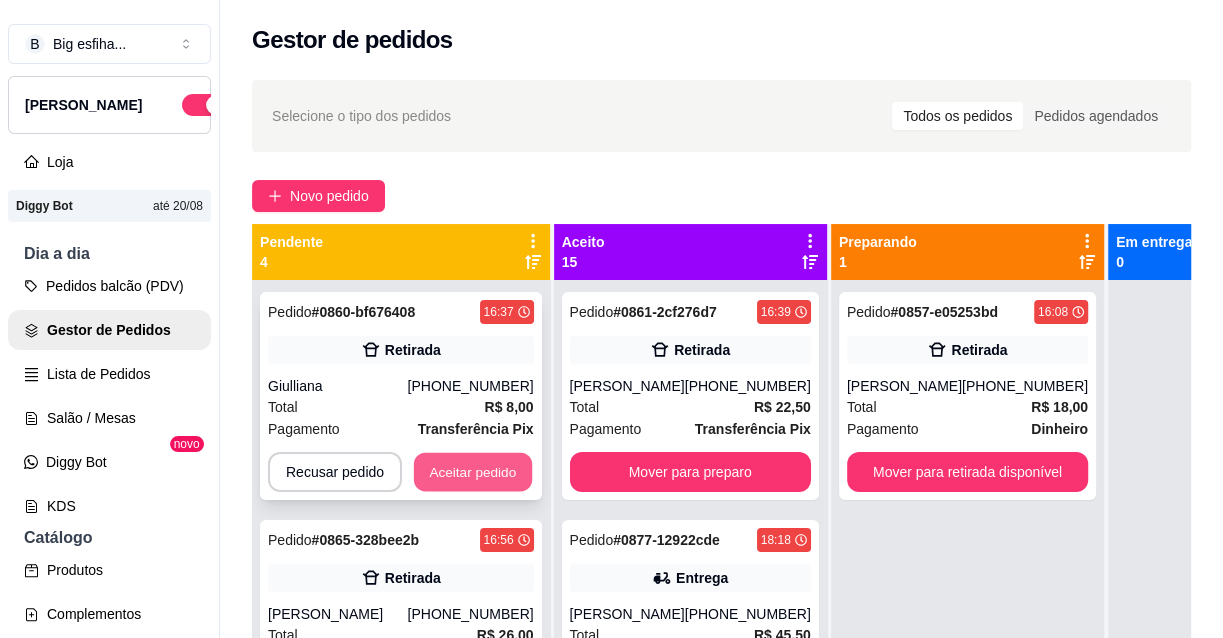 click on "Aceitar pedido" at bounding box center (473, 472) 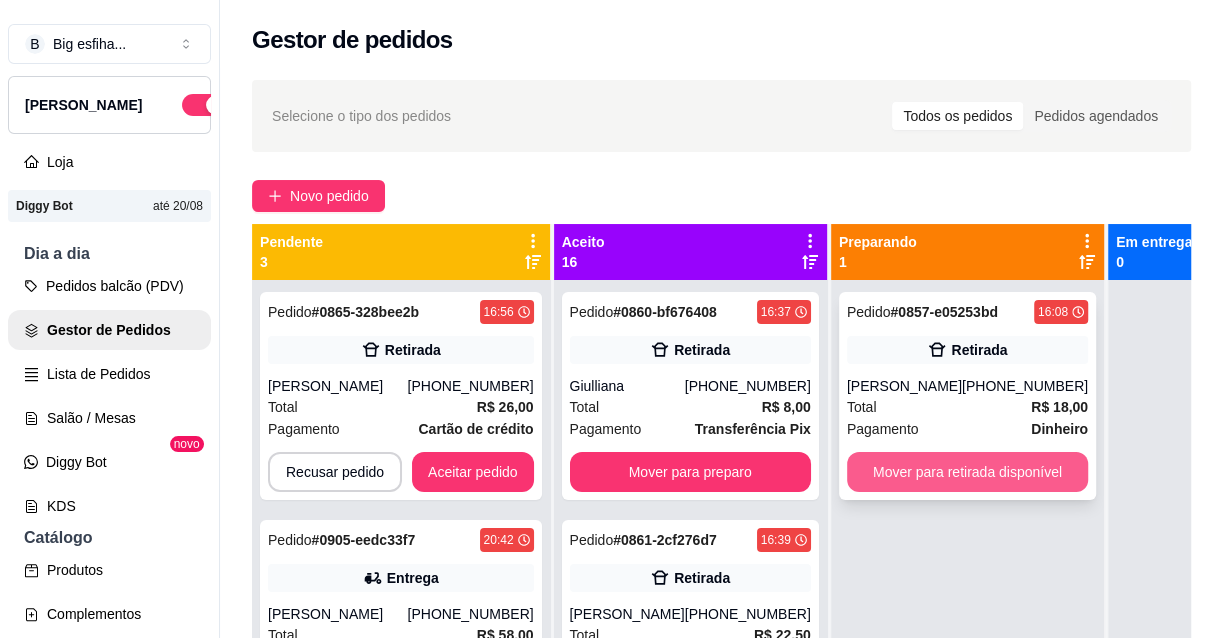 click on "Mover para retirada disponível" at bounding box center [967, 472] 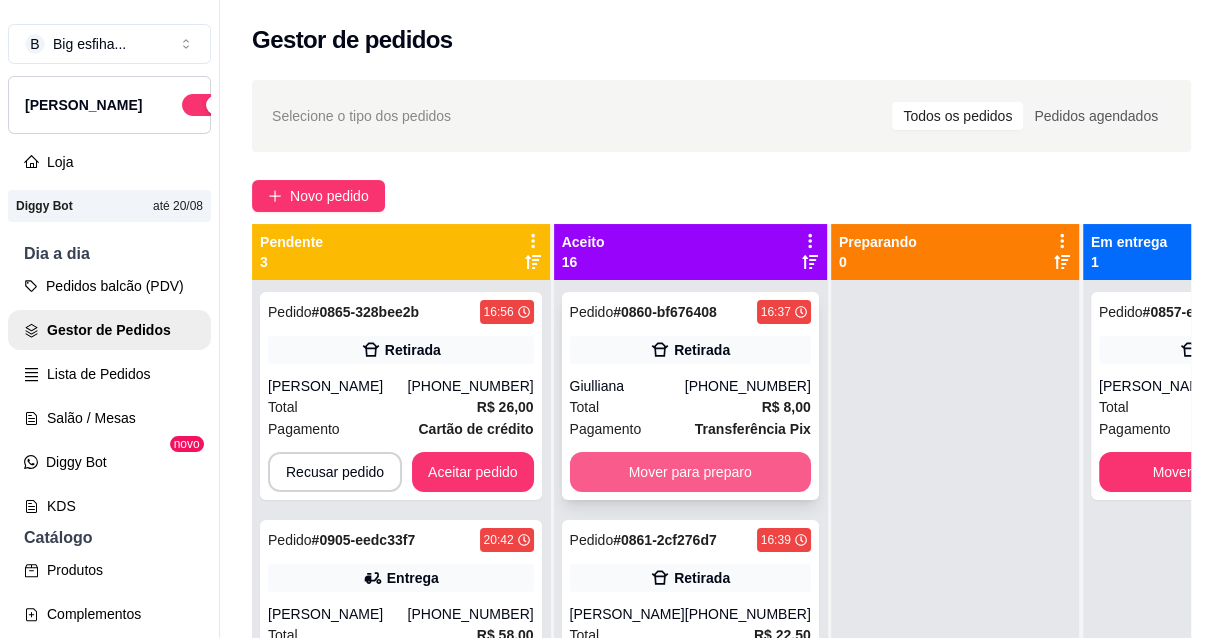 click on "Mover para preparo" at bounding box center (690, 472) 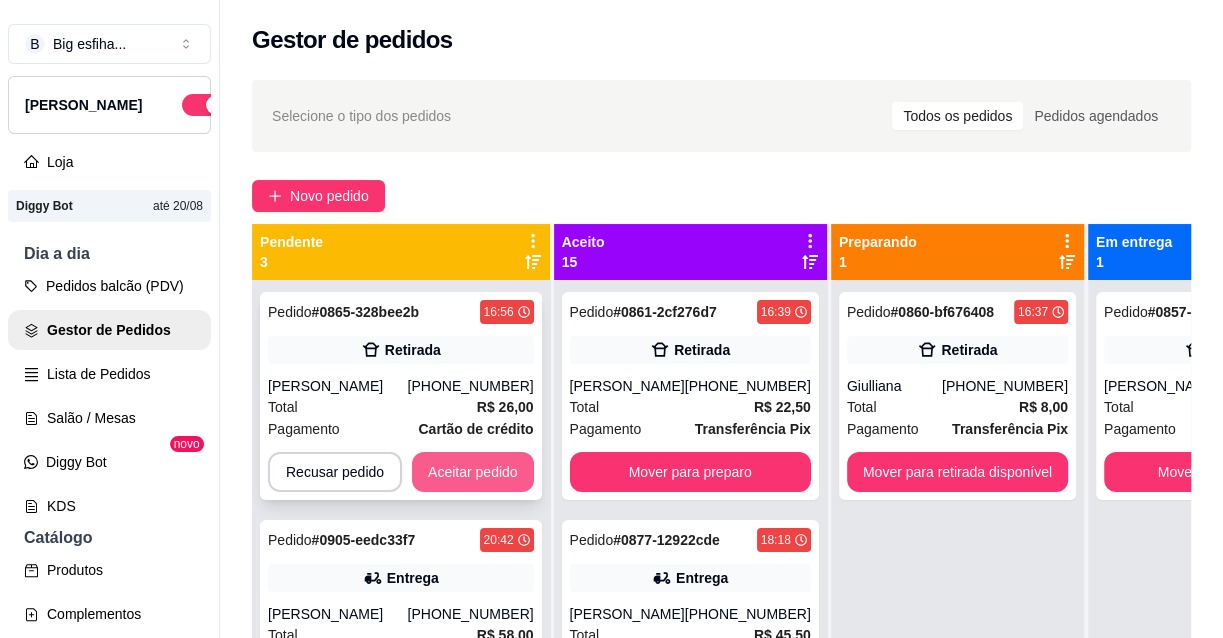 click on "Aceitar pedido" at bounding box center [473, 472] 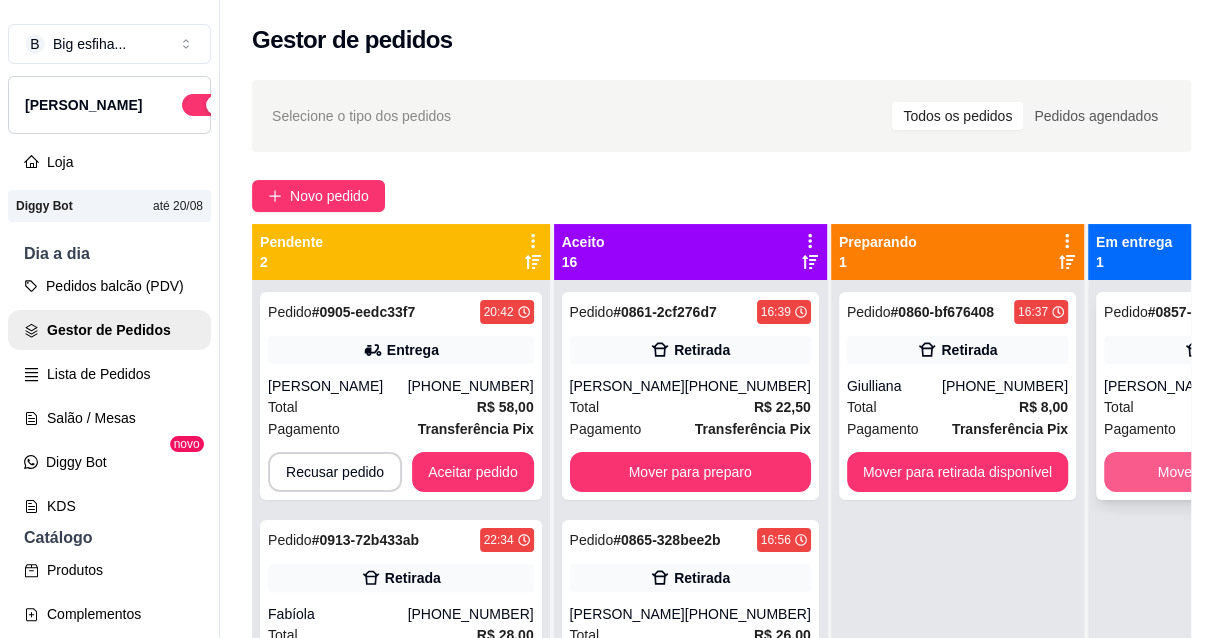 click on "Mover para finalizado" at bounding box center [1224, 472] 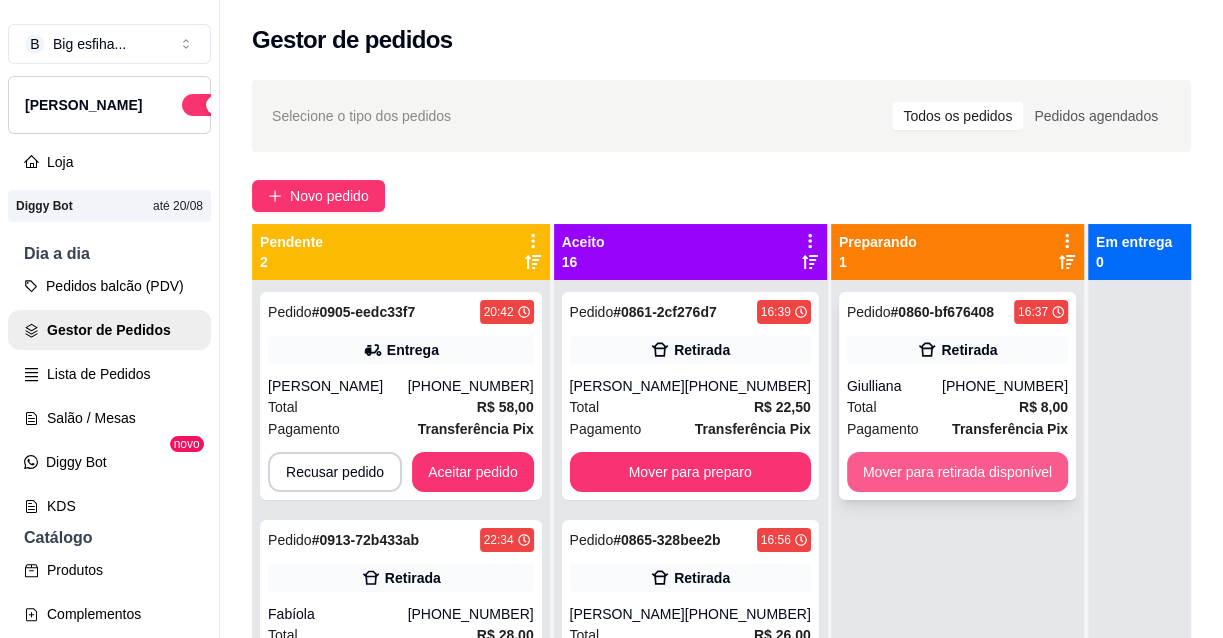 click on "Mover para retirada disponível" at bounding box center (957, 472) 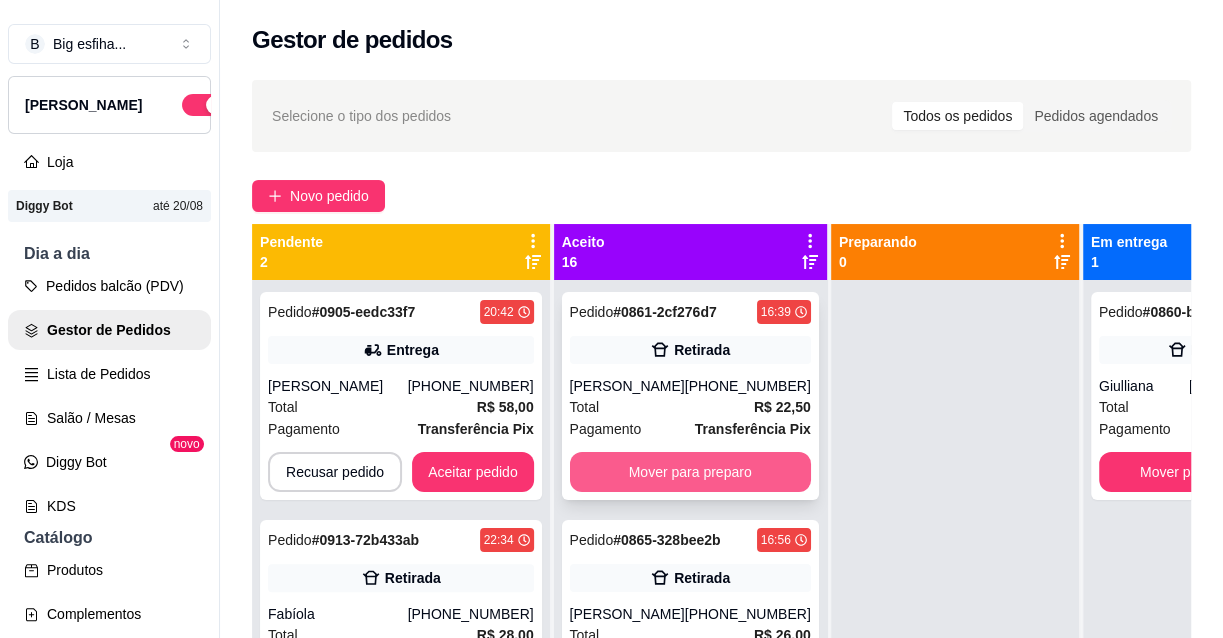 click on "Mover para preparo" at bounding box center (690, 472) 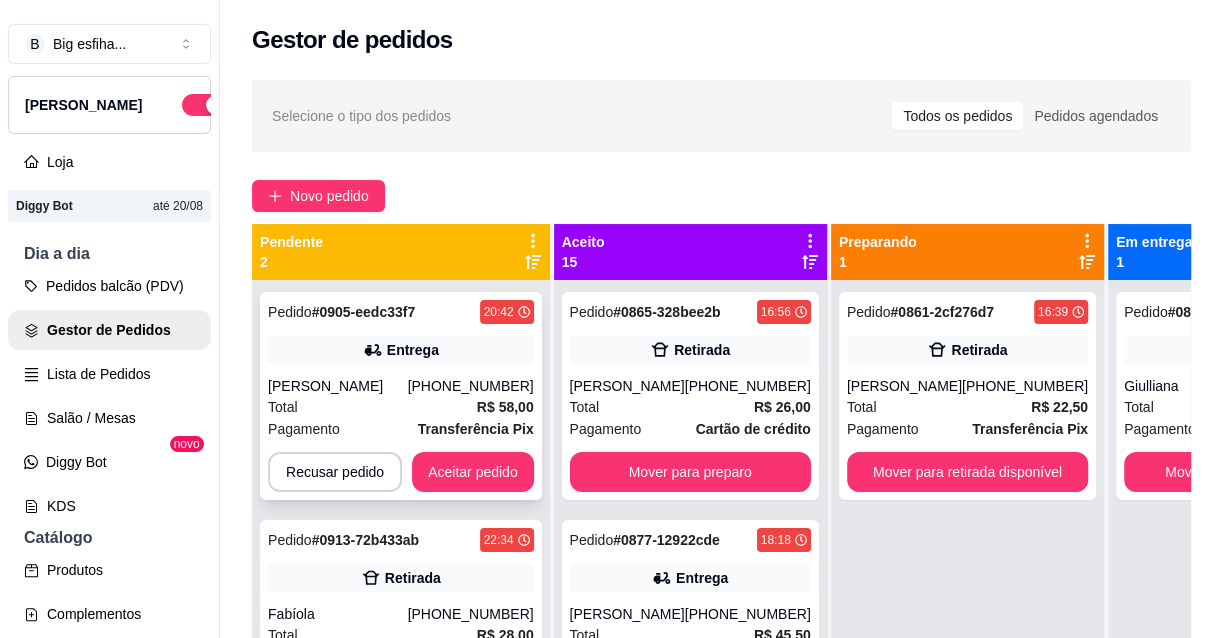click on "Pedido  # 0905-eedc33f7 20:42 Entrega [PERSON_NAME]  [PHONE_NUMBER] Total R$ 58,00 Pagamento Transferência Pix Recusar pedido Aceitar pedido" at bounding box center [401, 396] 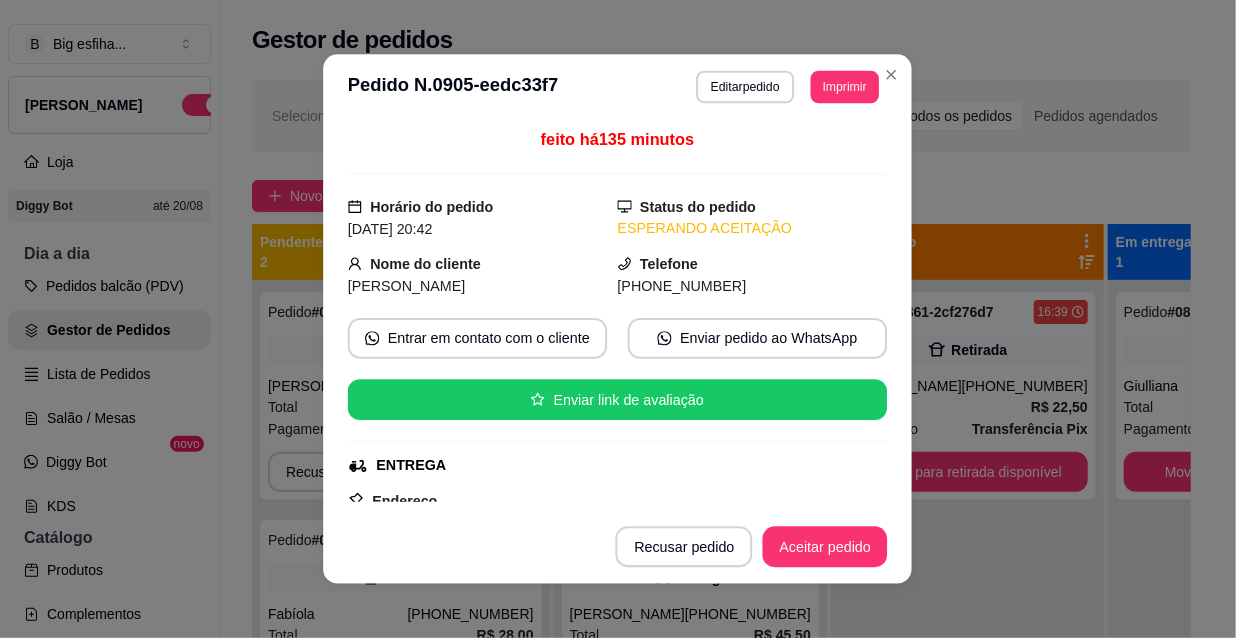 click on "ENTREGA" at bounding box center [615, 465] 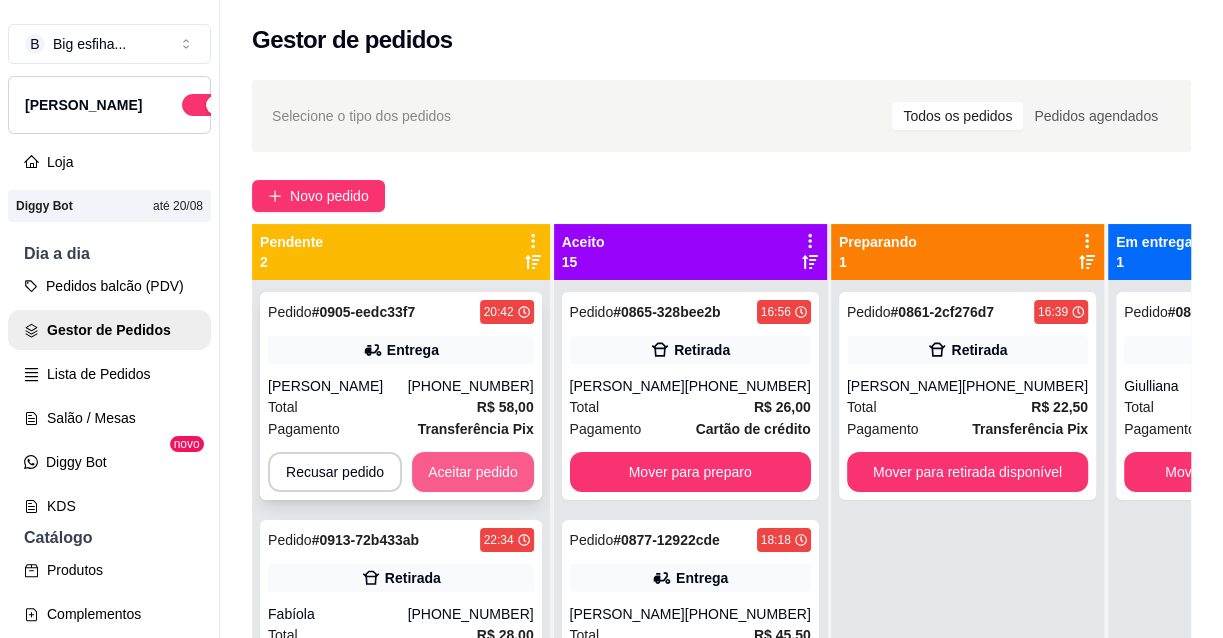 click on "Aceitar pedido" at bounding box center (473, 472) 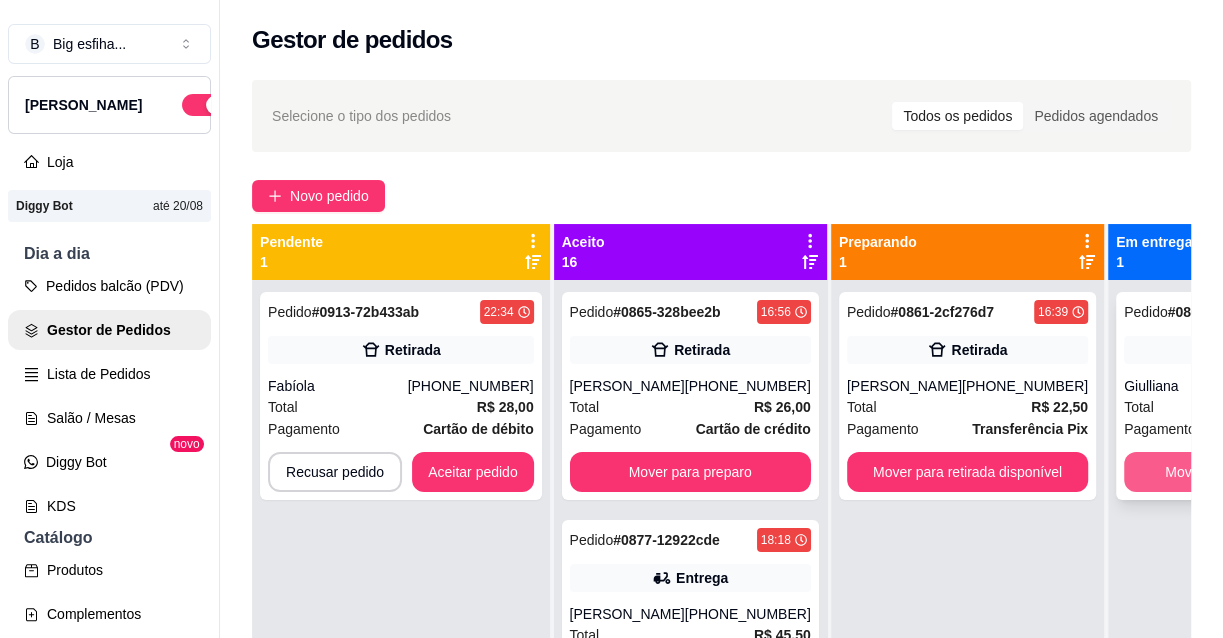 click on "Mover para finalizado" at bounding box center (1232, 472) 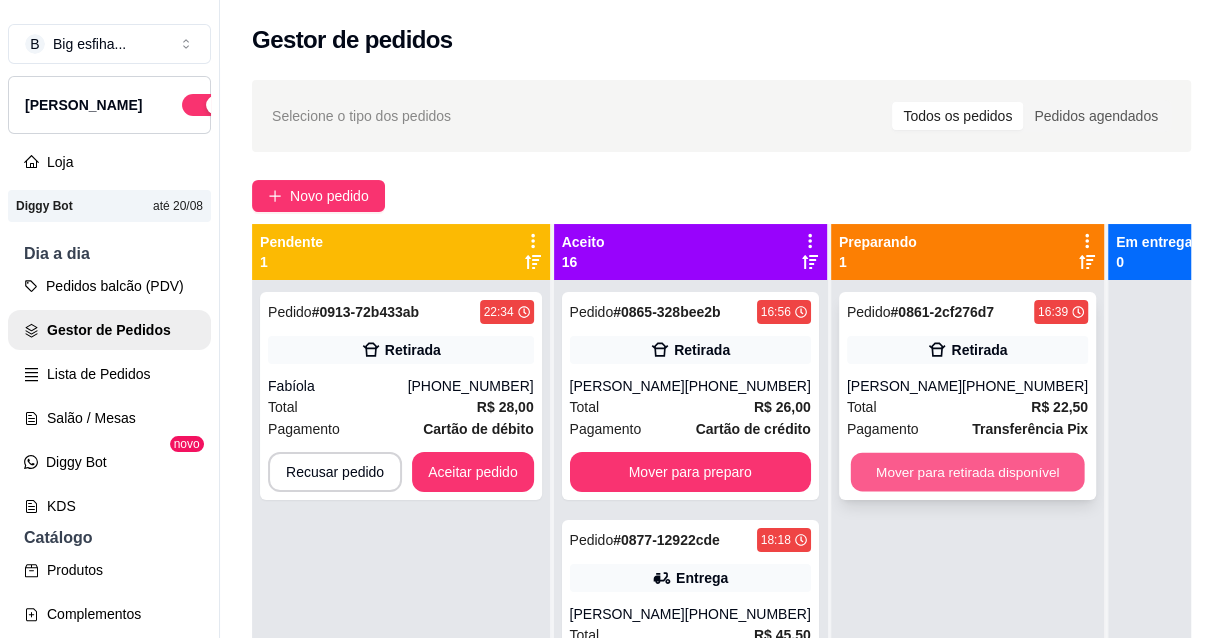 click on "Mover para retirada disponível" at bounding box center (967, 472) 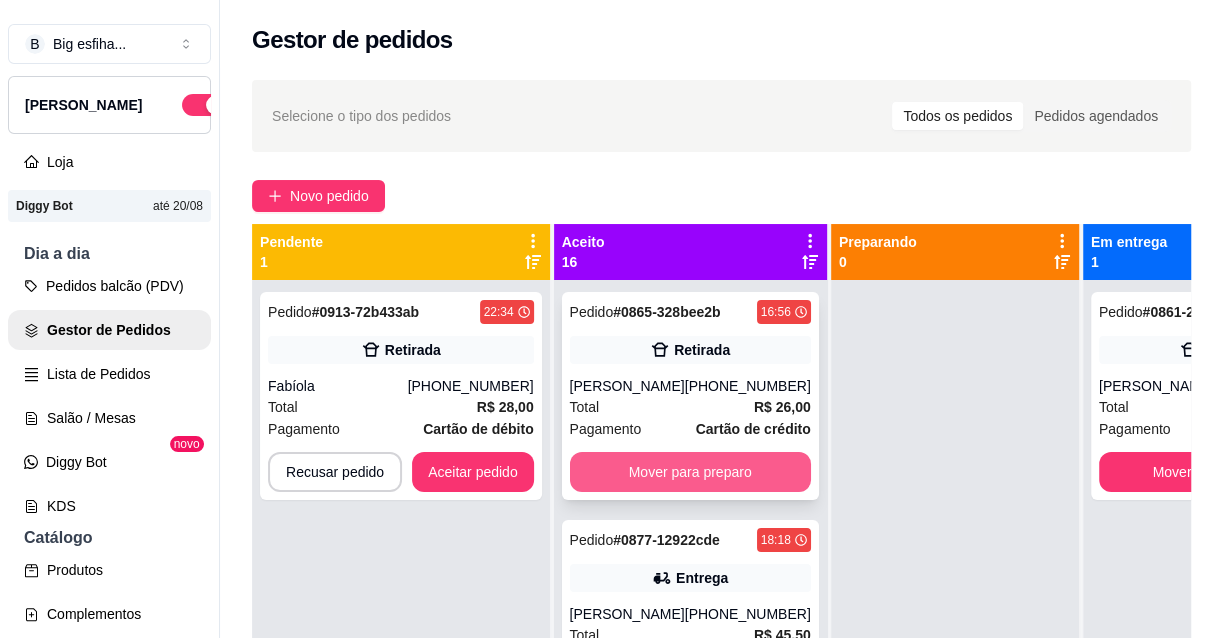 click on "Mover para preparo" at bounding box center [690, 472] 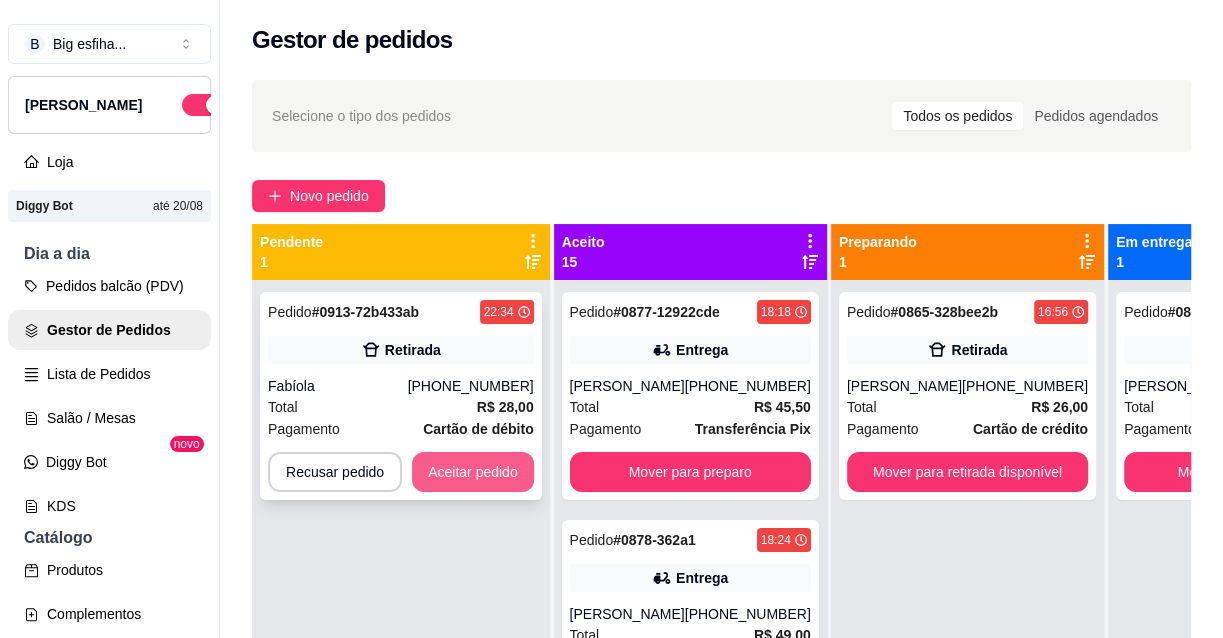 click on "Aceitar pedido" at bounding box center (473, 472) 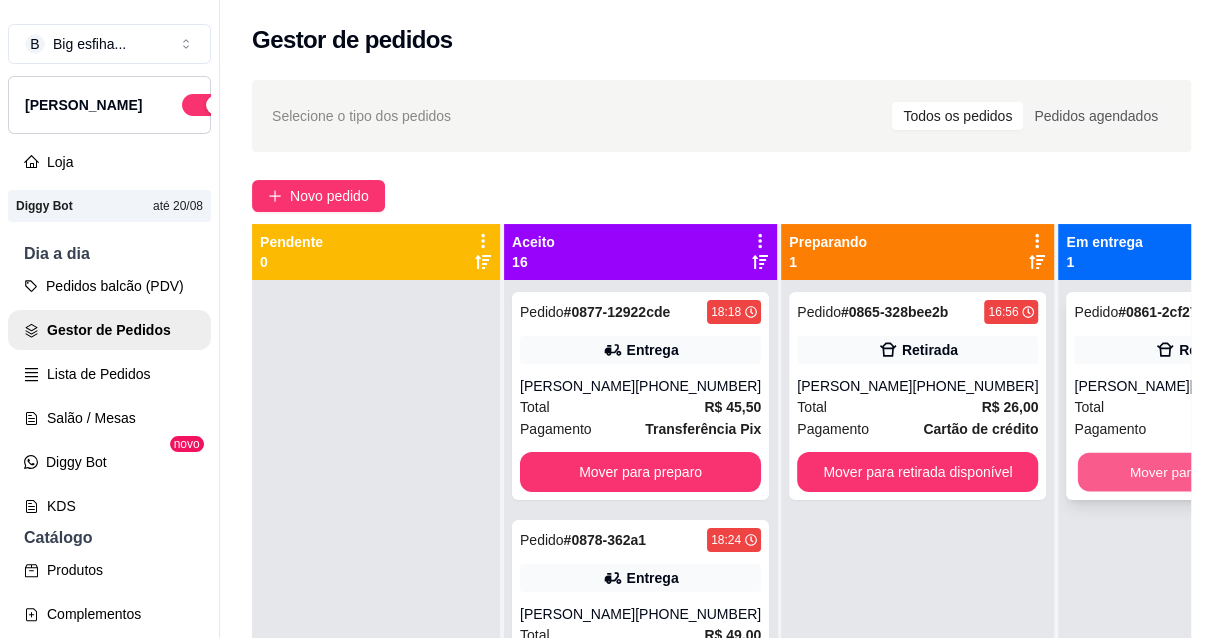 click on "Mover para finalizado" at bounding box center [1195, 472] 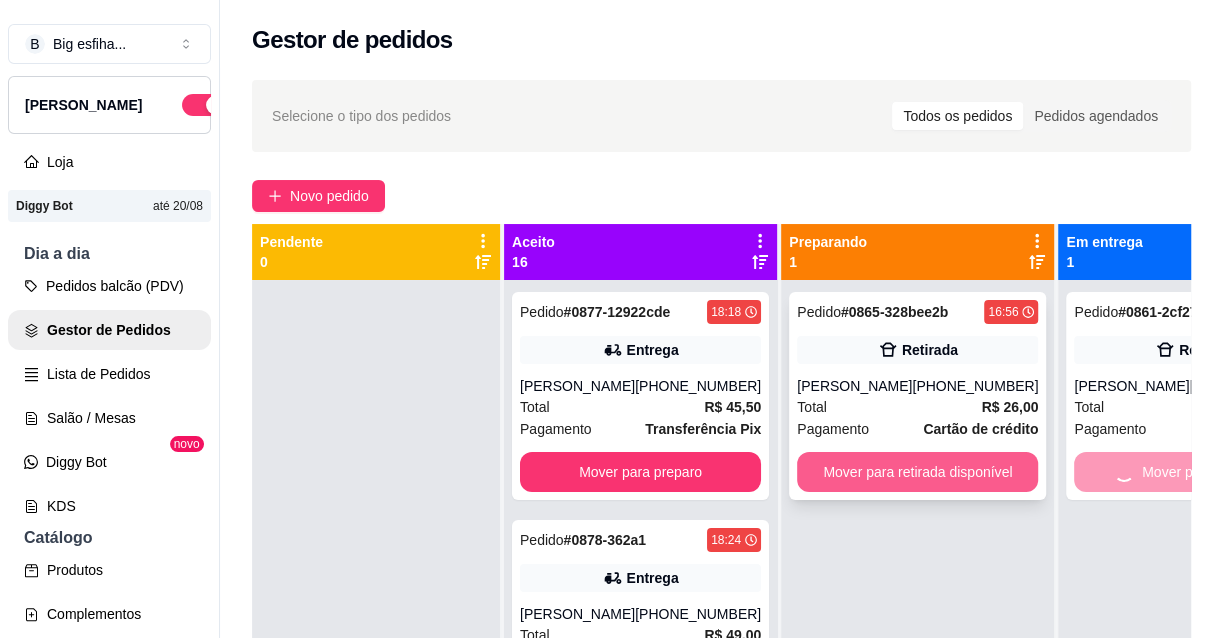 click on "Mover para retirada disponível" at bounding box center (917, 472) 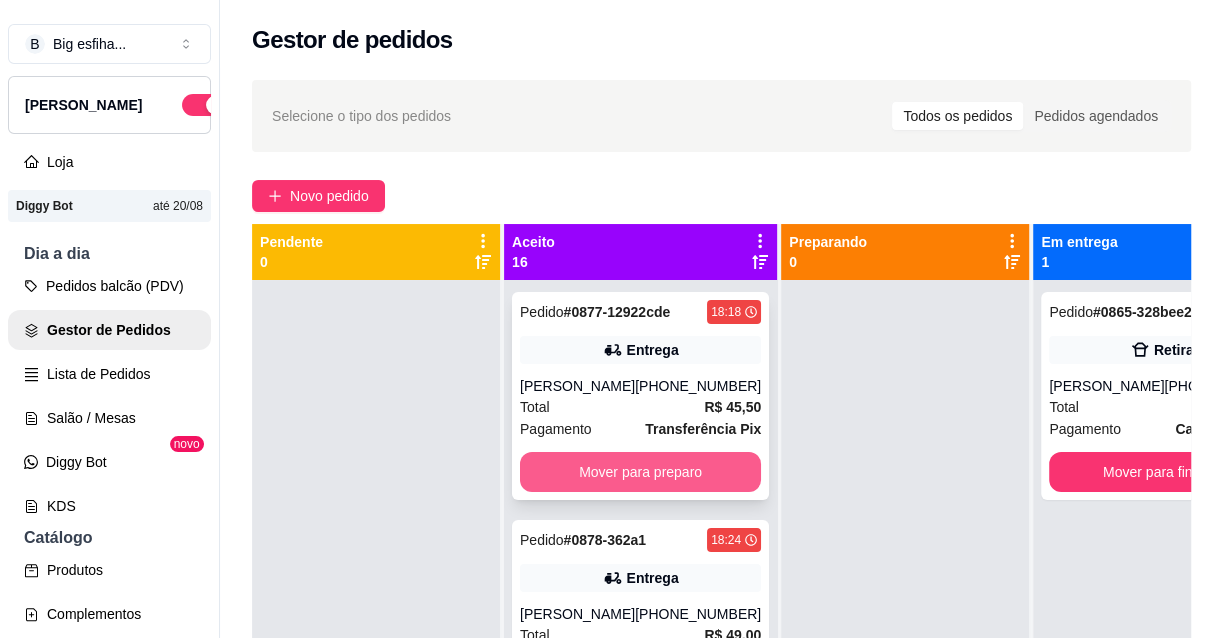 click on "Mover para preparo" at bounding box center [640, 472] 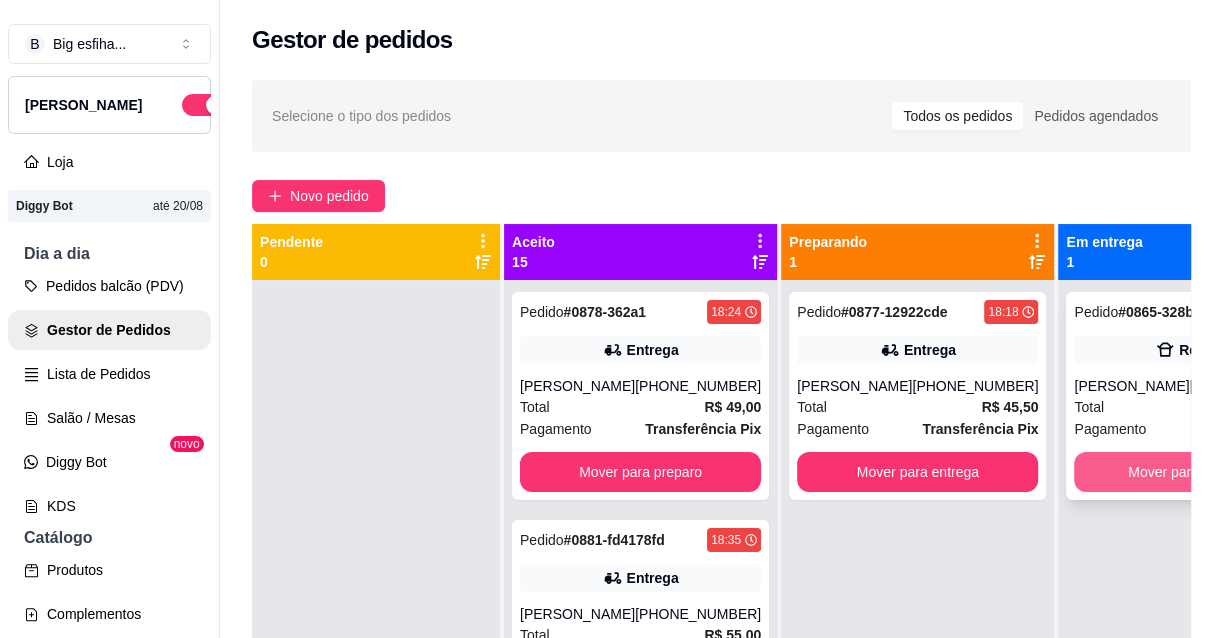 click on "Mover para finalizado" at bounding box center [1194, 472] 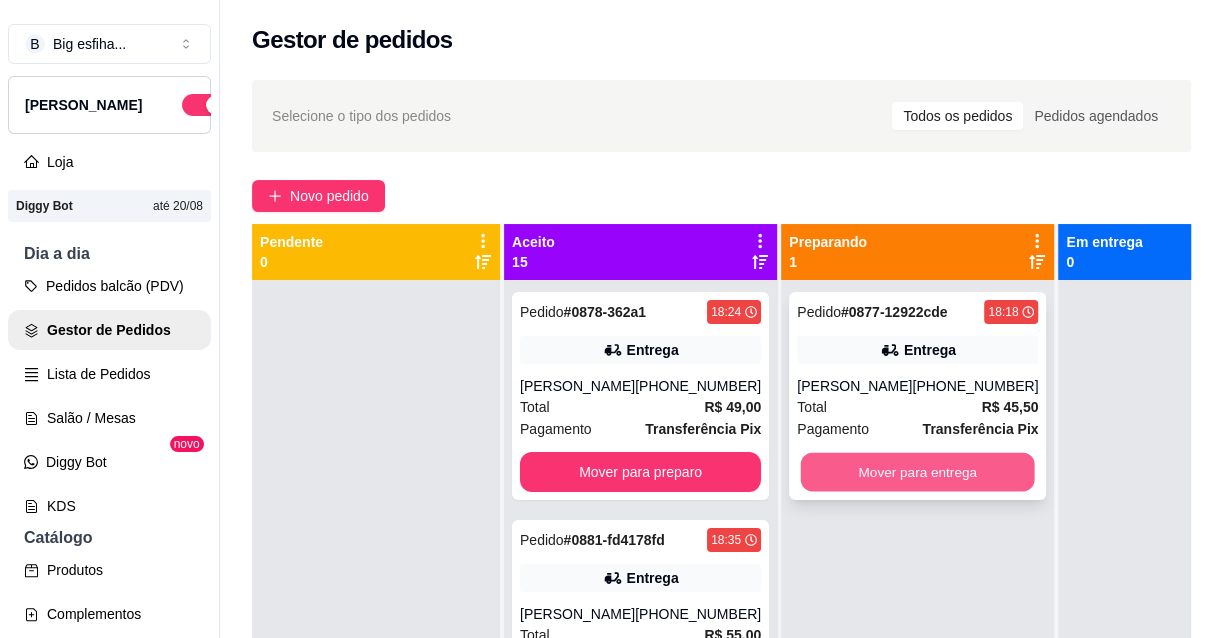 click on "Mover para entrega" at bounding box center [918, 472] 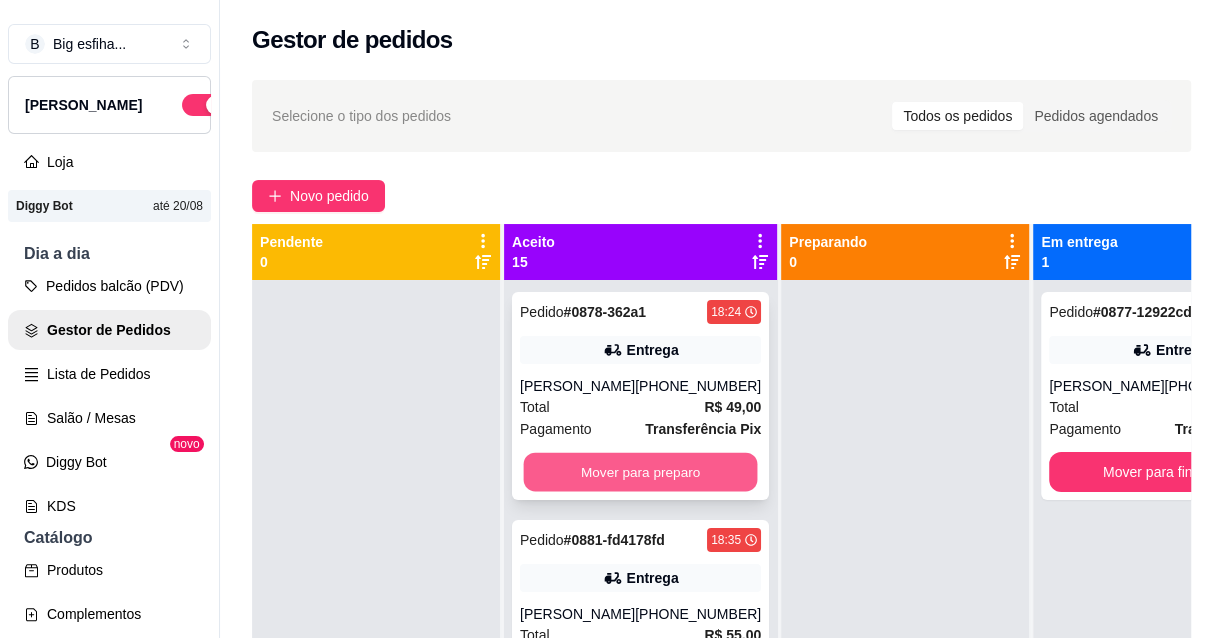 click on "Mover para preparo" at bounding box center (641, 472) 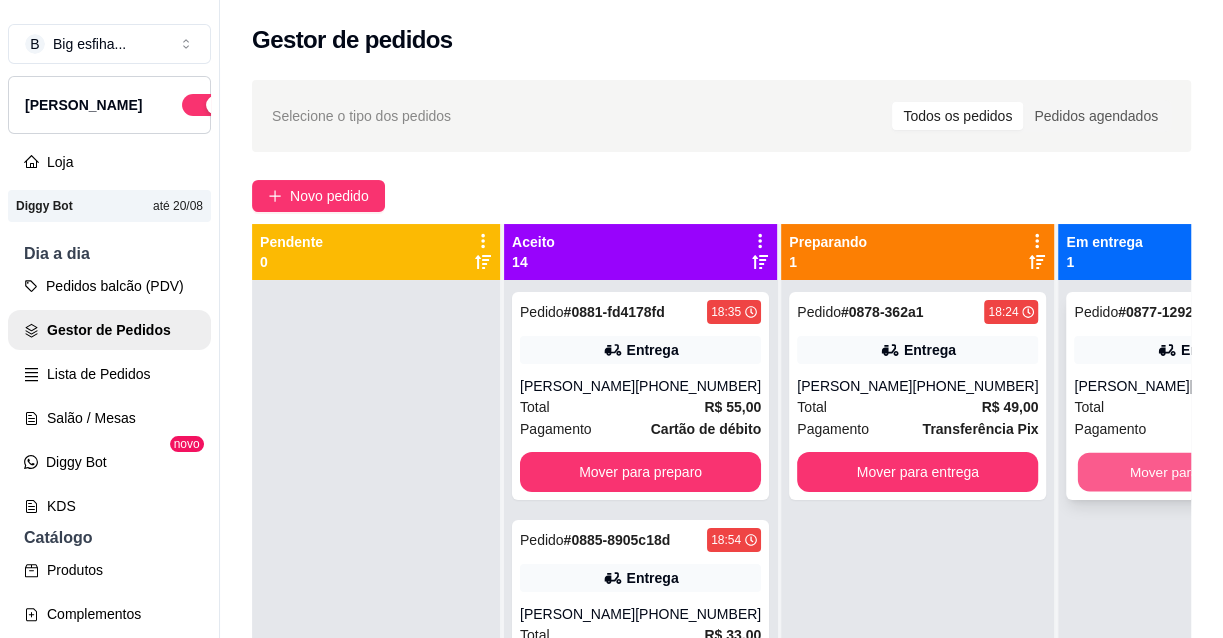 click on "Mover para finalizado" at bounding box center (1195, 472) 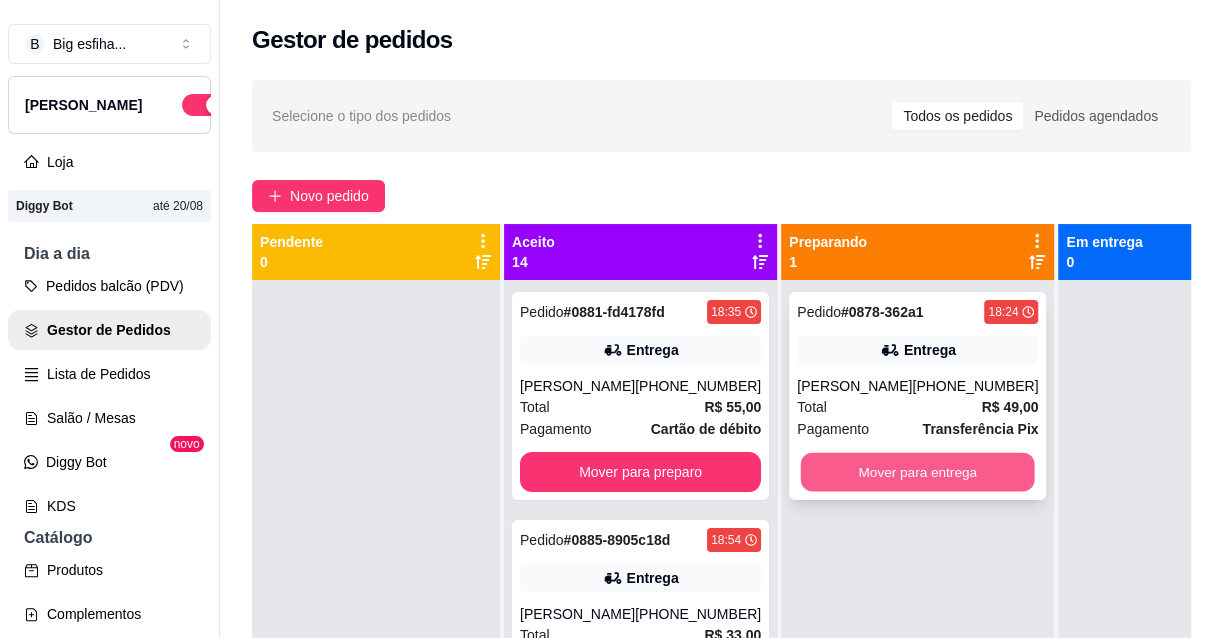 click on "Mover para entrega" at bounding box center [918, 472] 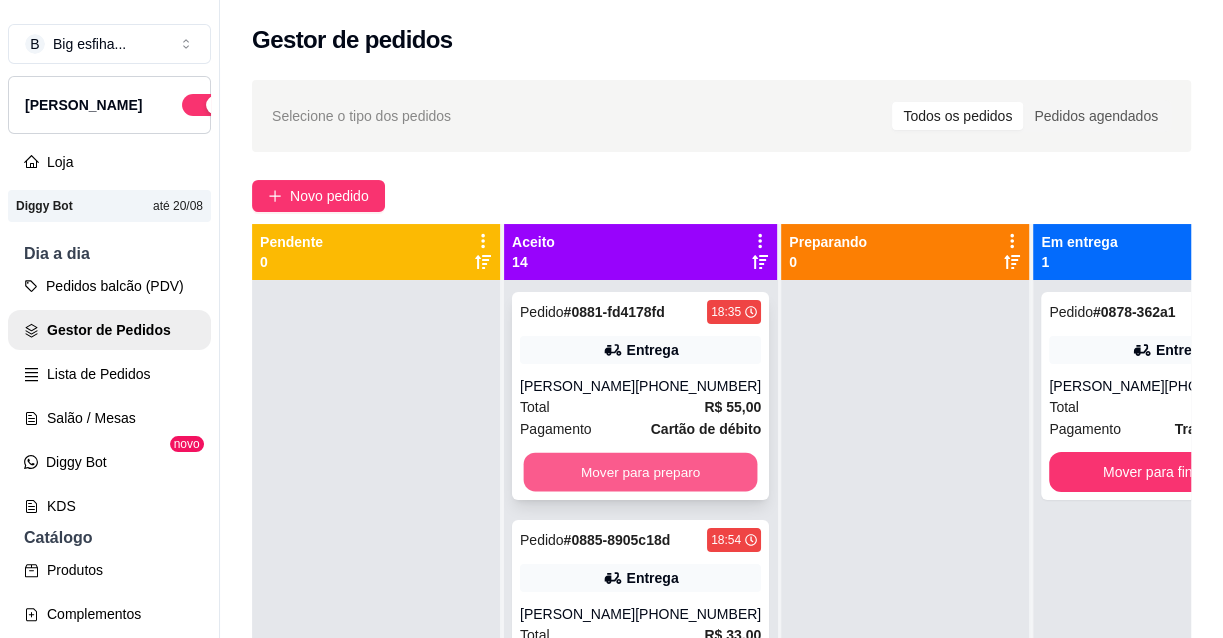 click on "Mover para preparo" at bounding box center (641, 472) 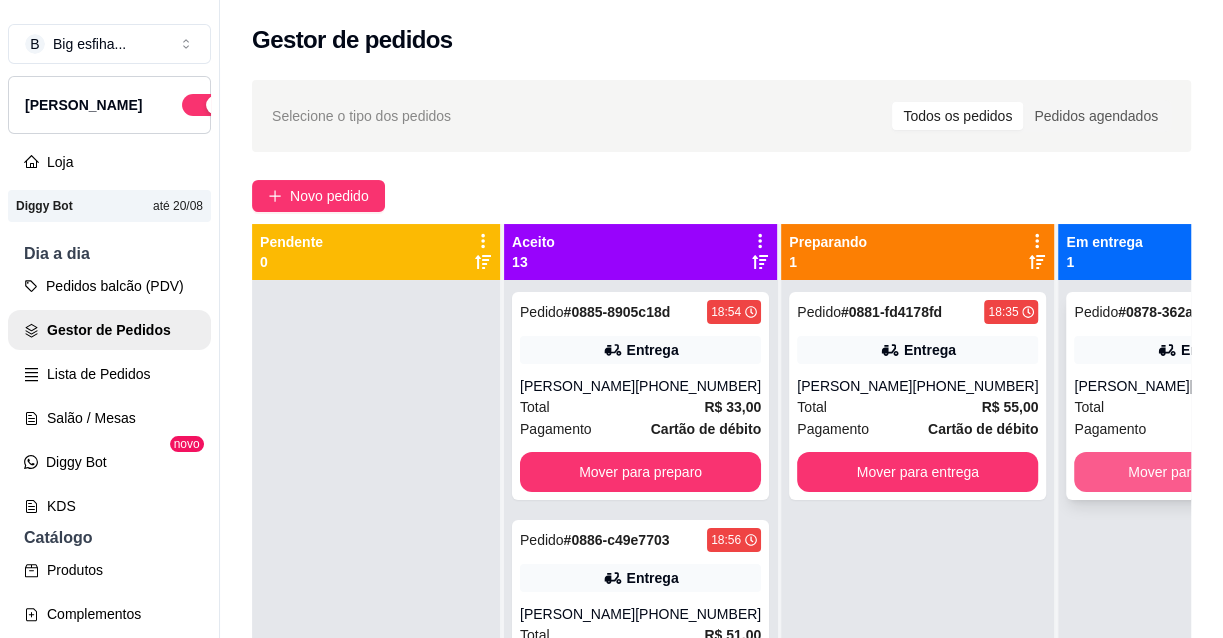click on "Mover para finalizado" at bounding box center [1194, 472] 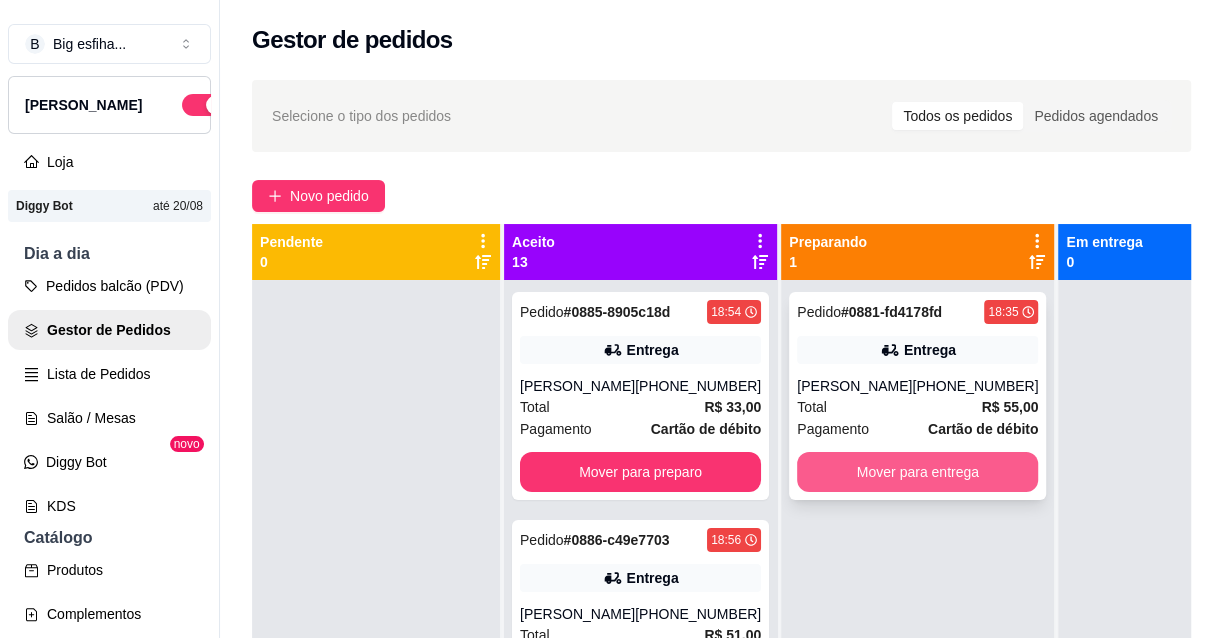 click on "Mover para entrega" at bounding box center (917, 472) 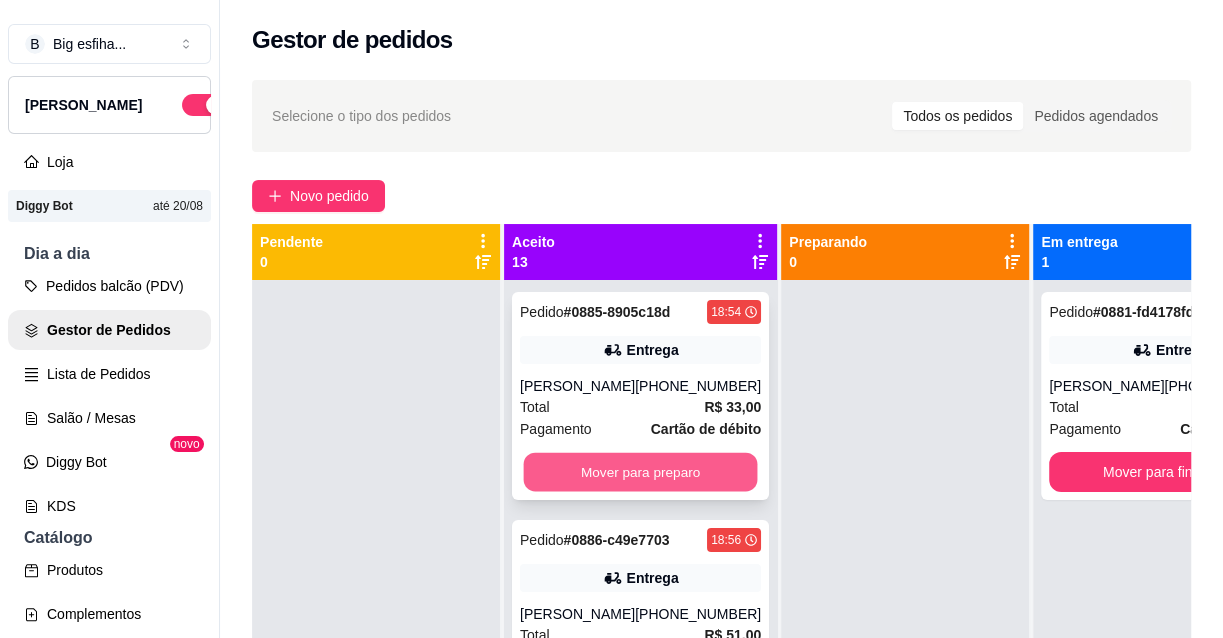 click on "Mover para preparo" at bounding box center (641, 472) 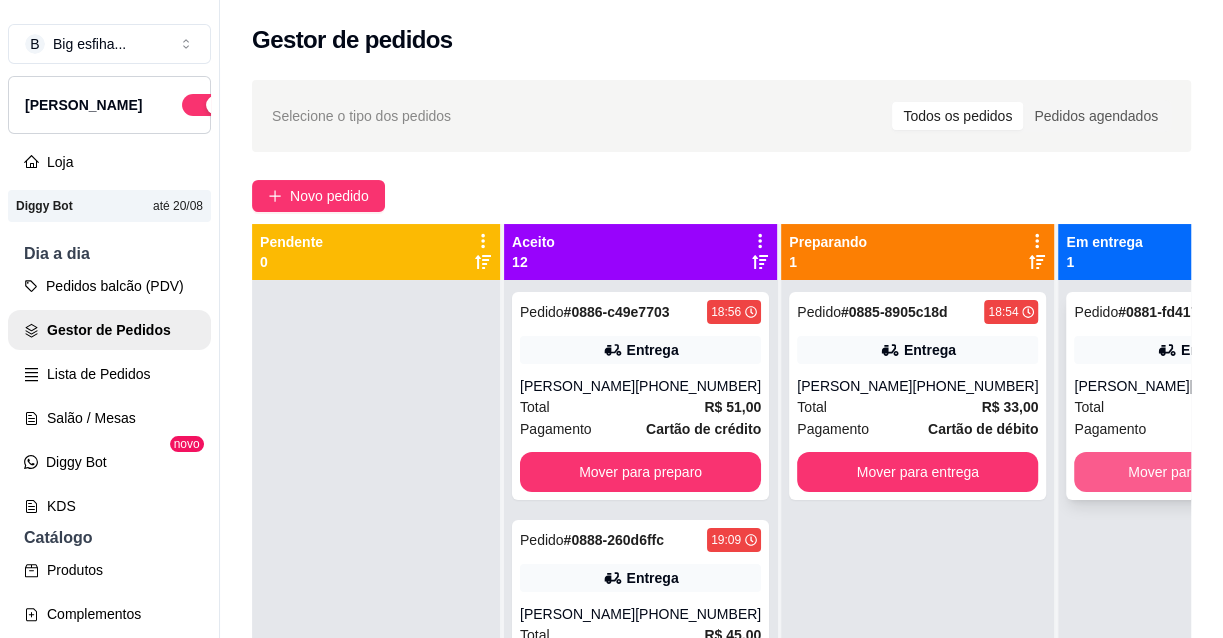 click on "Mover para finalizado" at bounding box center (1194, 472) 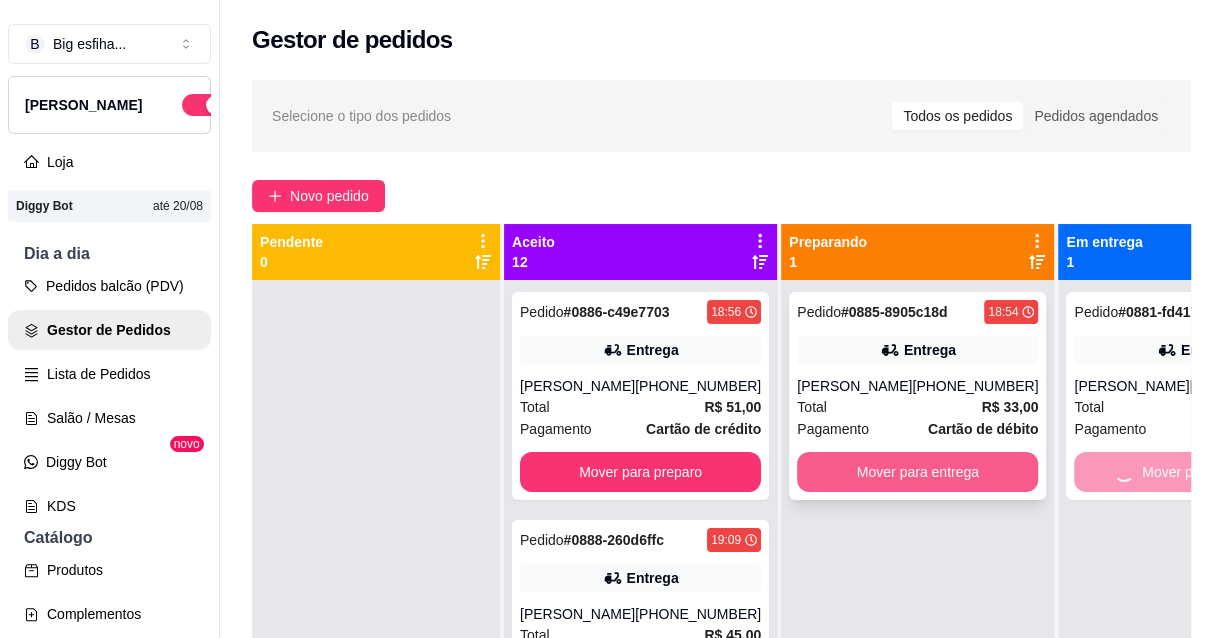click on "Mover para entrega" at bounding box center [917, 472] 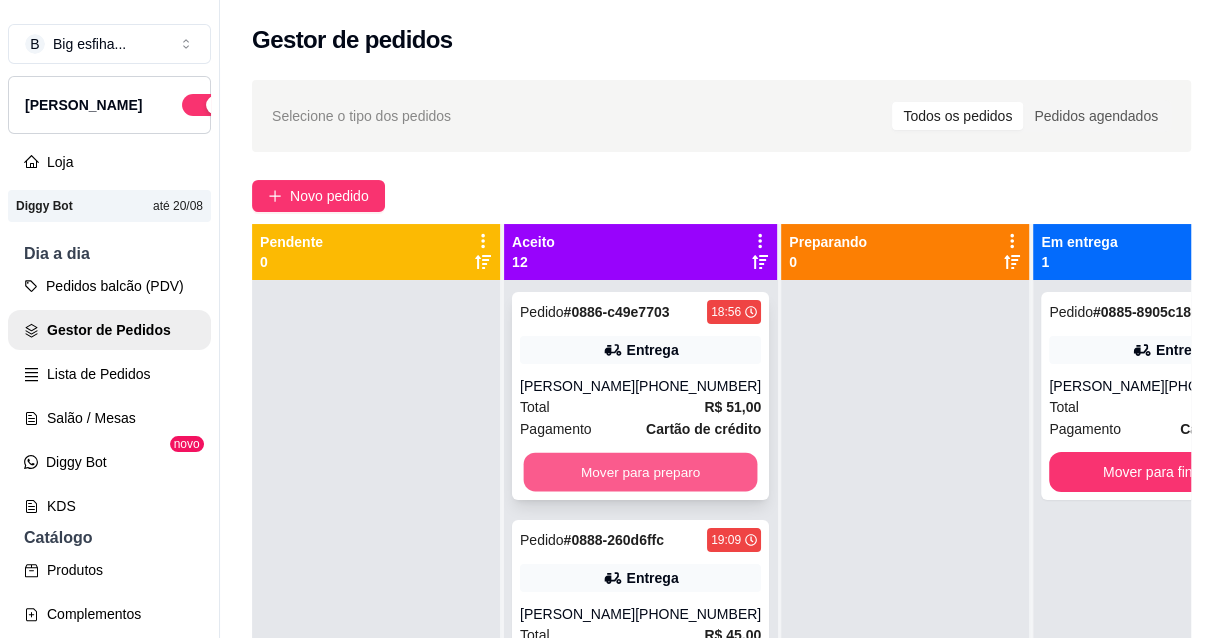 click on "Mover para preparo" at bounding box center (641, 472) 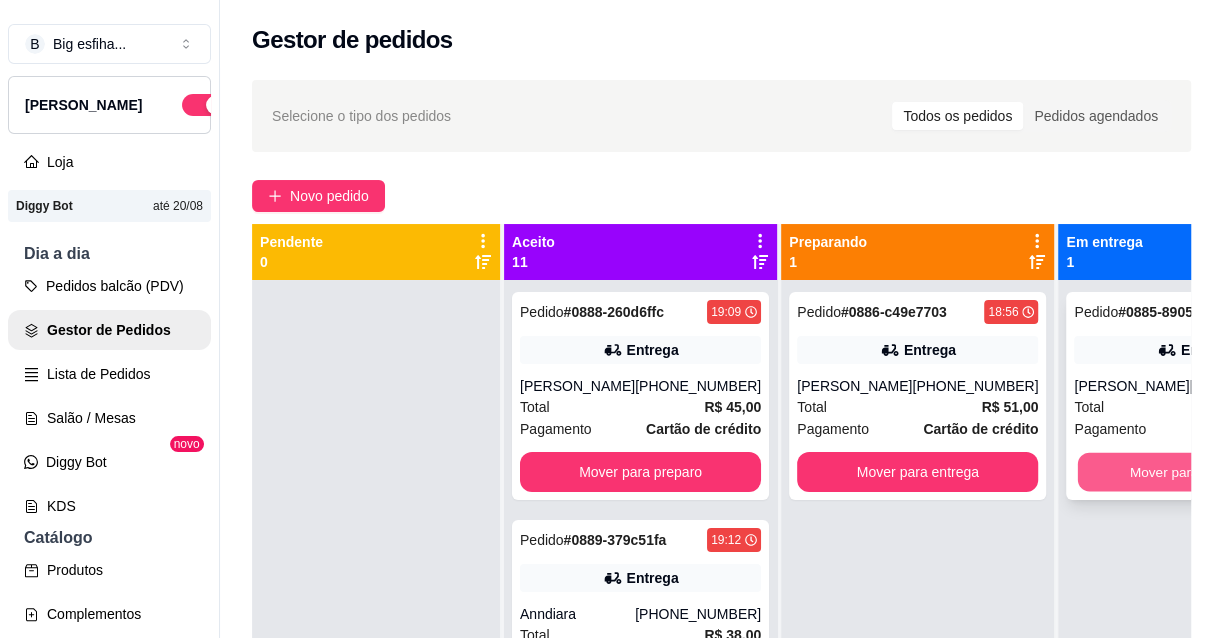 click on "Mover para finalizado" at bounding box center [1195, 472] 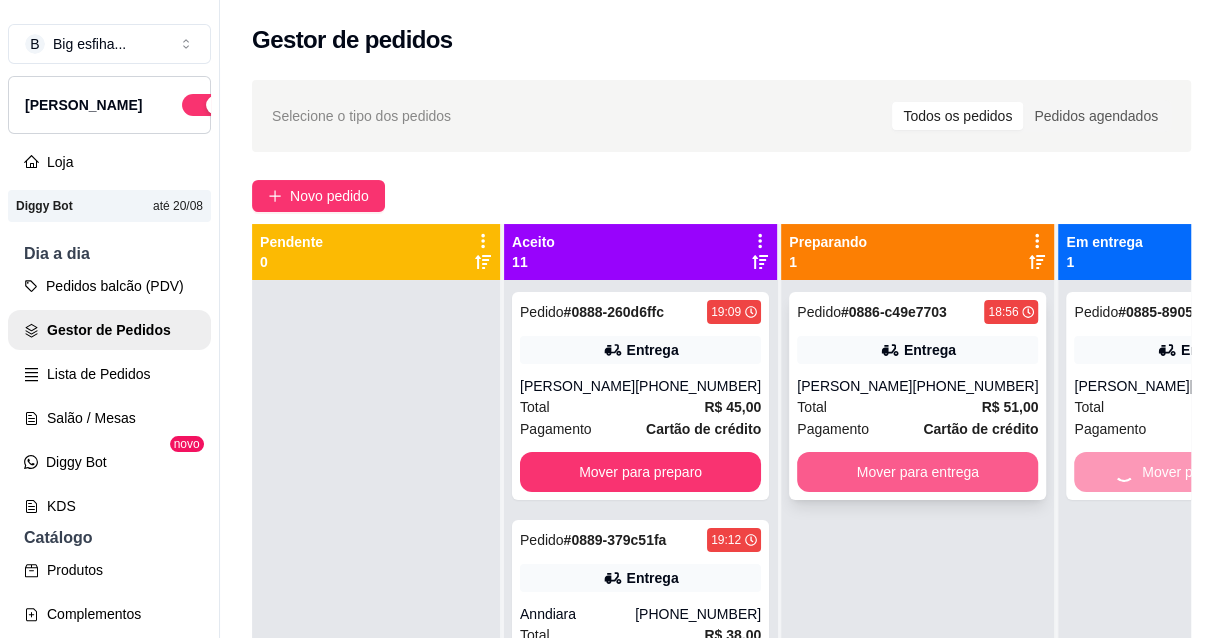 click on "Mover para entrega" at bounding box center [917, 472] 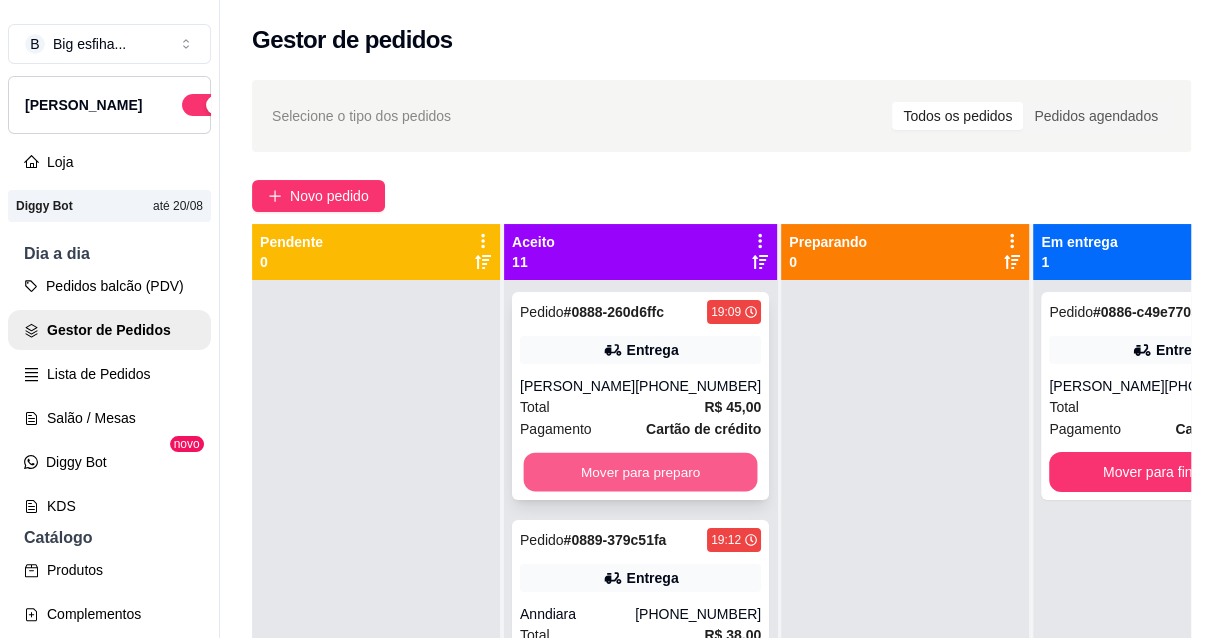 click on "Mover para preparo" at bounding box center (641, 472) 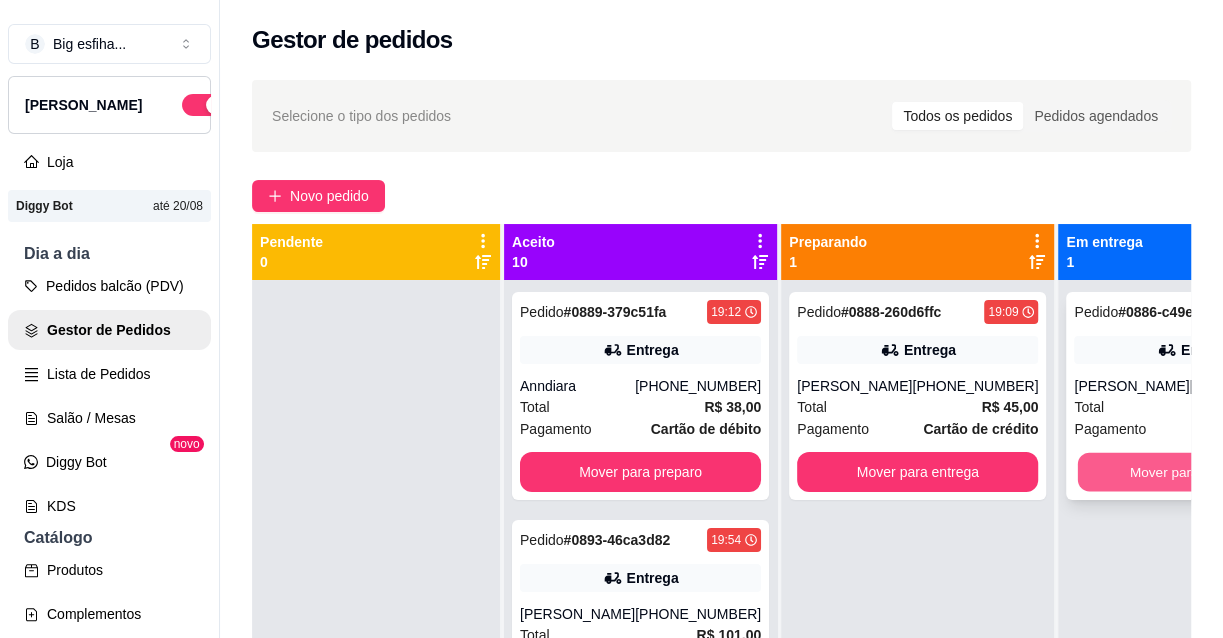 click on "Mover para finalizado" at bounding box center (1195, 472) 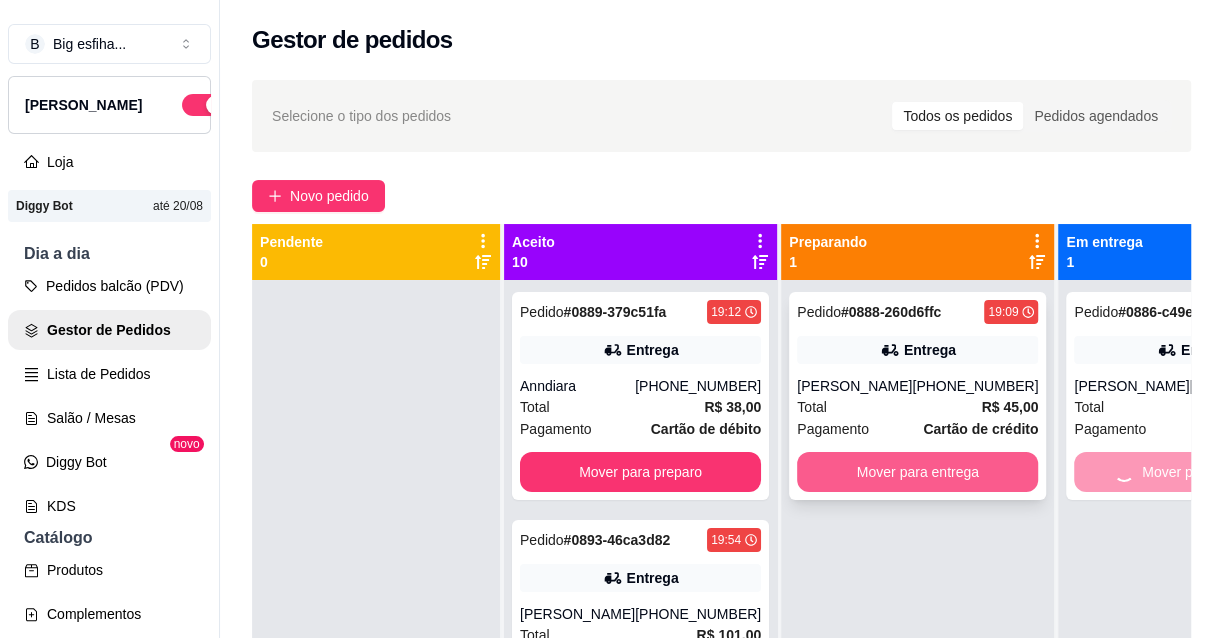 click on "Mover para entrega" at bounding box center [917, 472] 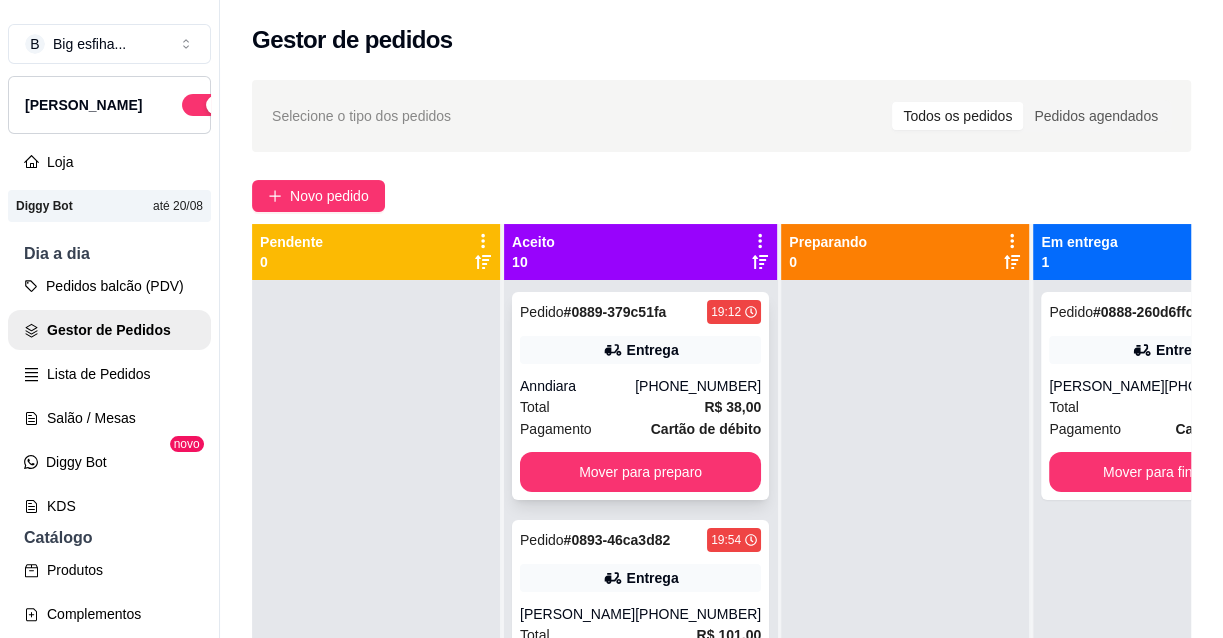 click on "Total R$ 38,00" at bounding box center (640, 407) 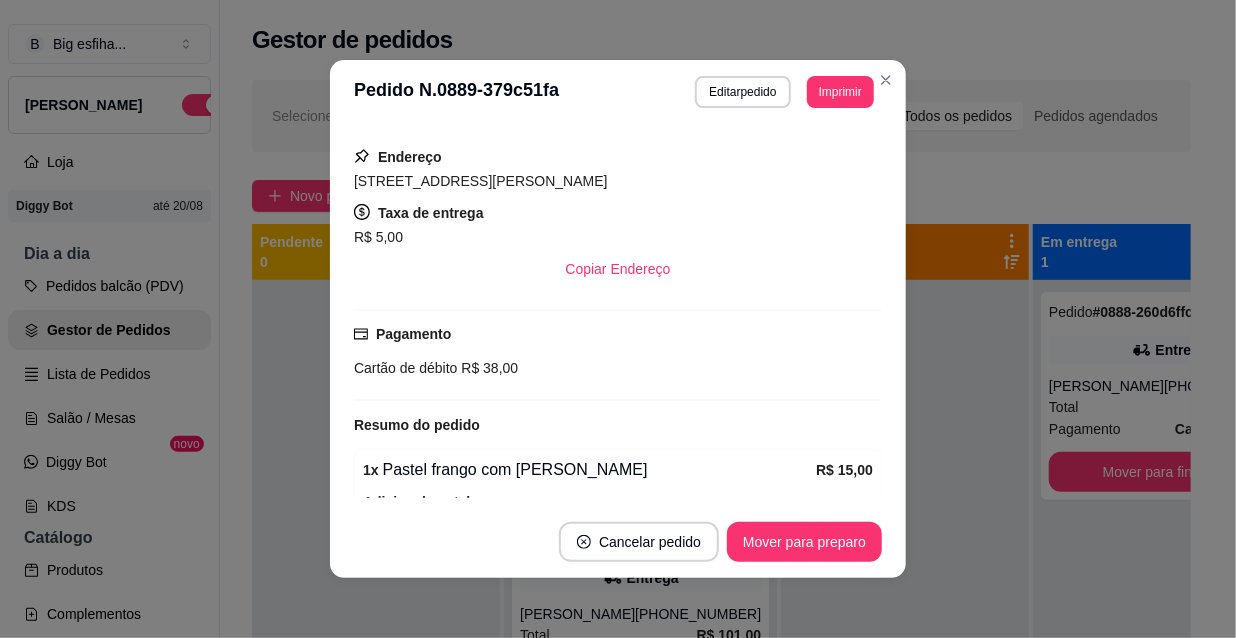 scroll, scrollTop: 590, scrollLeft: 0, axis: vertical 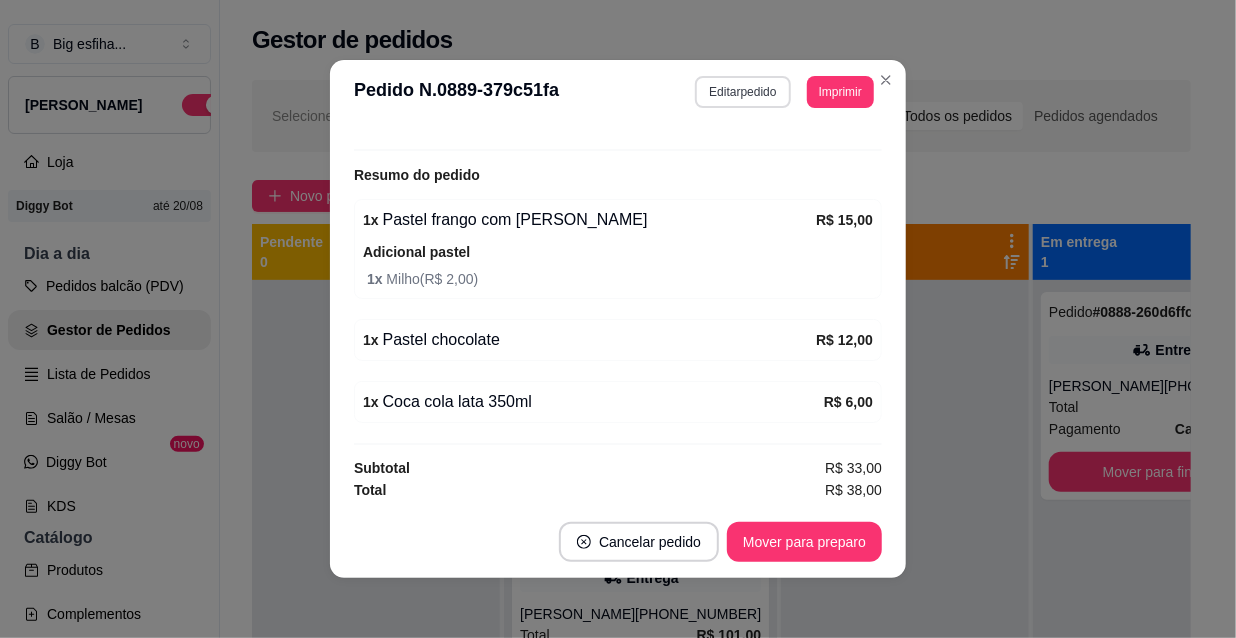 click on "**********" at bounding box center [784, 92] 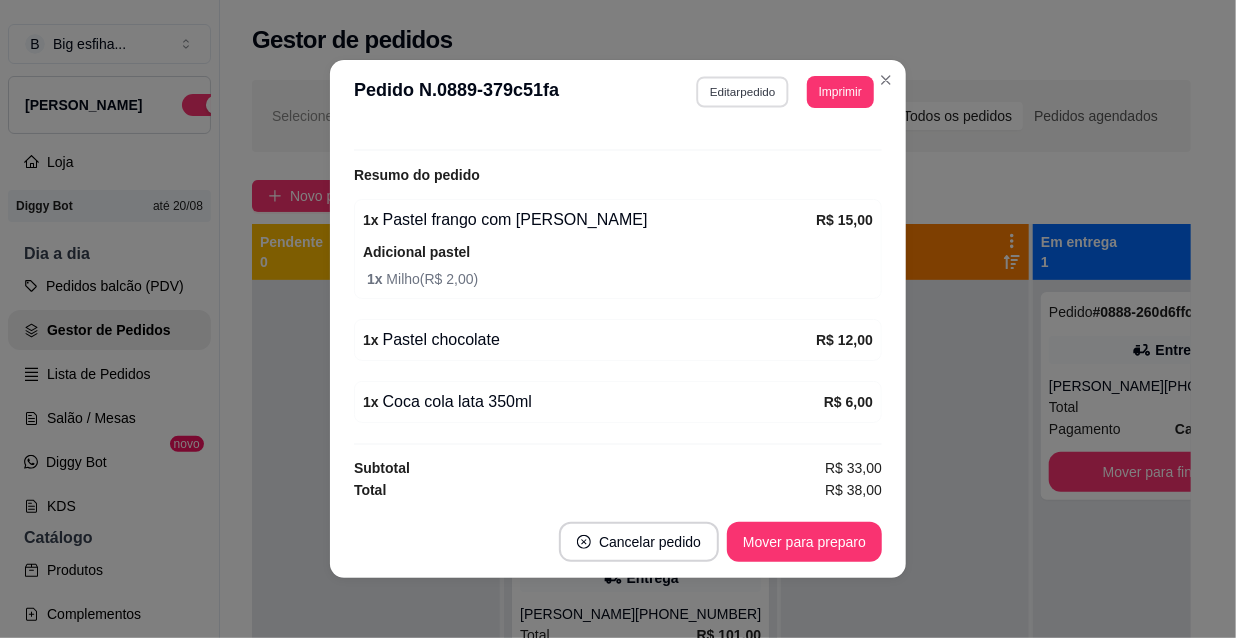 click on "Editar  pedido" at bounding box center (743, 91) 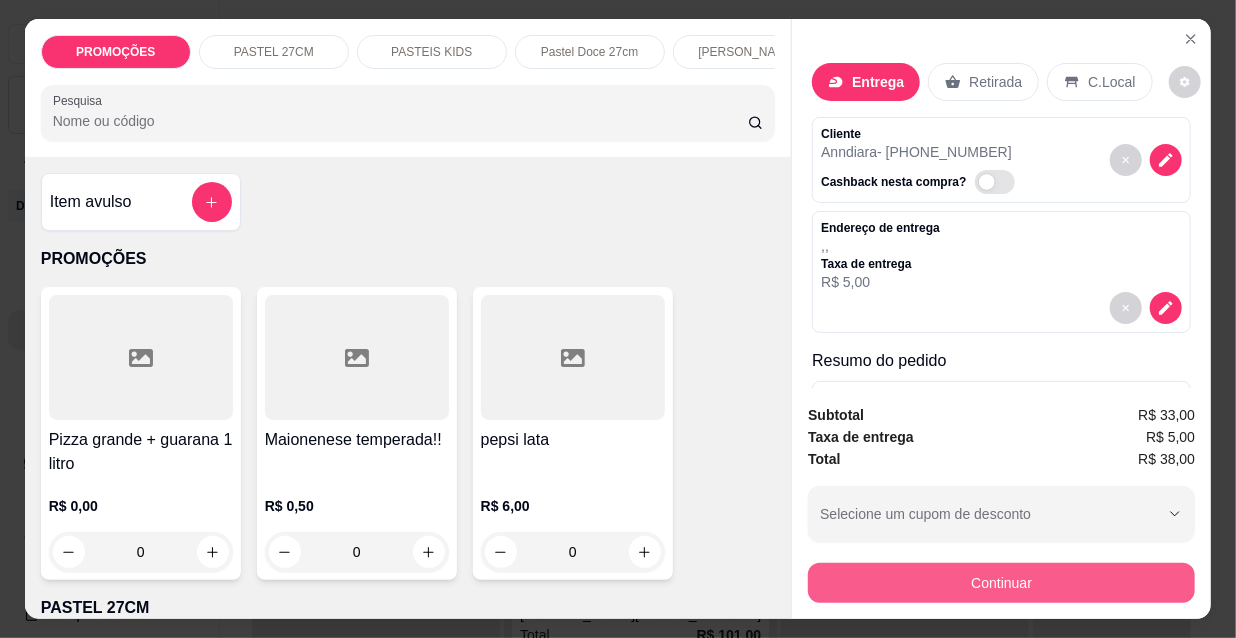 click on "Continuar" at bounding box center [1001, 583] 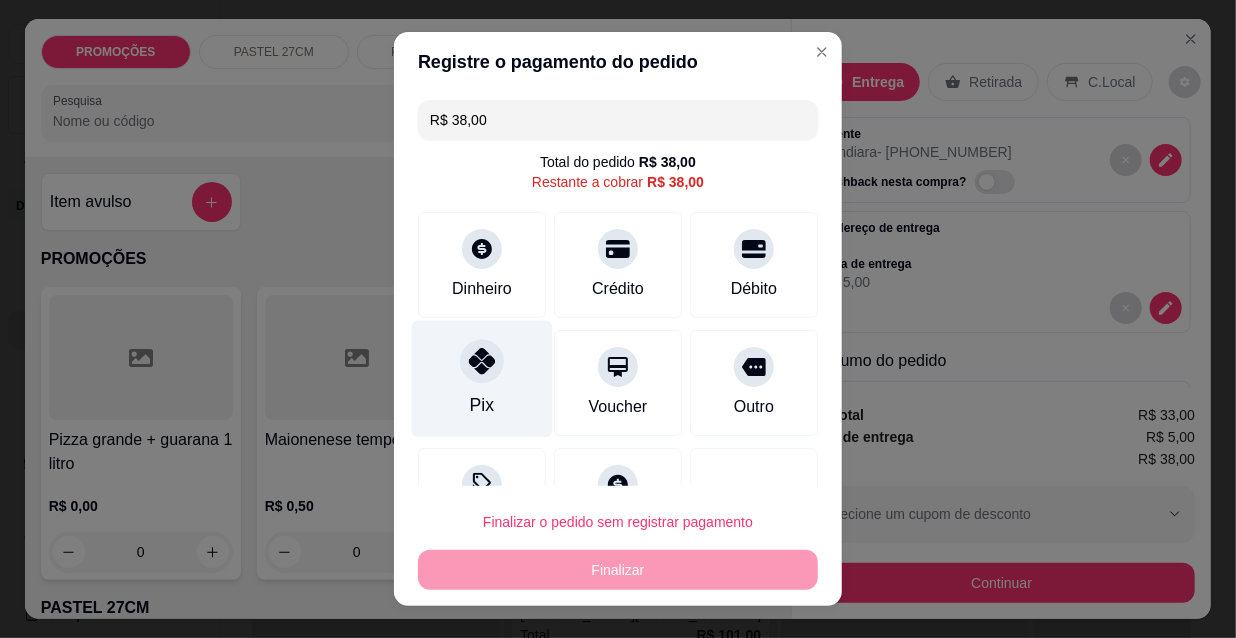 click on "Pix" at bounding box center [482, 379] 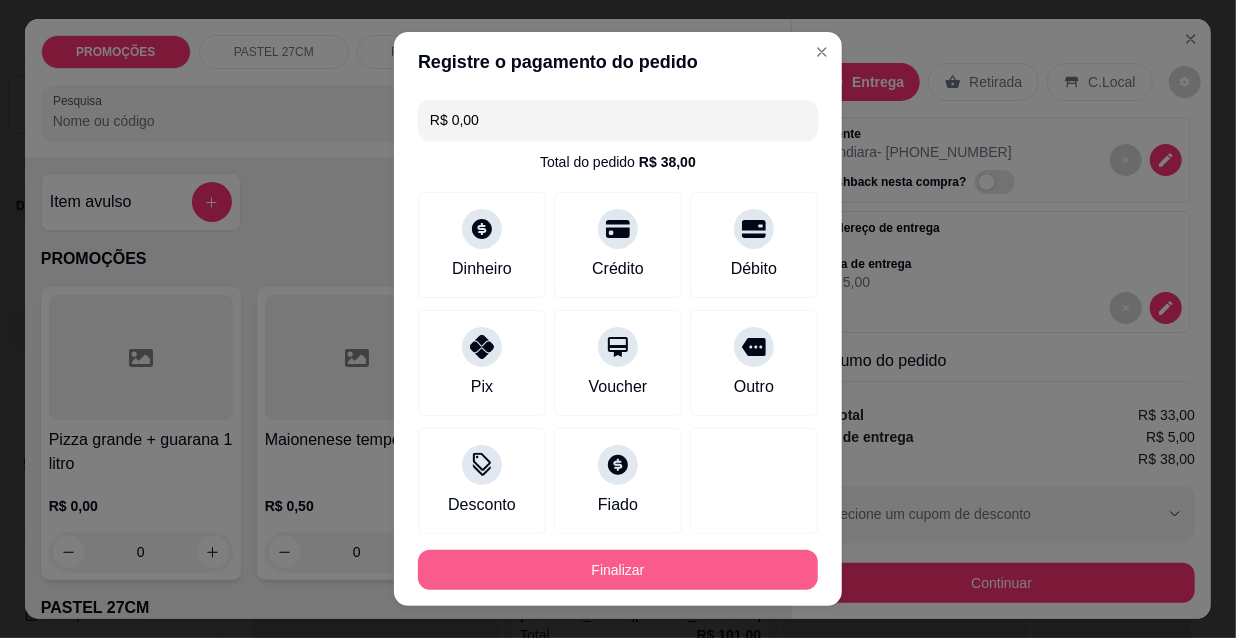click on "Finalizar" at bounding box center (618, 570) 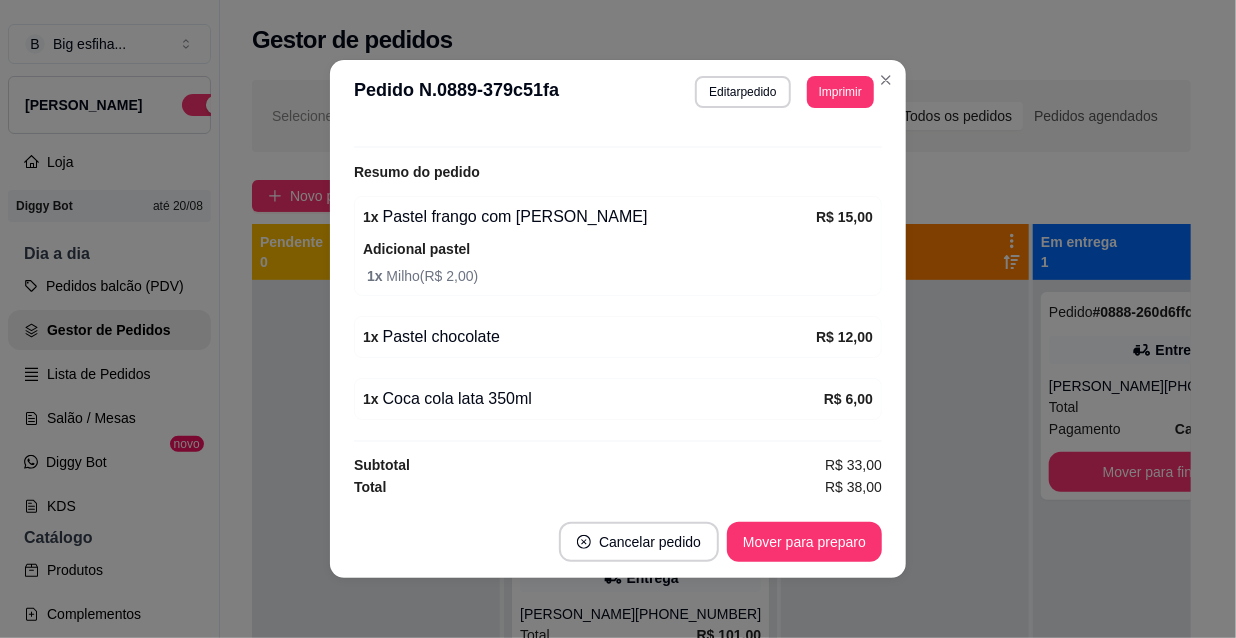 scroll, scrollTop: 574, scrollLeft: 0, axis: vertical 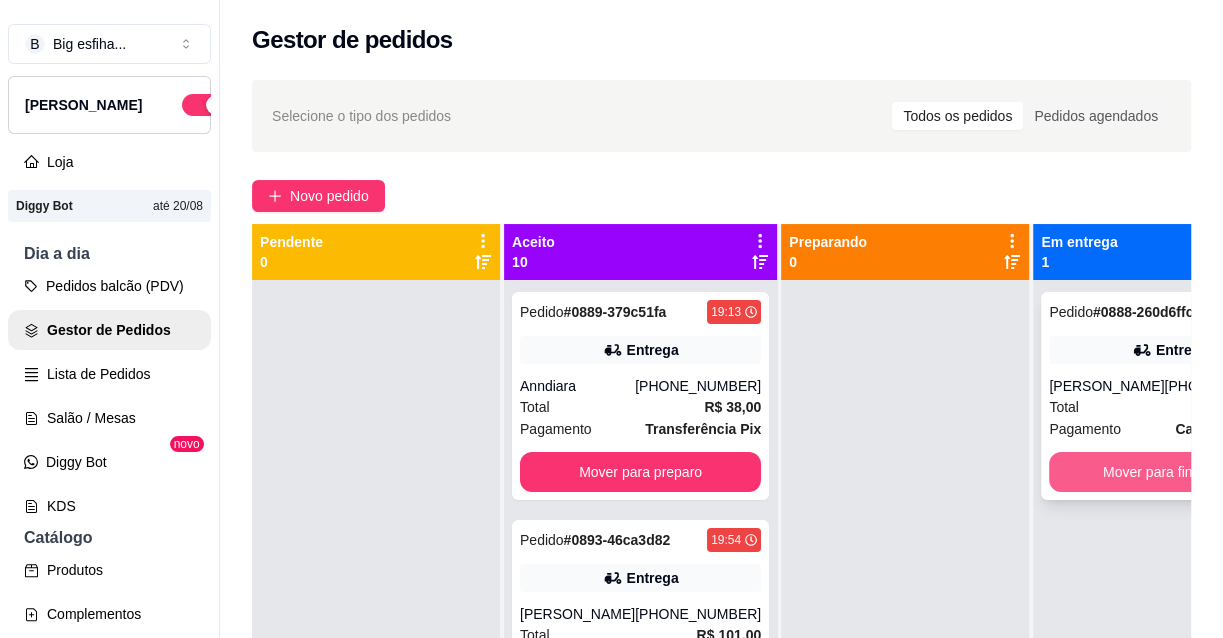 click on "Mover para finalizado" at bounding box center [1169, 472] 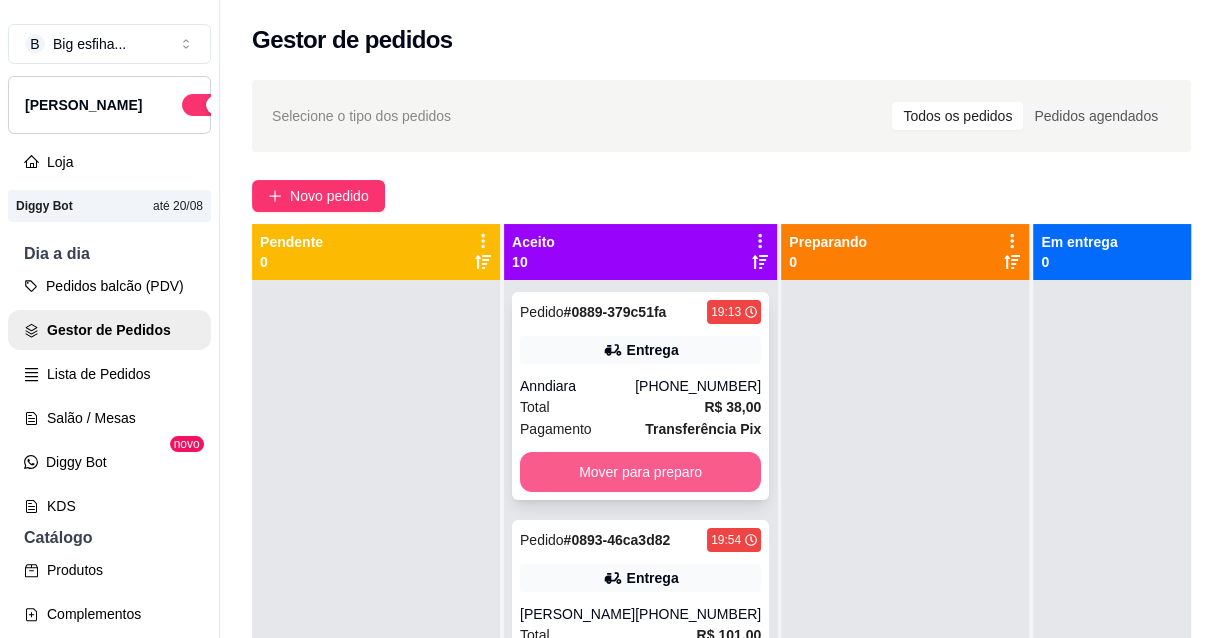 click on "Mover para preparo" at bounding box center [640, 472] 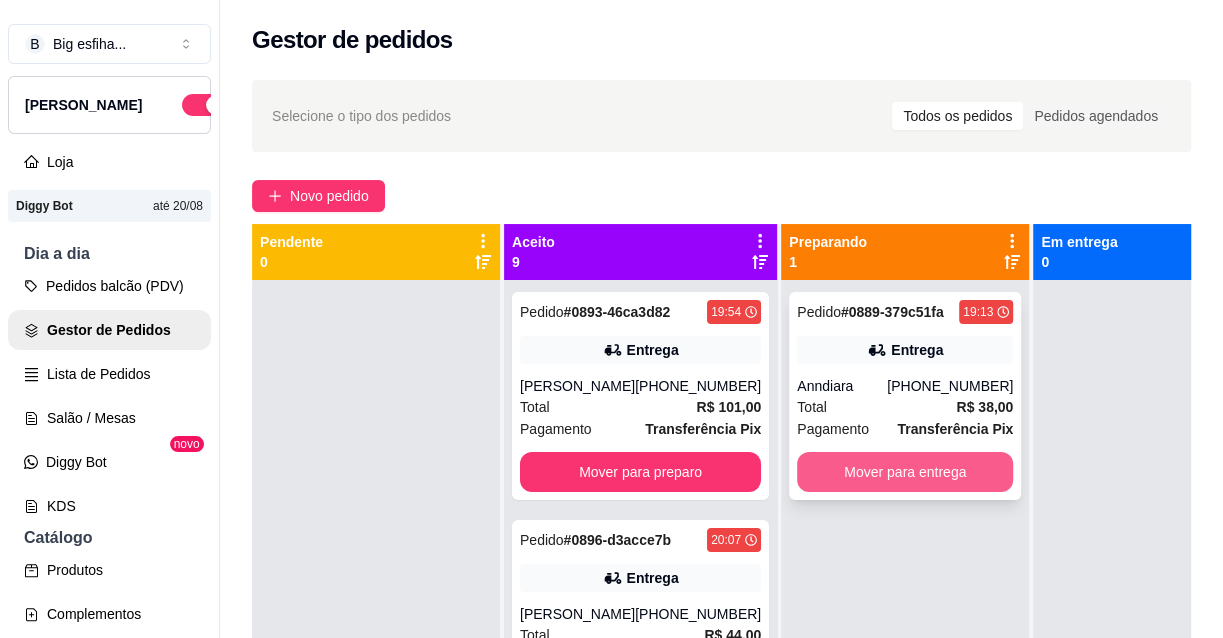 click on "Mover para entrega" at bounding box center [905, 472] 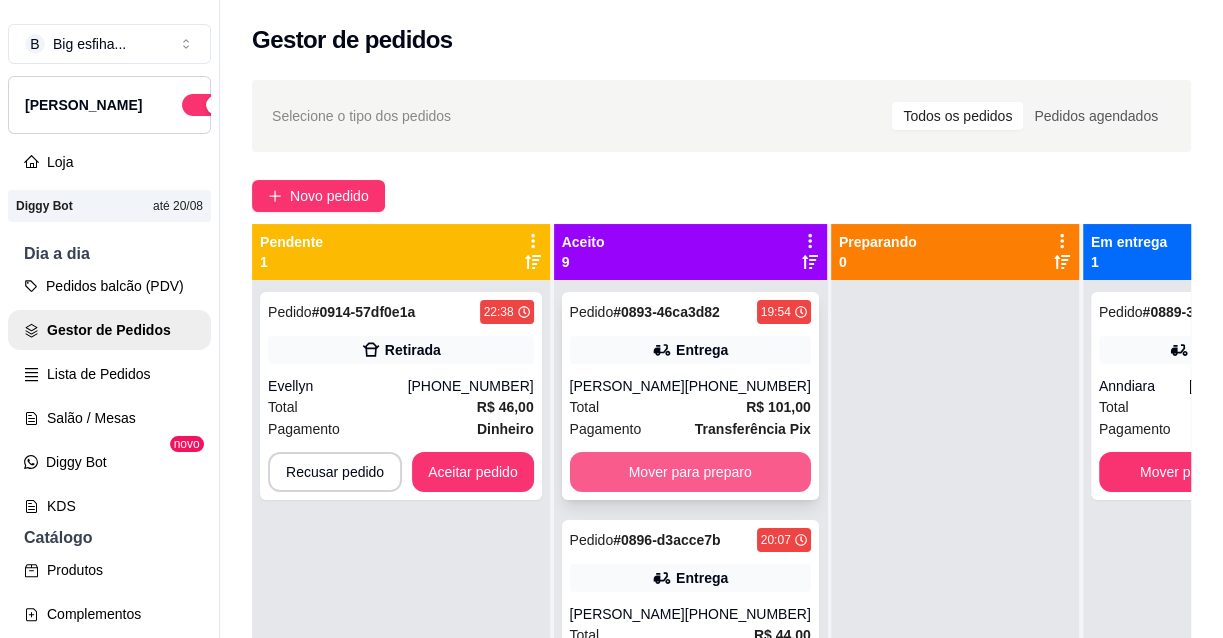 click on "Mover para preparo" at bounding box center [690, 472] 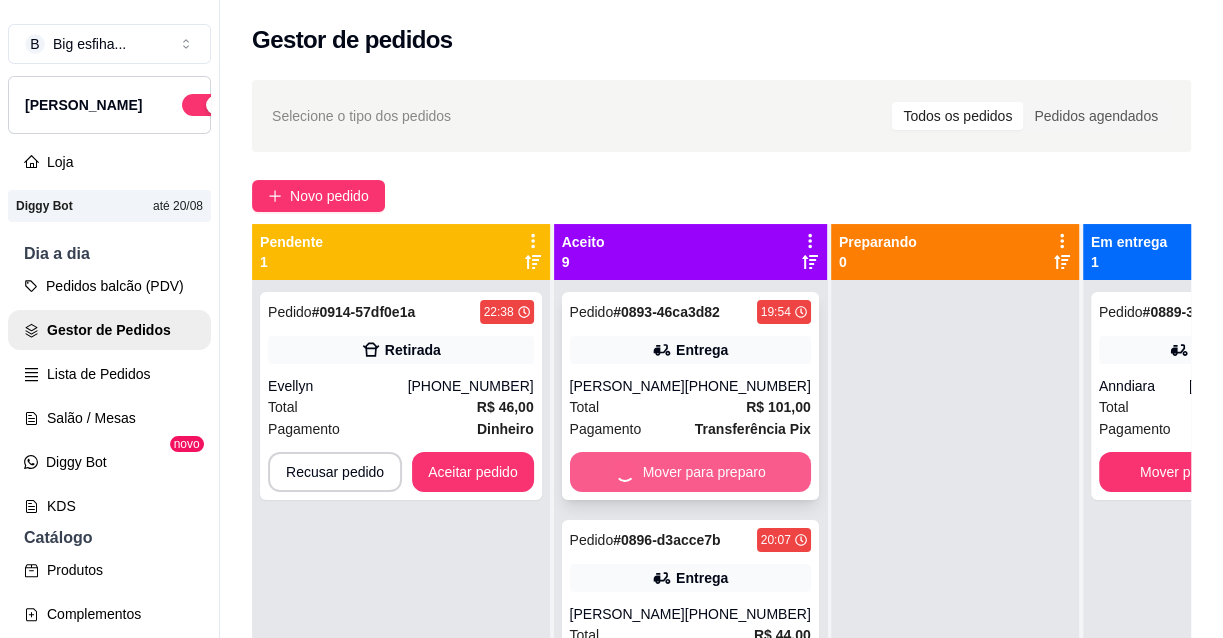 click on "Mover para preparo" at bounding box center (690, 472) 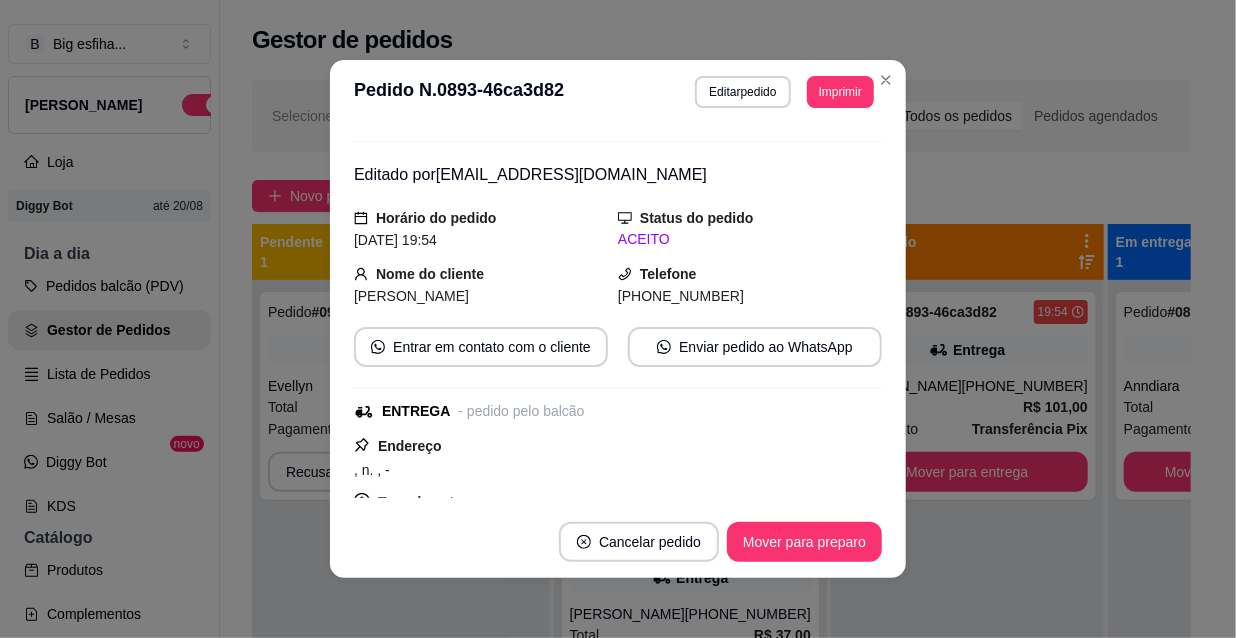 scroll, scrollTop: 0, scrollLeft: 0, axis: both 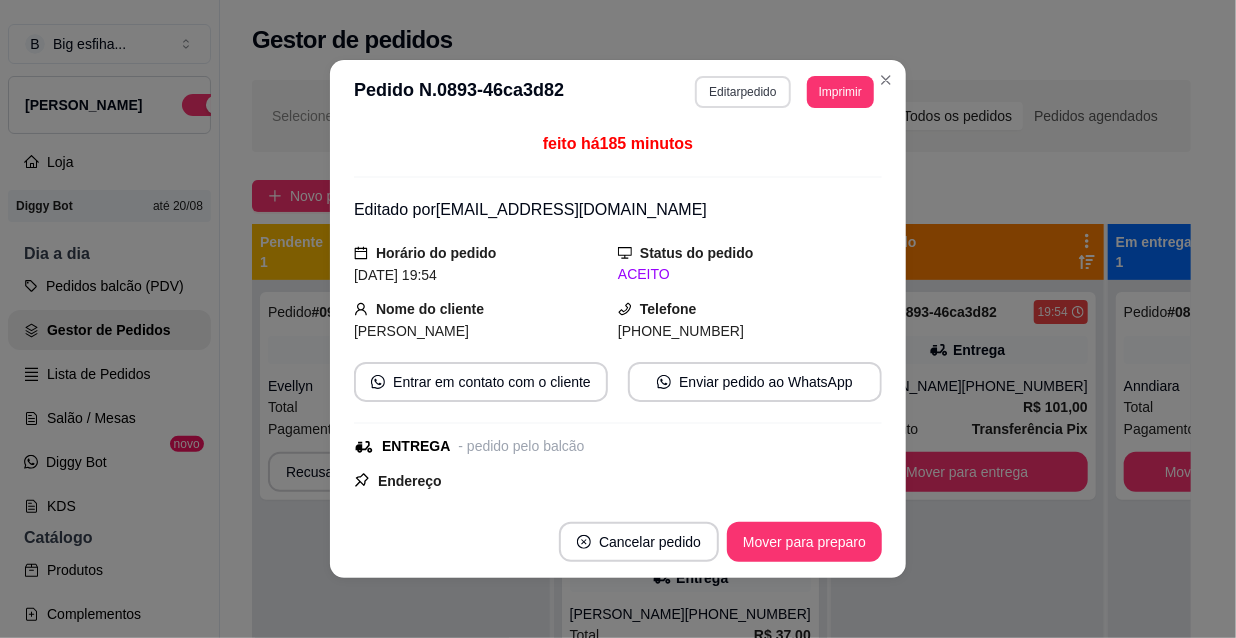 click on "Editar  pedido" at bounding box center (742, 92) 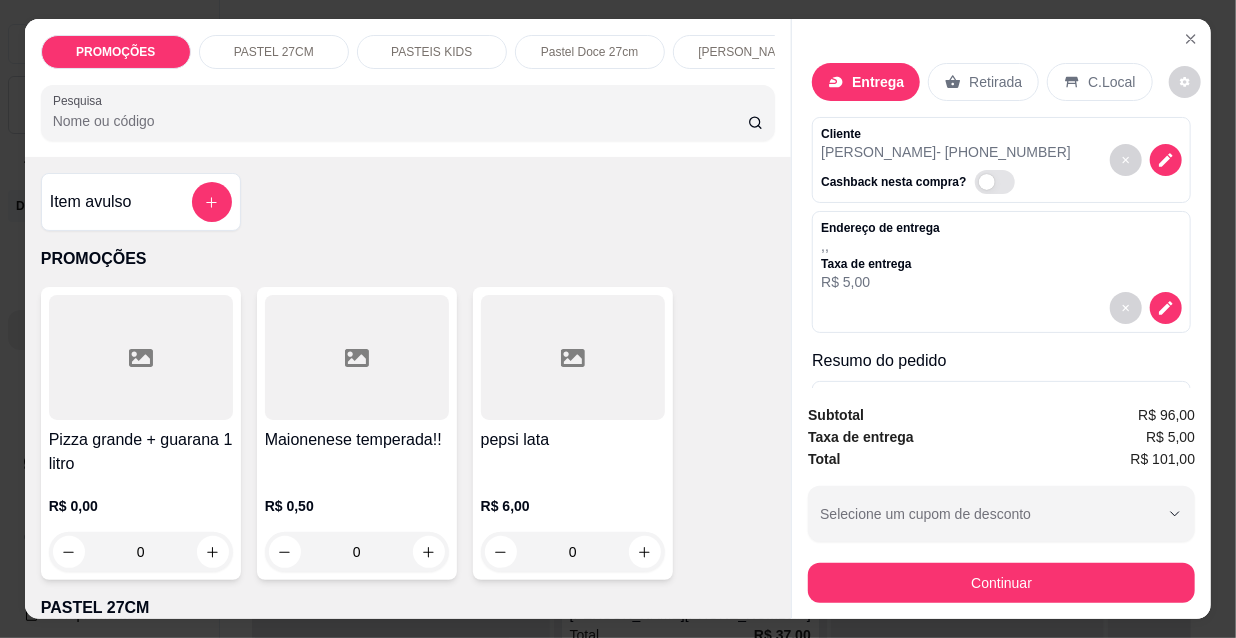 scroll, scrollTop: 612, scrollLeft: 0, axis: vertical 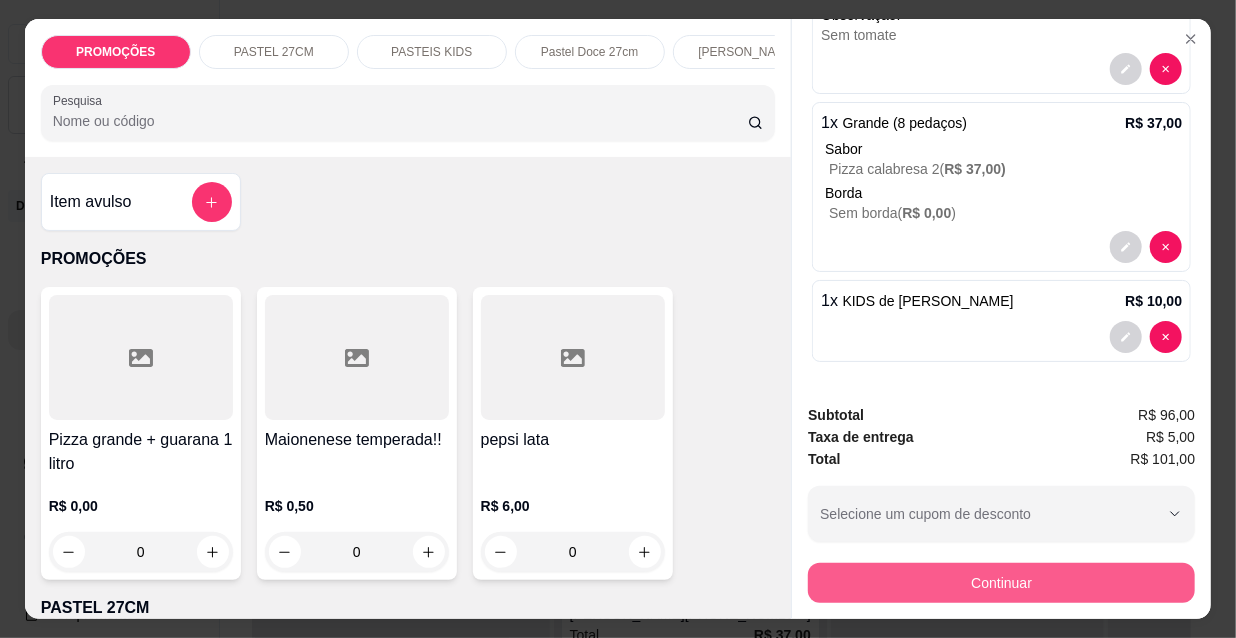 click on "Continuar" at bounding box center [1001, 583] 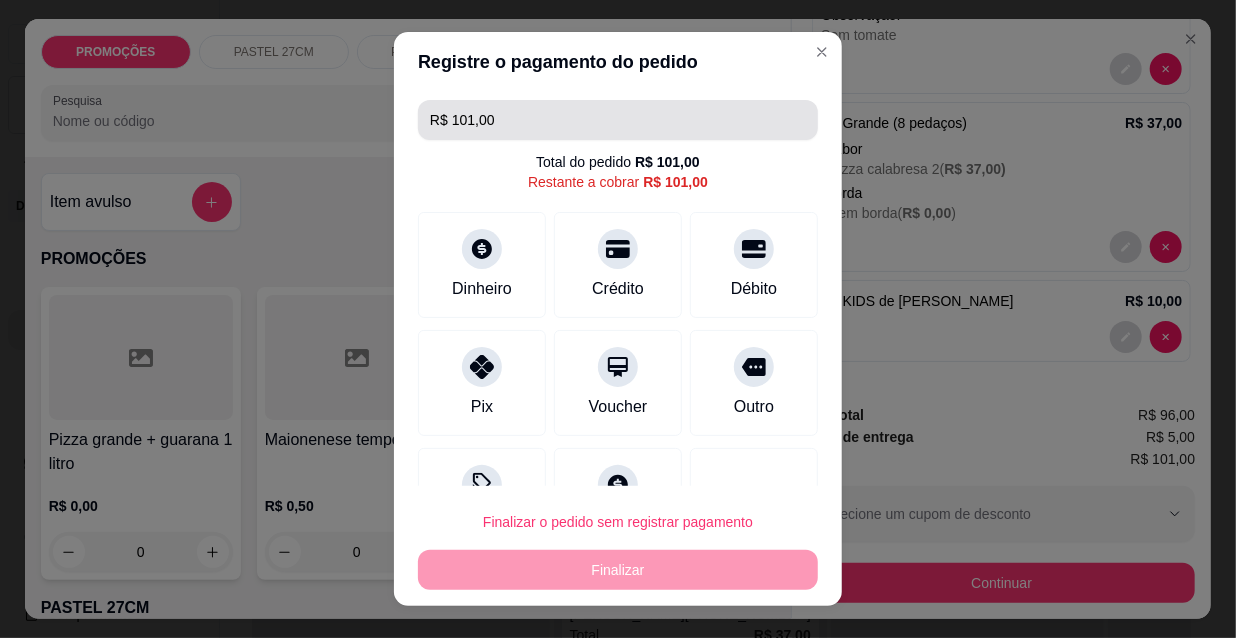click on "R$ 101,00" at bounding box center [618, 120] 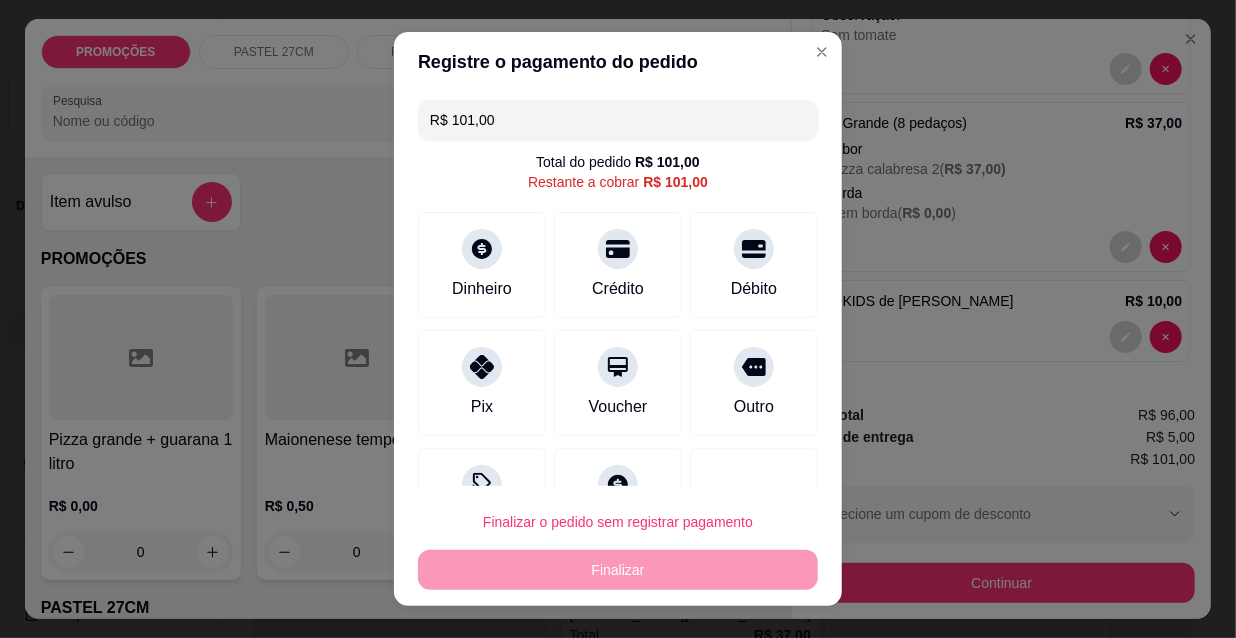 click on "R$ 101,00" at bounding box center [618, 120] 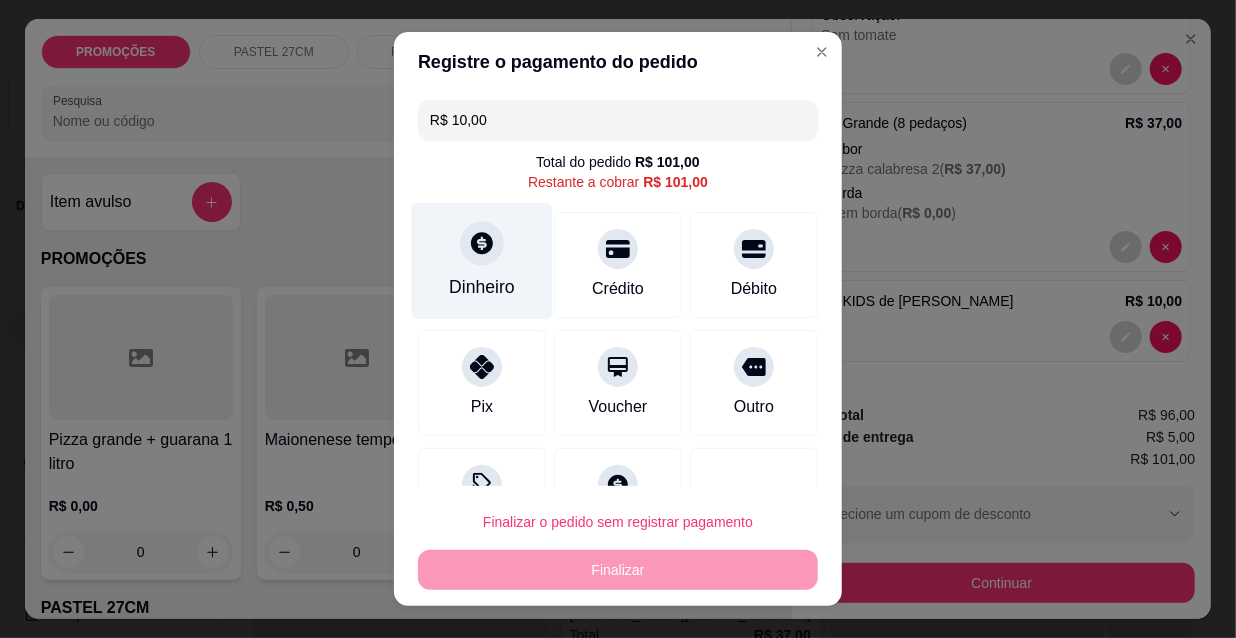 click at bounding box center (482, 243) 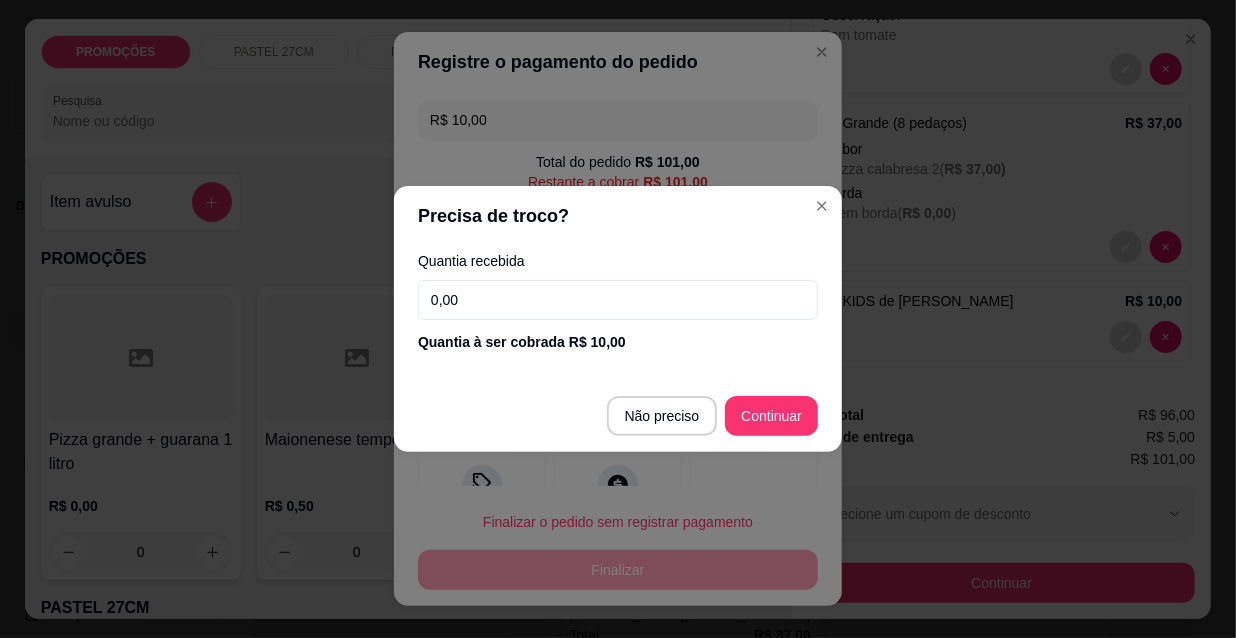 drag, startPoint x: 821, startPoint y: 416, endPoint x: 799, endPoint y: 416, distance: 22 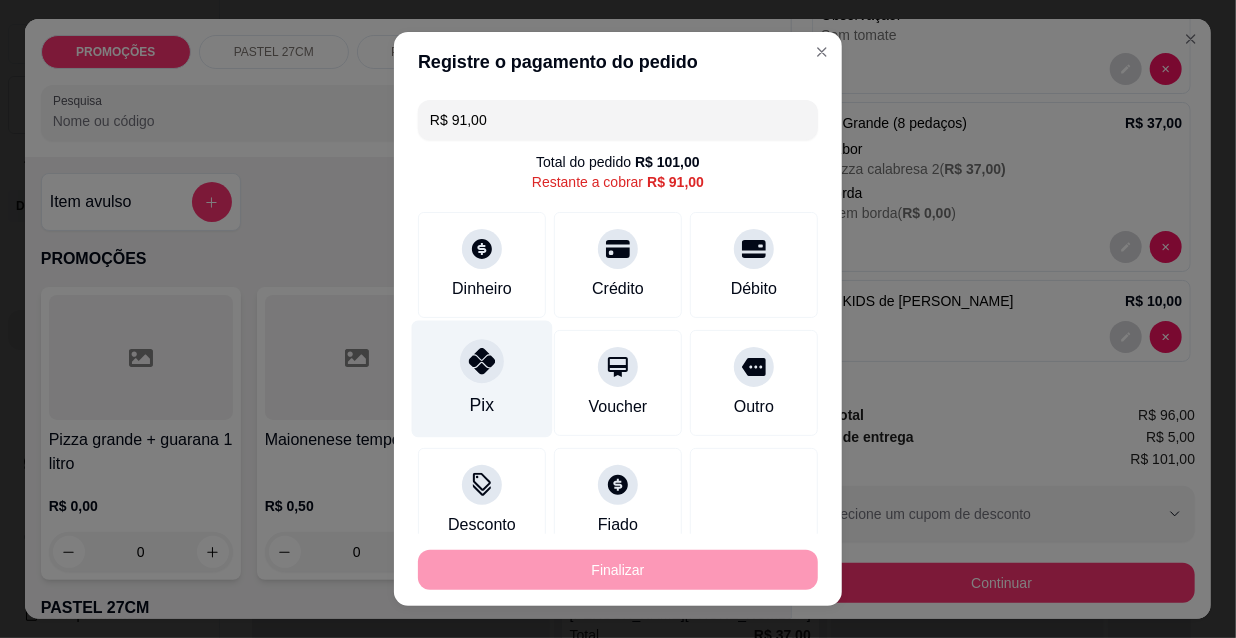 click on "Pix" at bounding box center (482, 379) 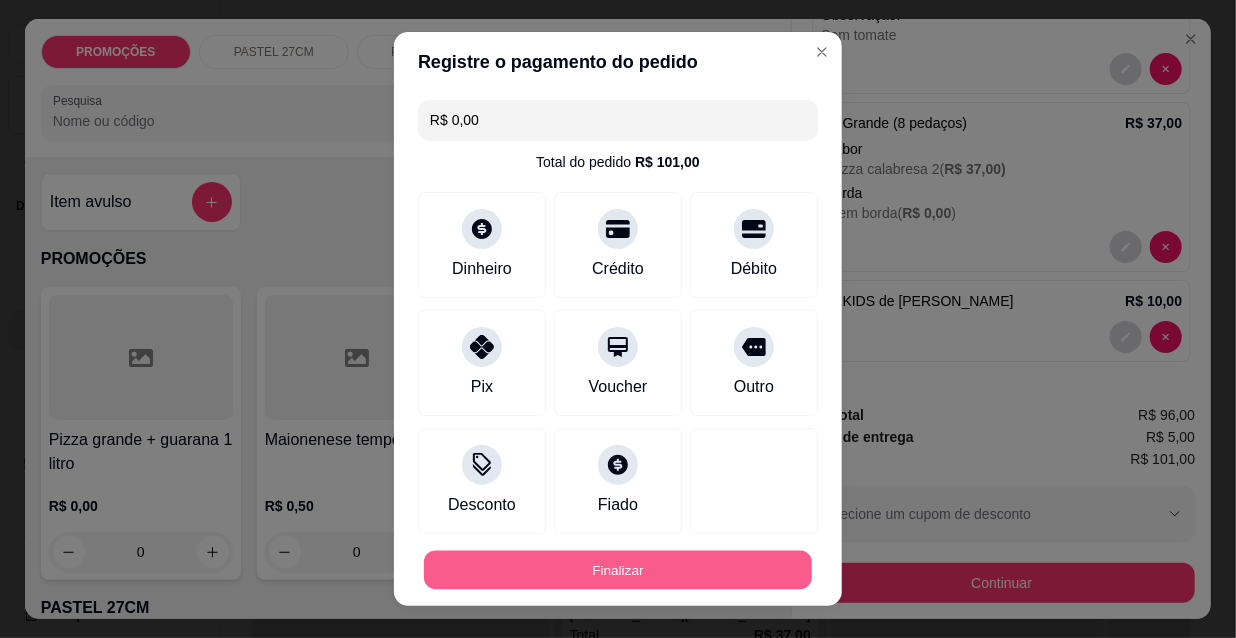 click on "Finalizar" at bounding box center [618, 570] 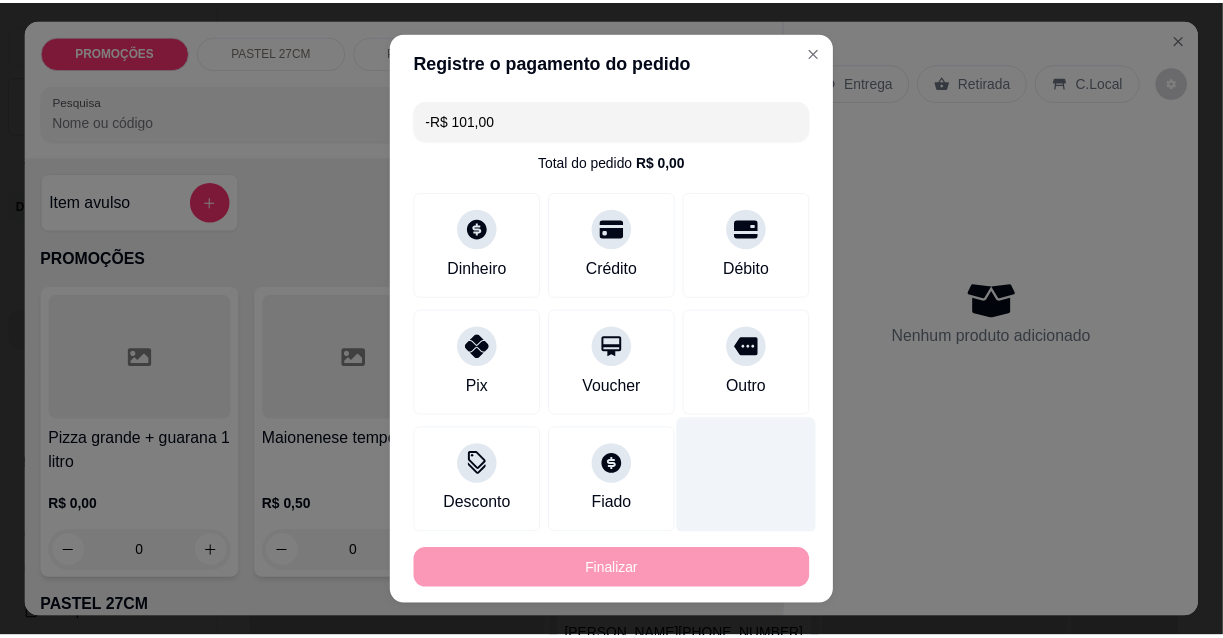 scroll, scrollTop: 0, scrollLeft: 0, axis: both 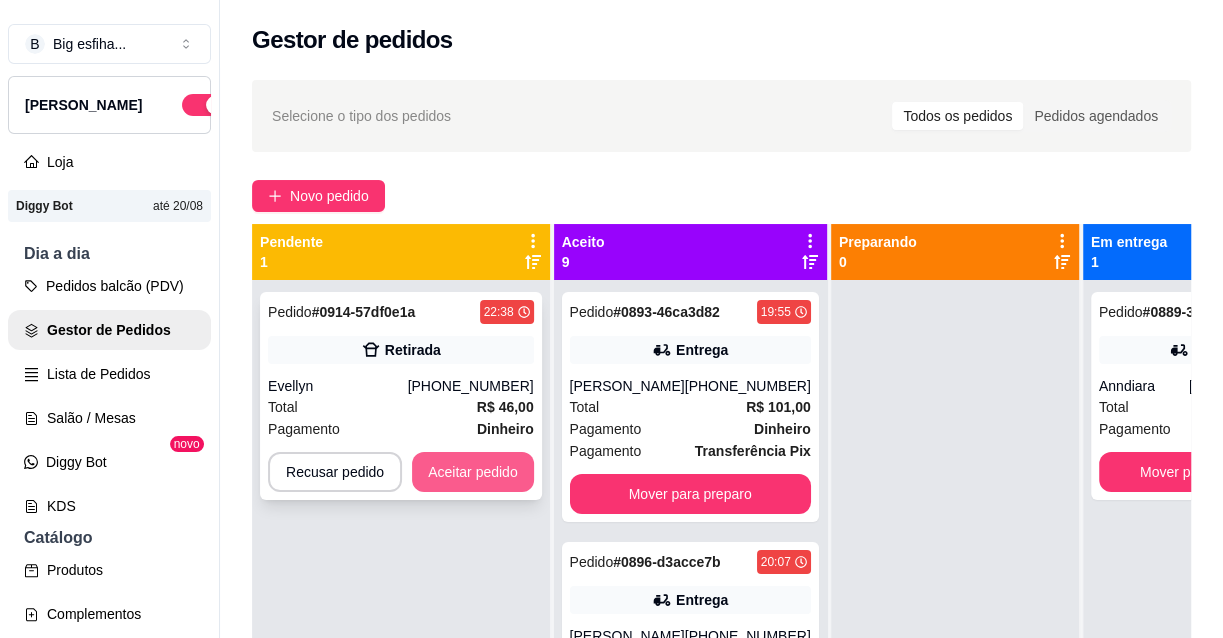 click on "Aceitar pedido" at bounding box center (473, 472) 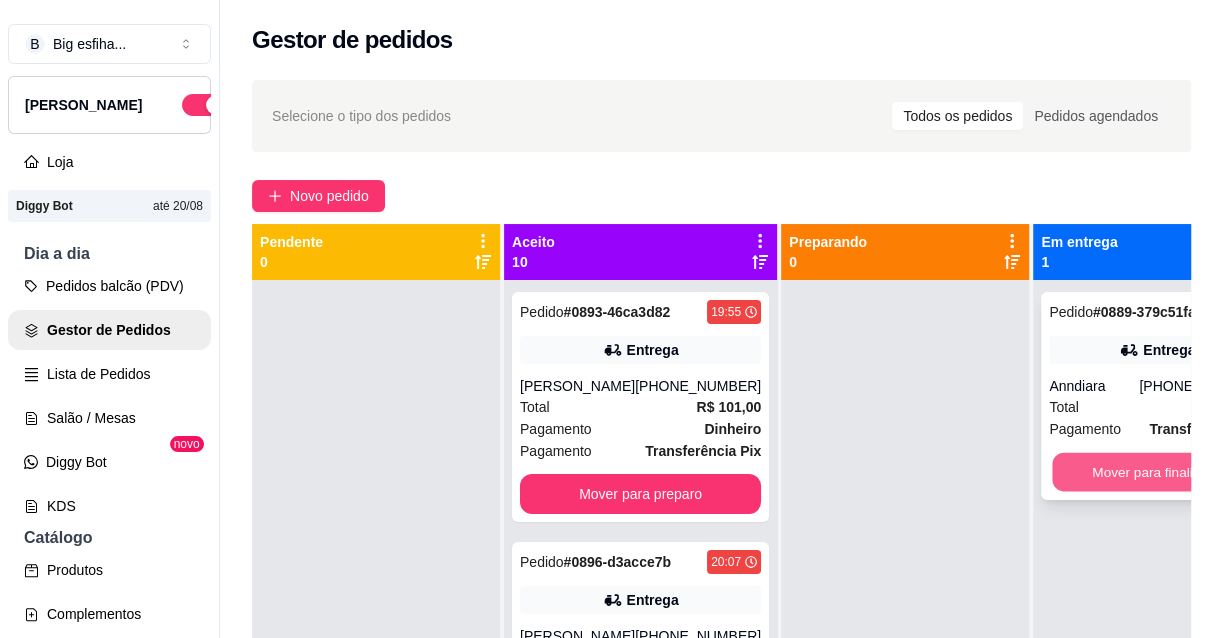 click on "Mover para finalizado" at bounding box center (1157, 472) 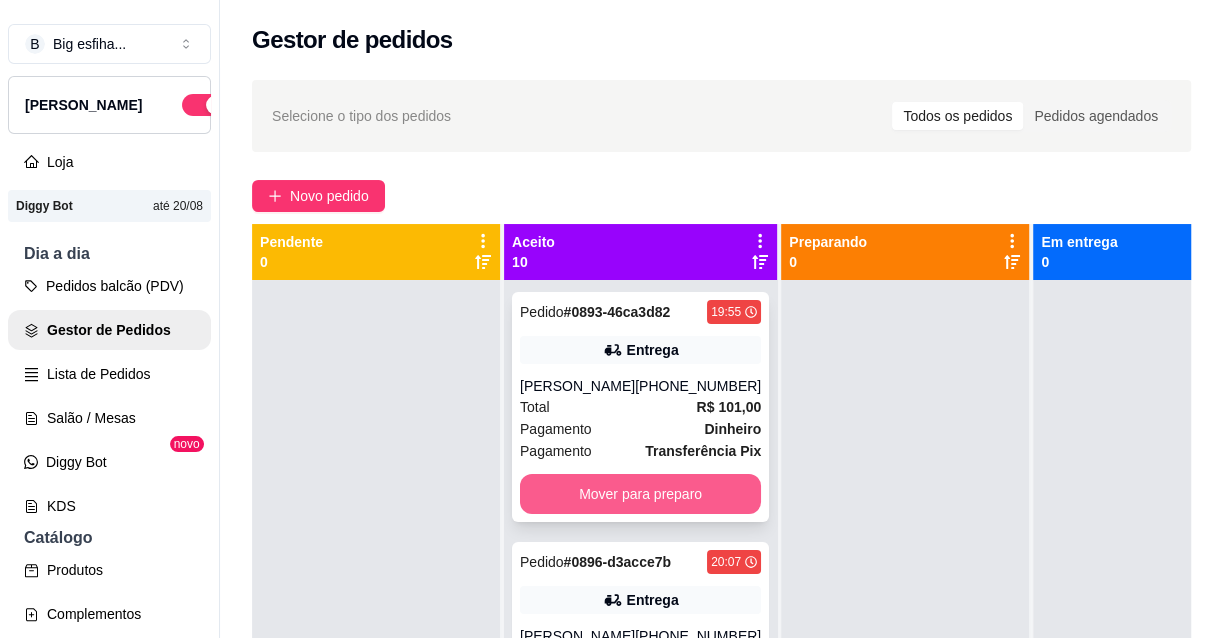 click on "Mover para preparo" at bounding box center (640, 494) 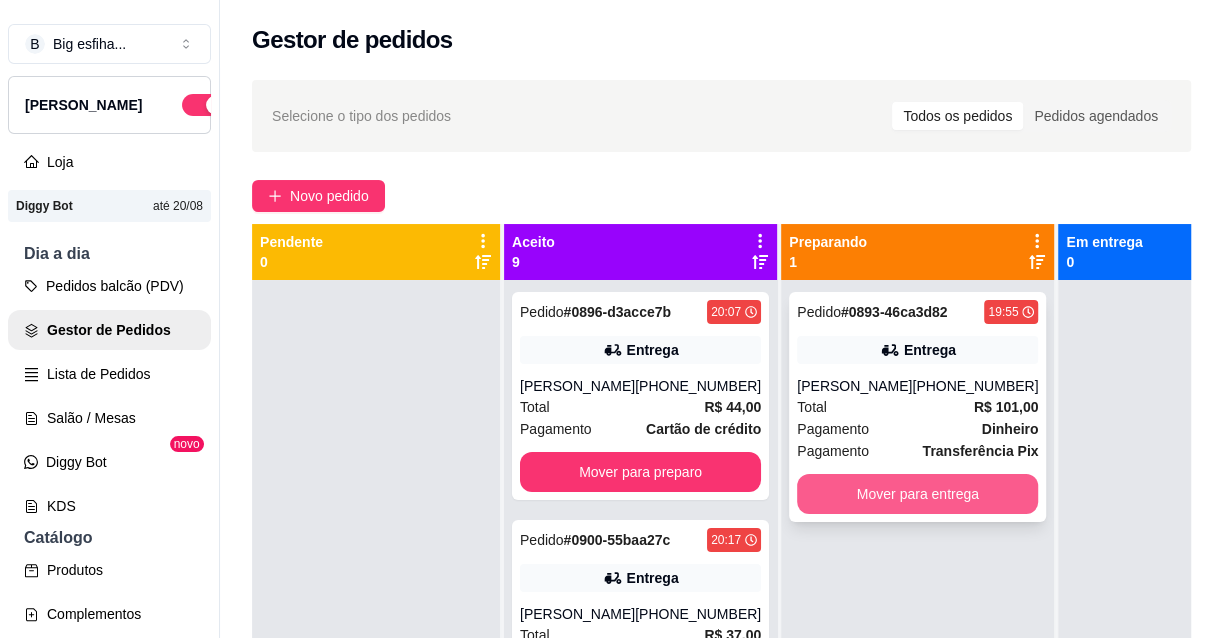 click on "Mover para entrega" at bounding box center [917, 494] 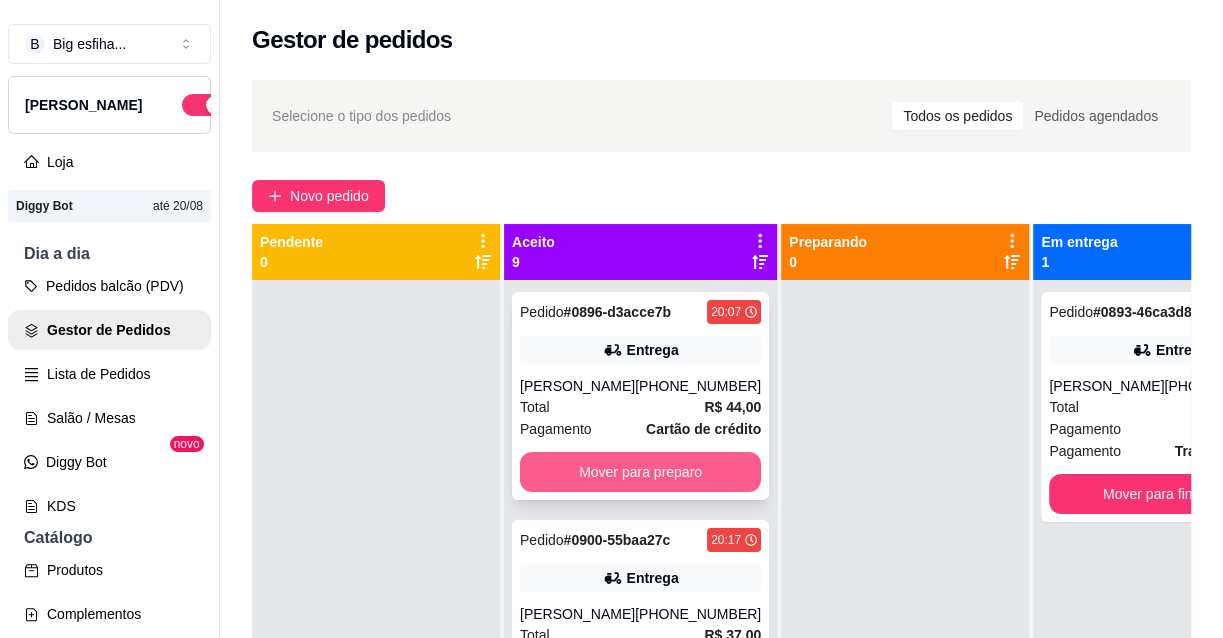 click on "Mover para preparo" at bounding box center [640, 472] 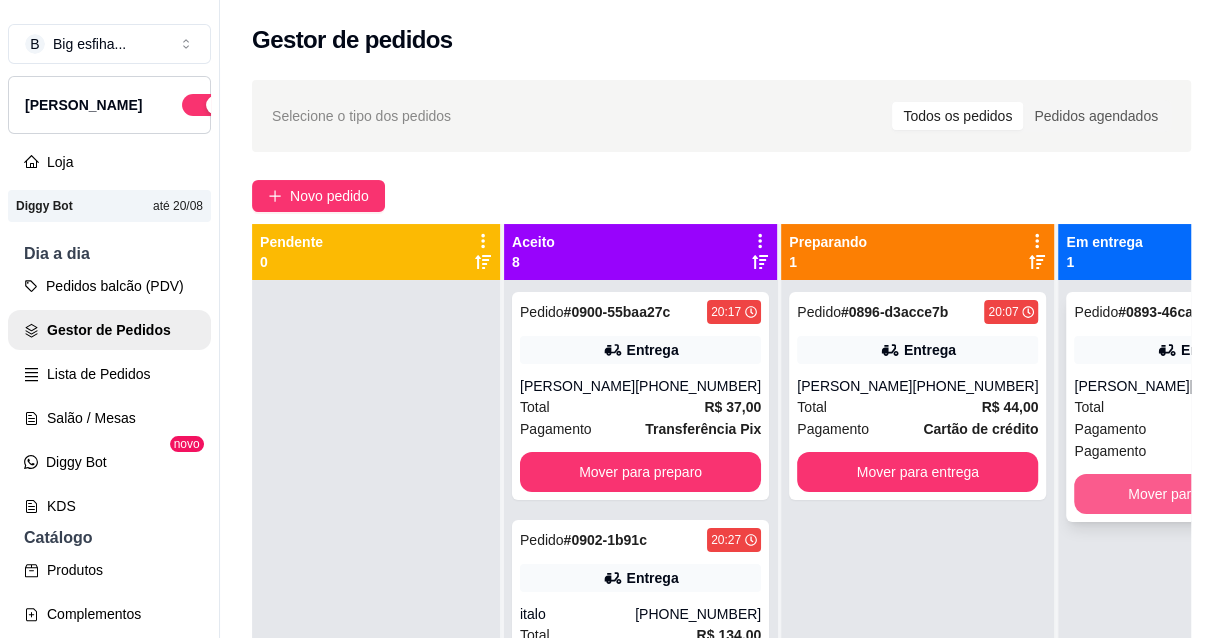 click on "Mover para finalizado" at bounding box center (1194, 494) 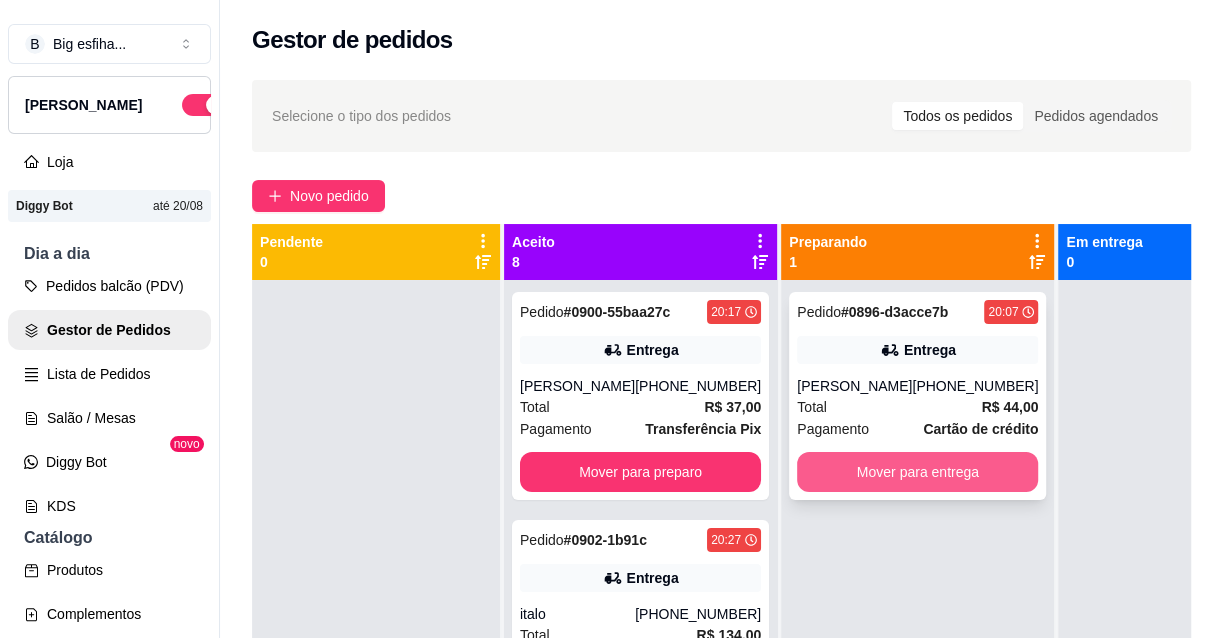 click on "Mover para entrega" at bounding box center [917, 472] 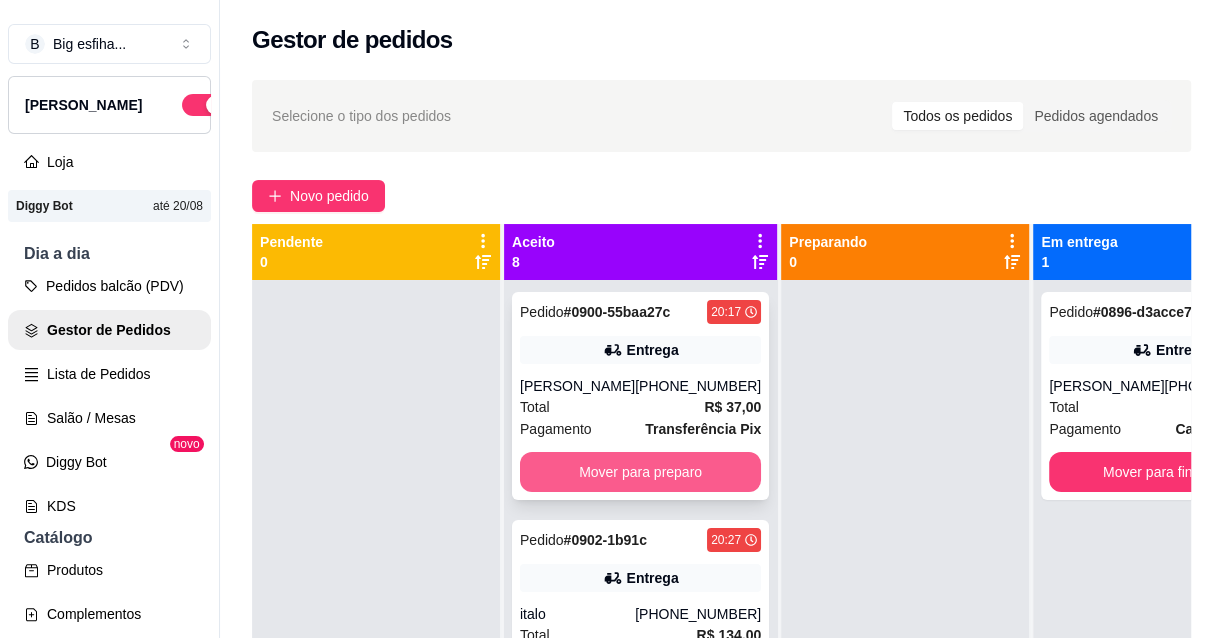click on "Mover para preparo" at bounding box center [640, 472] 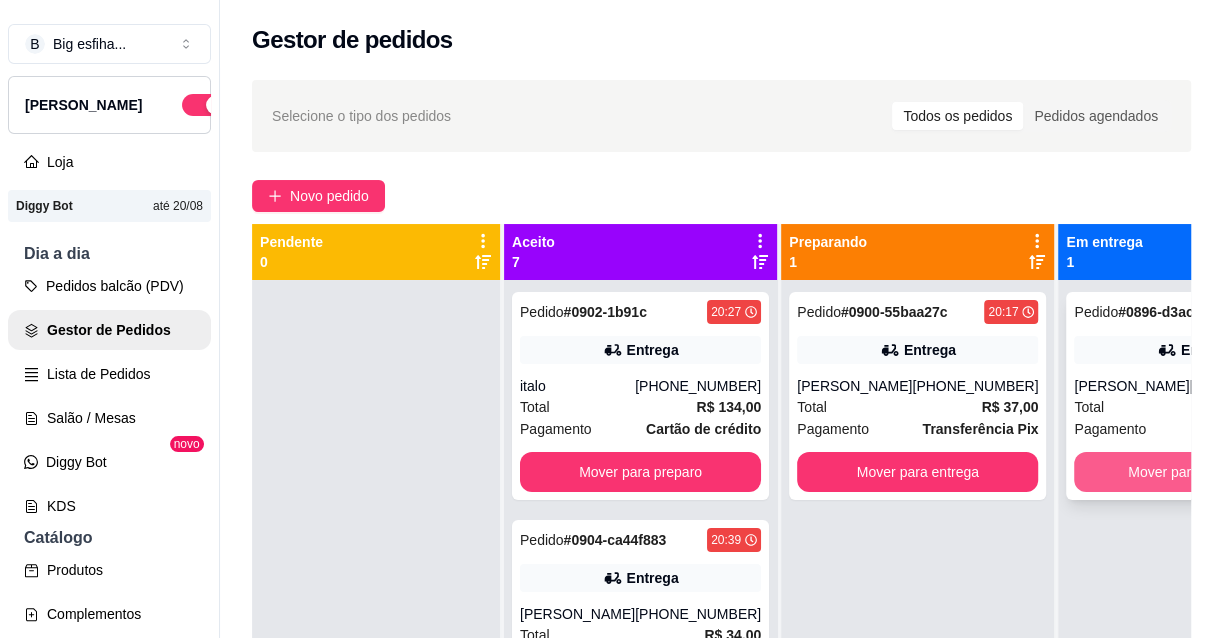 click on "Mover para finalizado" at bounding box center (1194, 472) 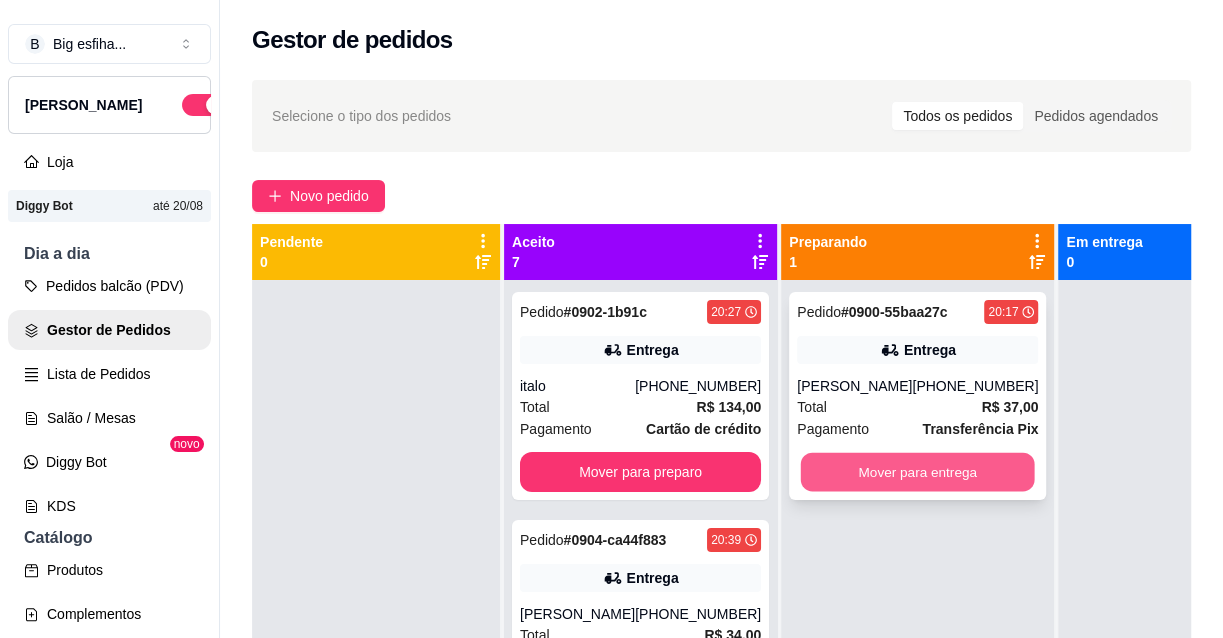 click on "Mover para entrega" at bounding box center (918, 472) 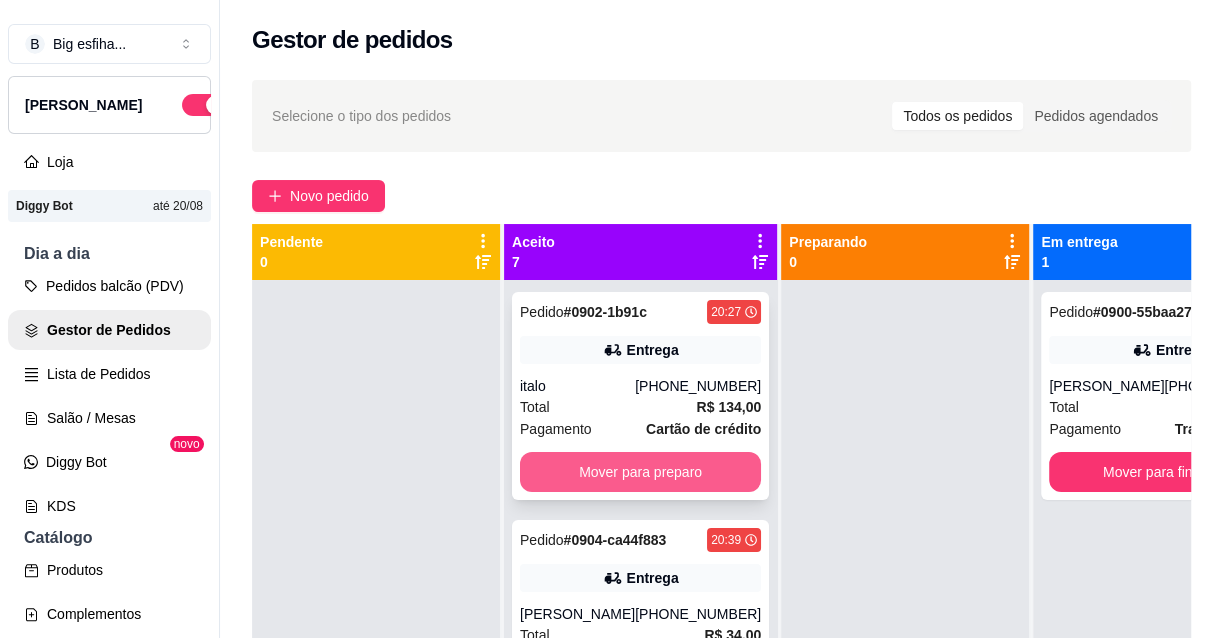 click on "Mover para preparo" at bounding box center [640, 472] 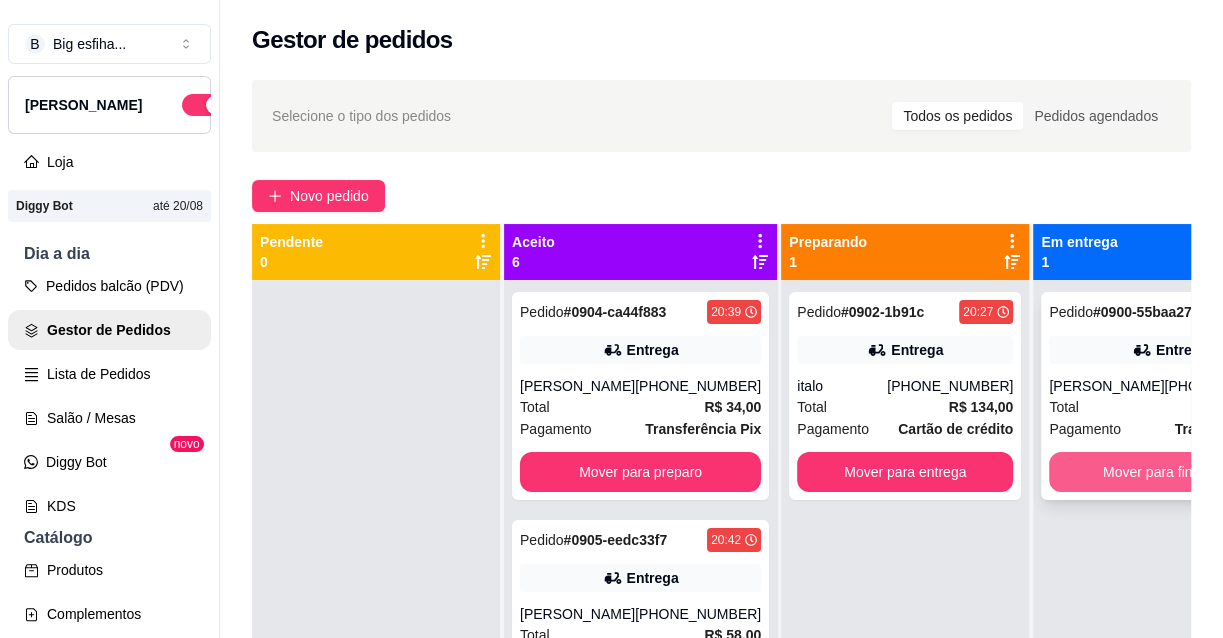 click on "Mover para finalizado" at bounding box center (1169, 472) 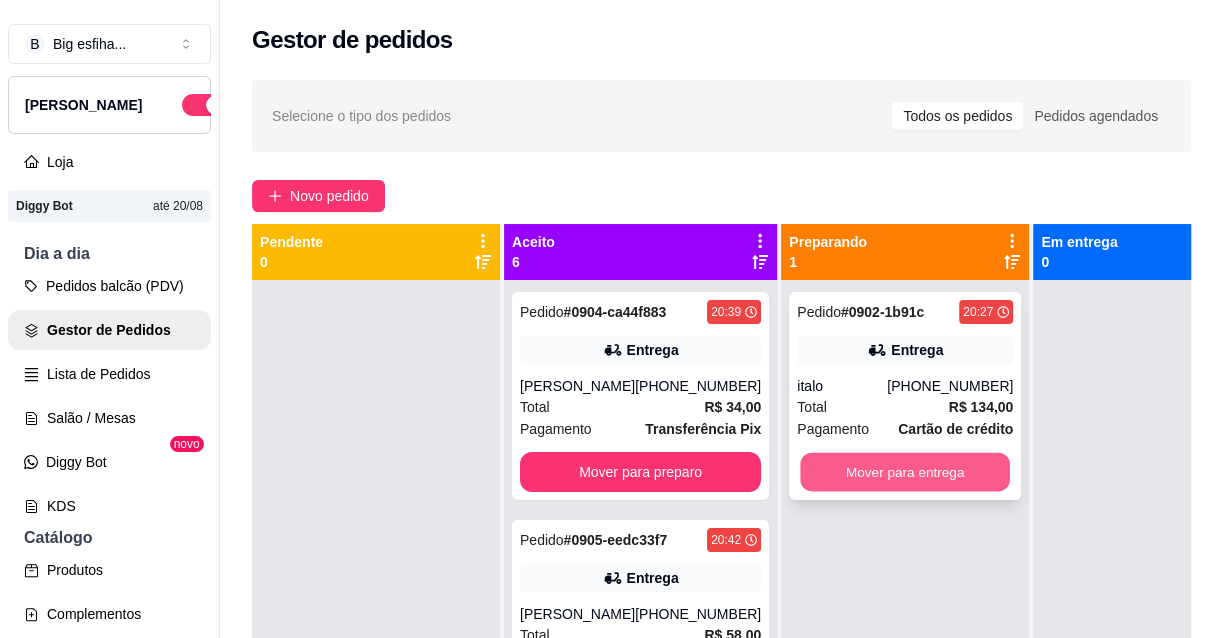 click on "Mover para entrega" at bounding box center [905, 472] 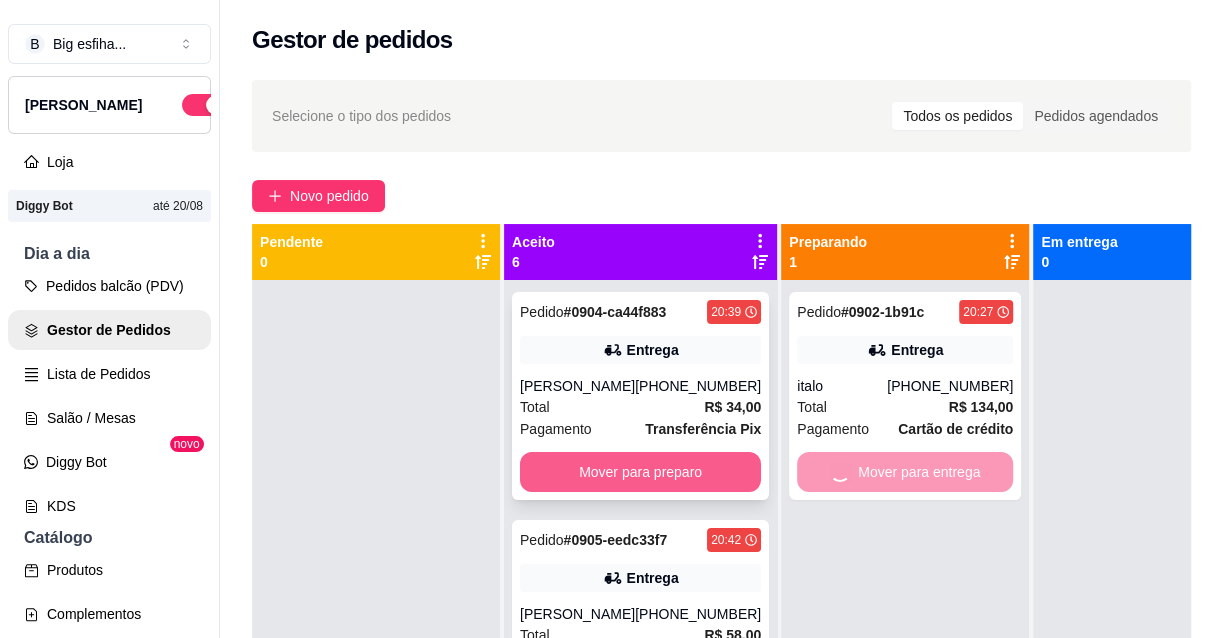 click on "Mover para preparo" at bounding box center (640, 472) 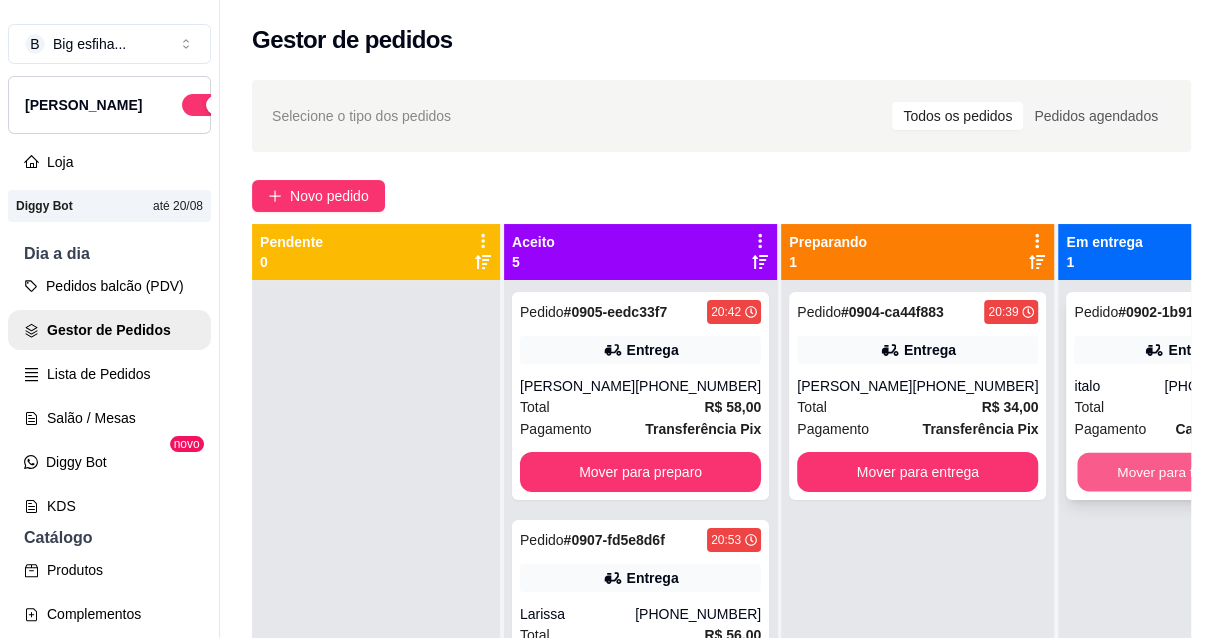 click on "Mover para finalizado" at bounding box center (1183, 472) 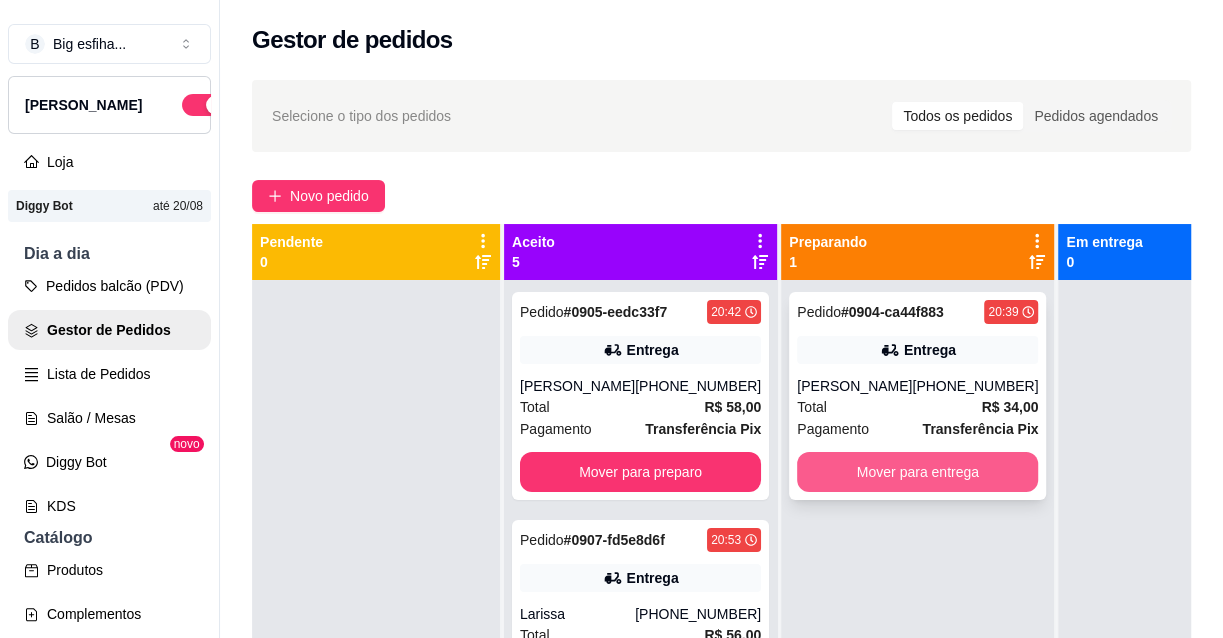 click on "Mover para entrega" at bounding box center [917, 472] 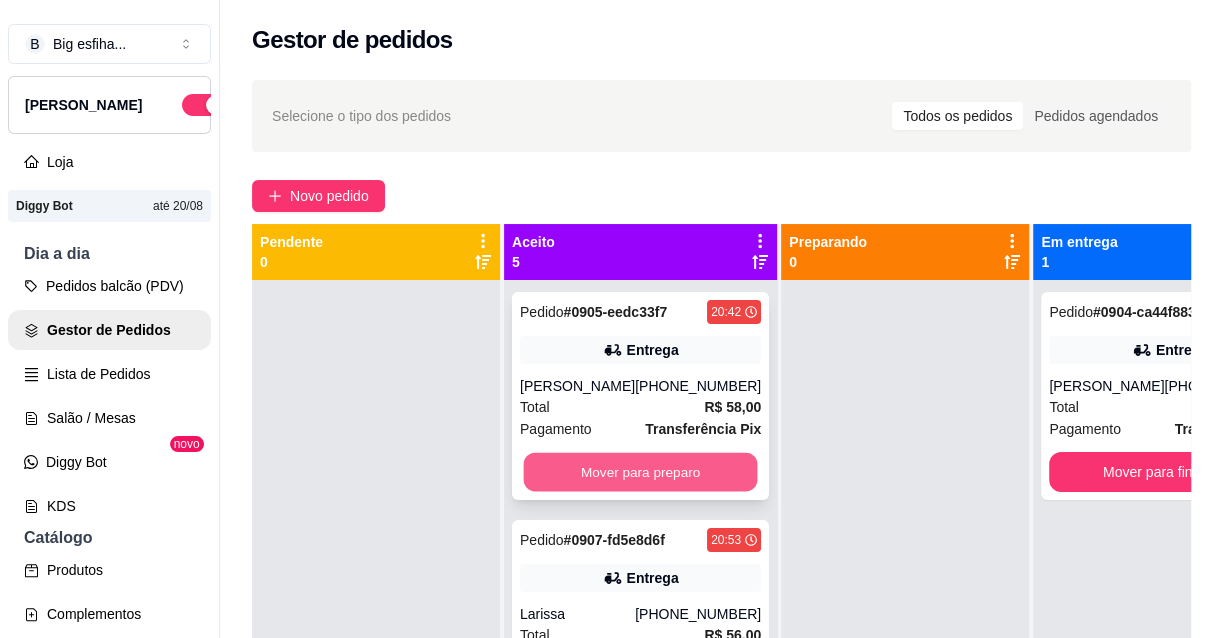 click on "Mover para preparo" at bounding box center [641, 472] 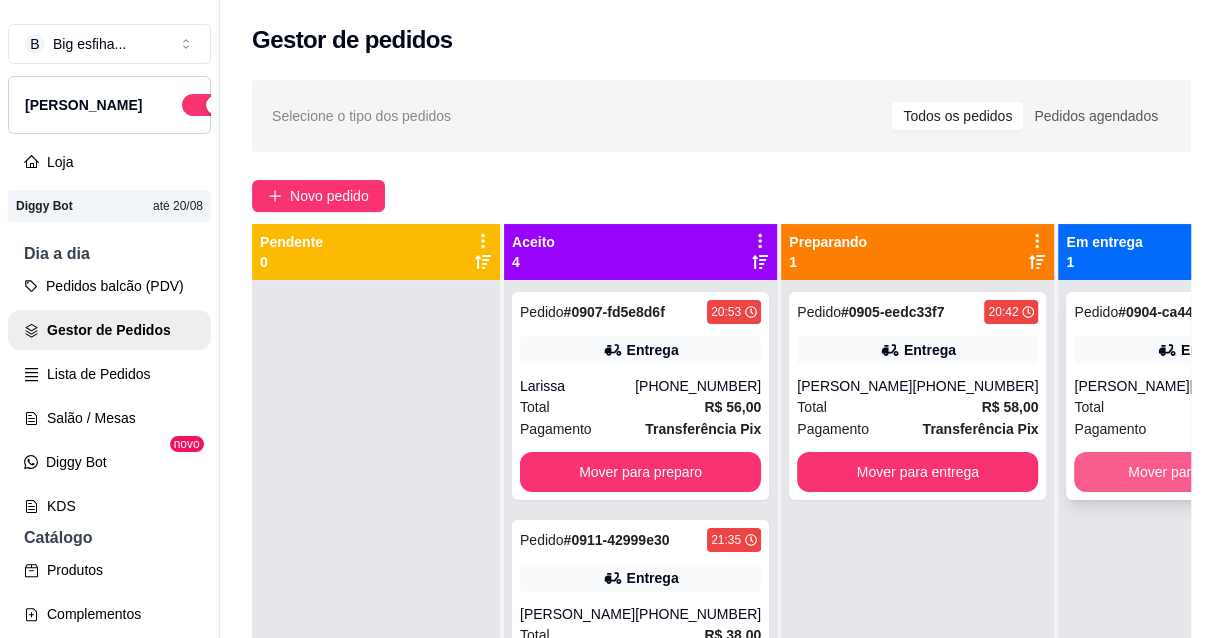 click on "Mover para finalizado" at bounding box center [1194, 472] 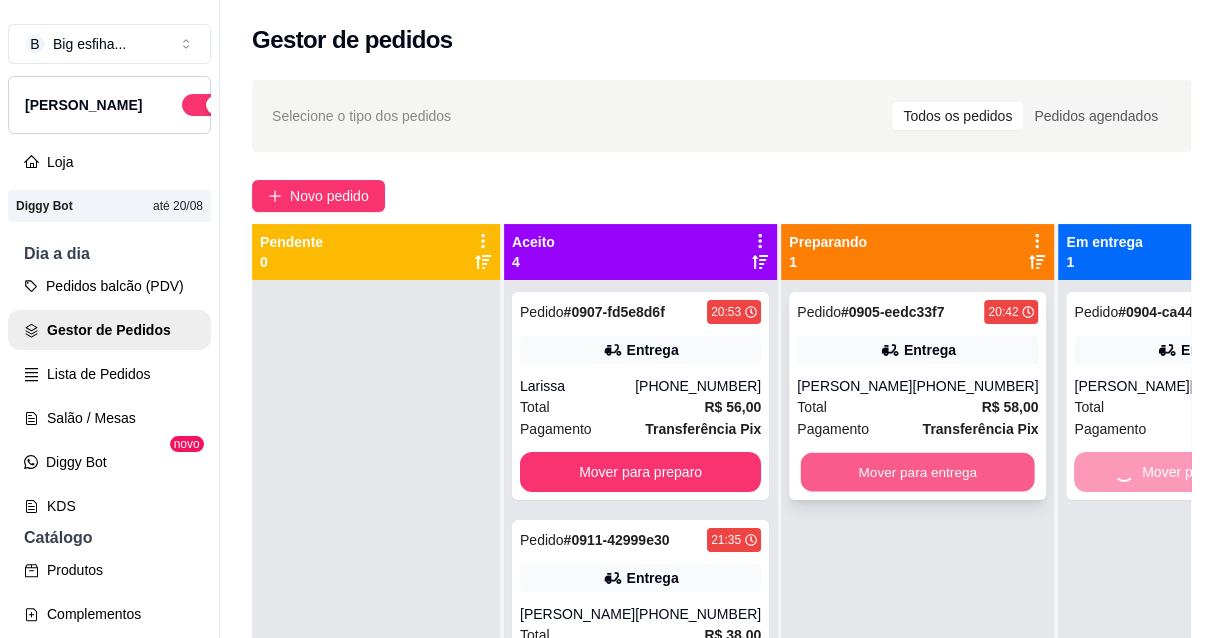 click on "Mover para entrega" at bounding box center (918, 472) 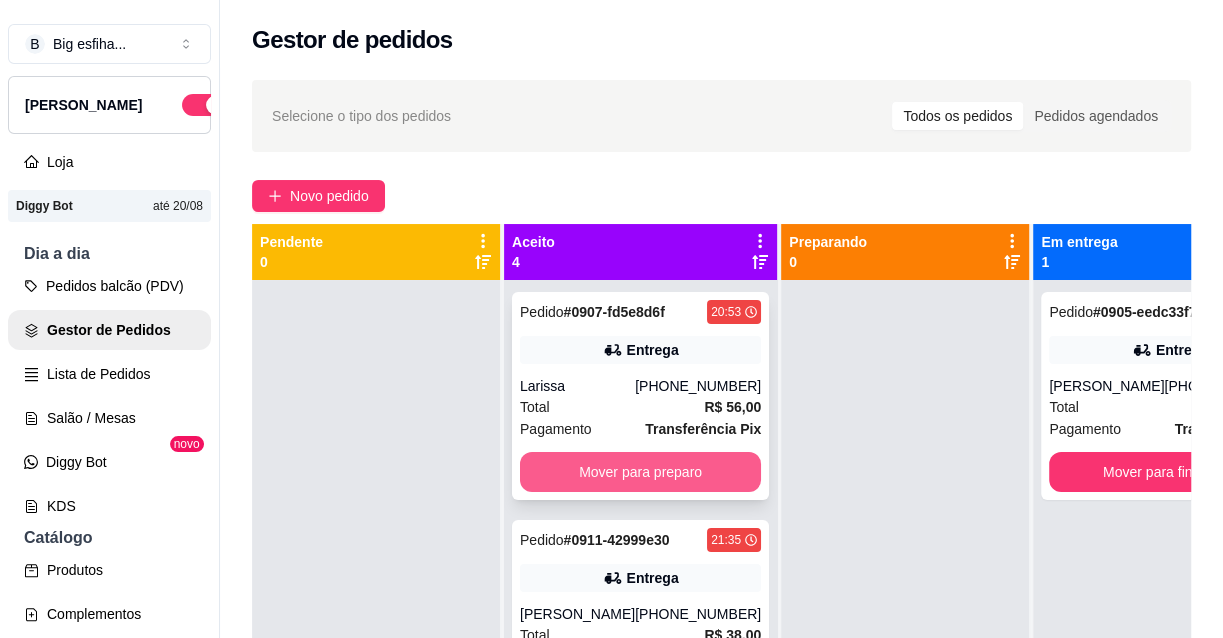 click on "Mover para preparo" at bounding box center [640, 472] 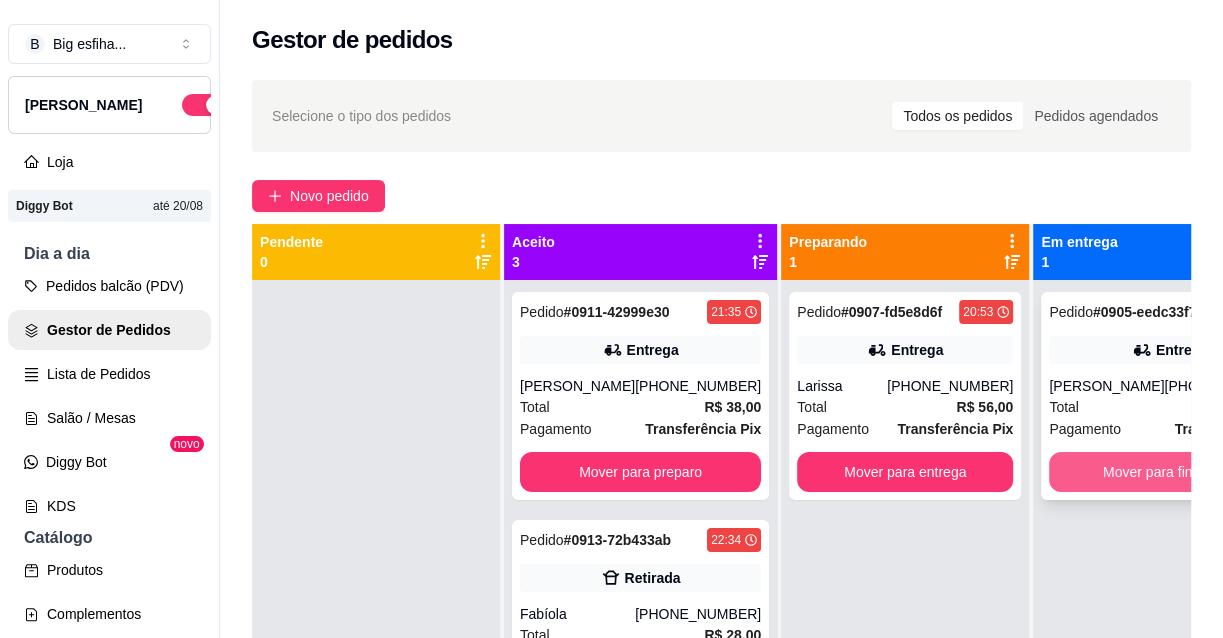 click on "Mover para finalizado" at bounding box center (1169, 472) 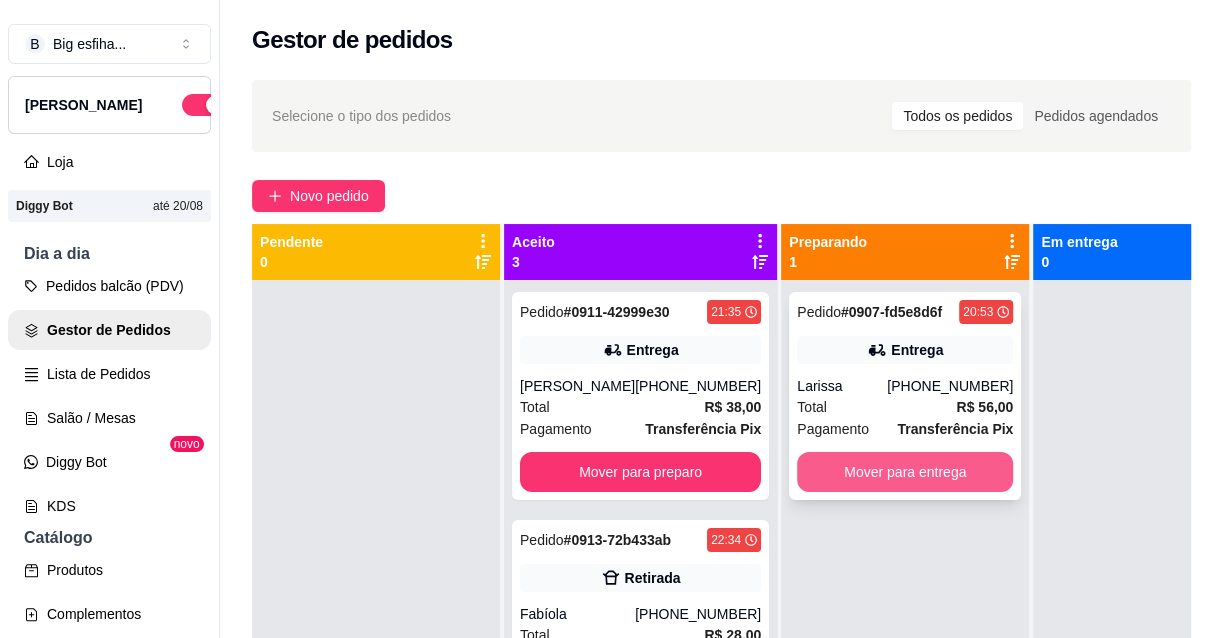 click on "Mover para entrega" at bounding box center (905, 472) 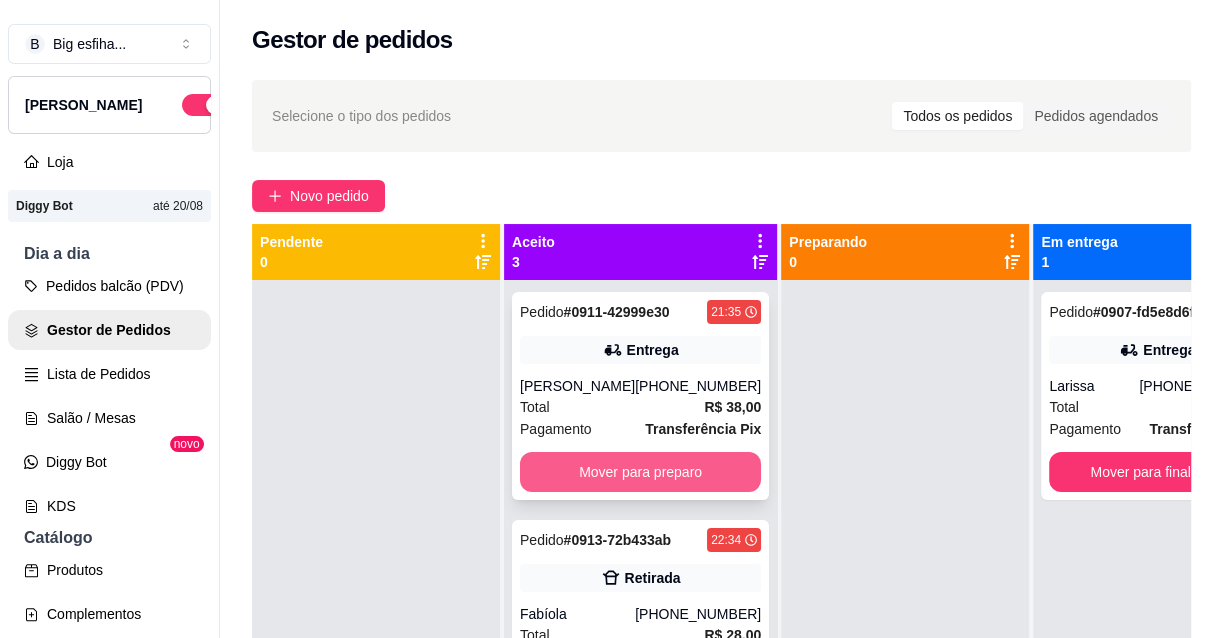 click on "Mover para preparo" at bounding box center (640, 472) 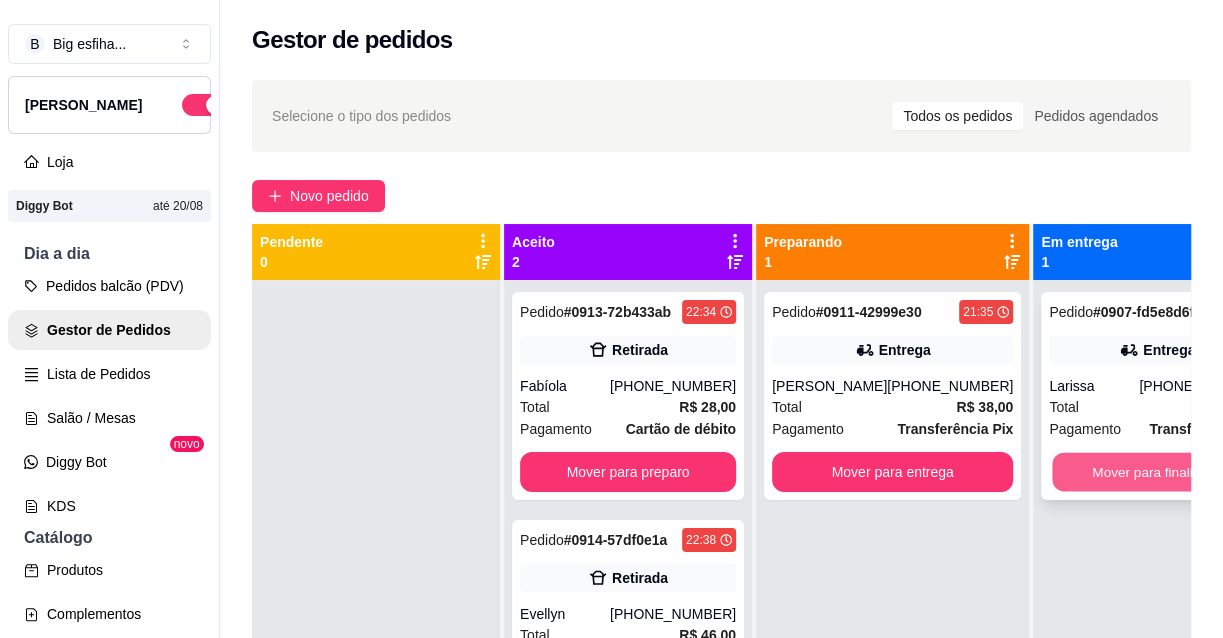click on "Mover para finalizado" at bounding box center (1157, 472) 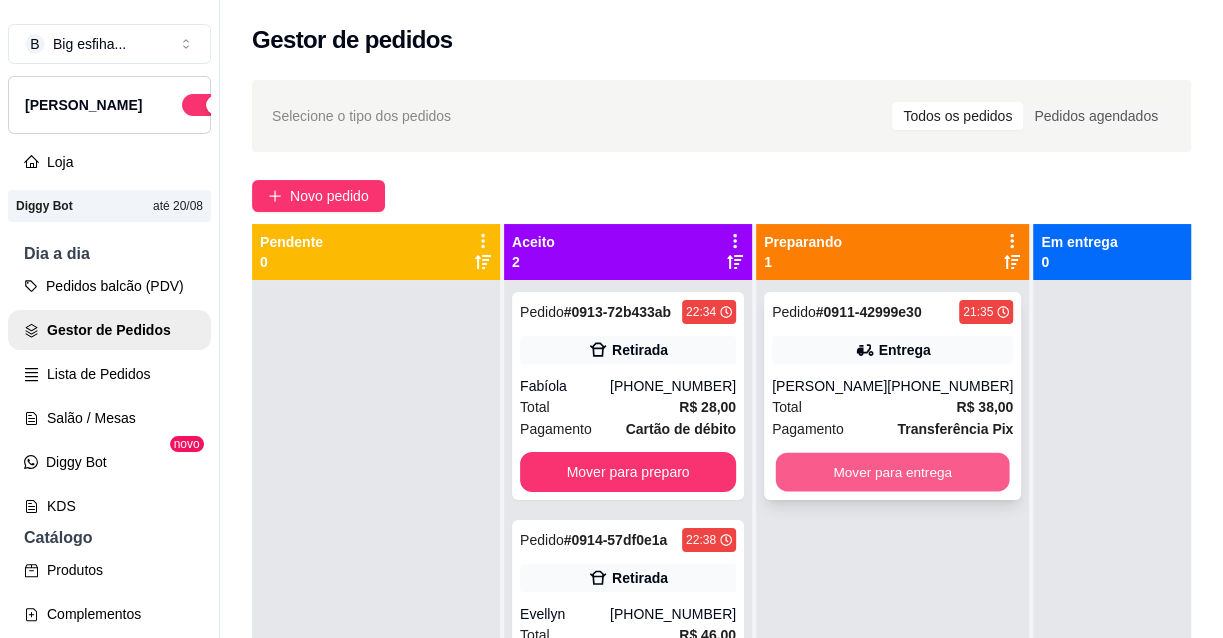 click on "Mover para entrega" at bounding box center [893, 472] 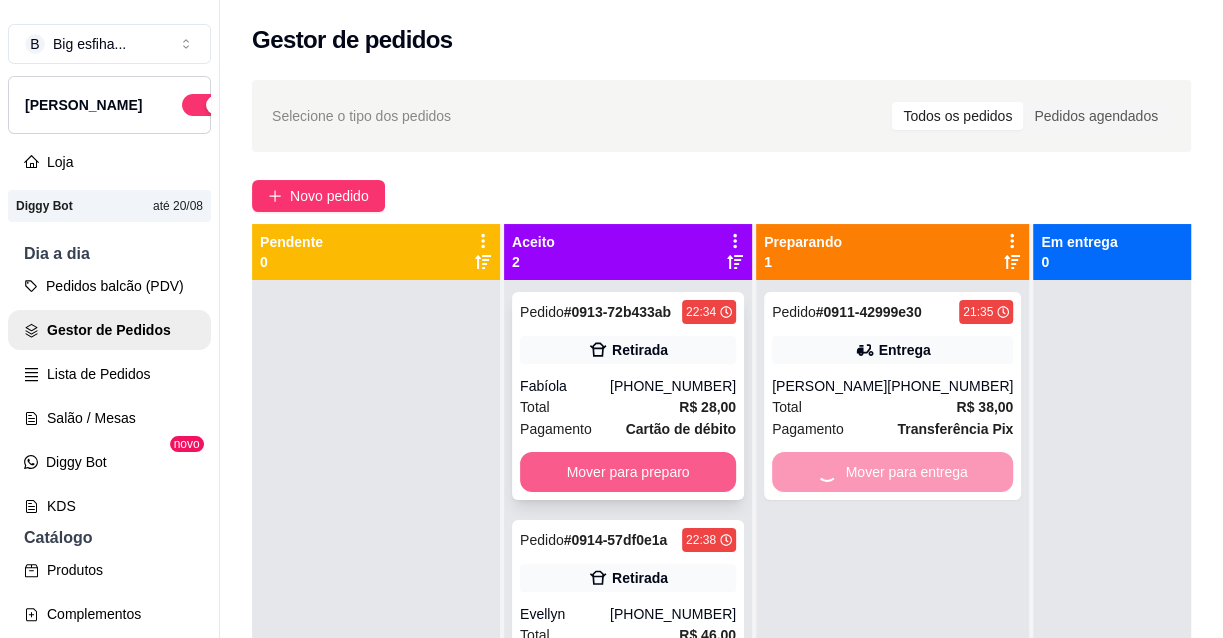 click on "Mover para preparo" at bounding box center [628, 472] 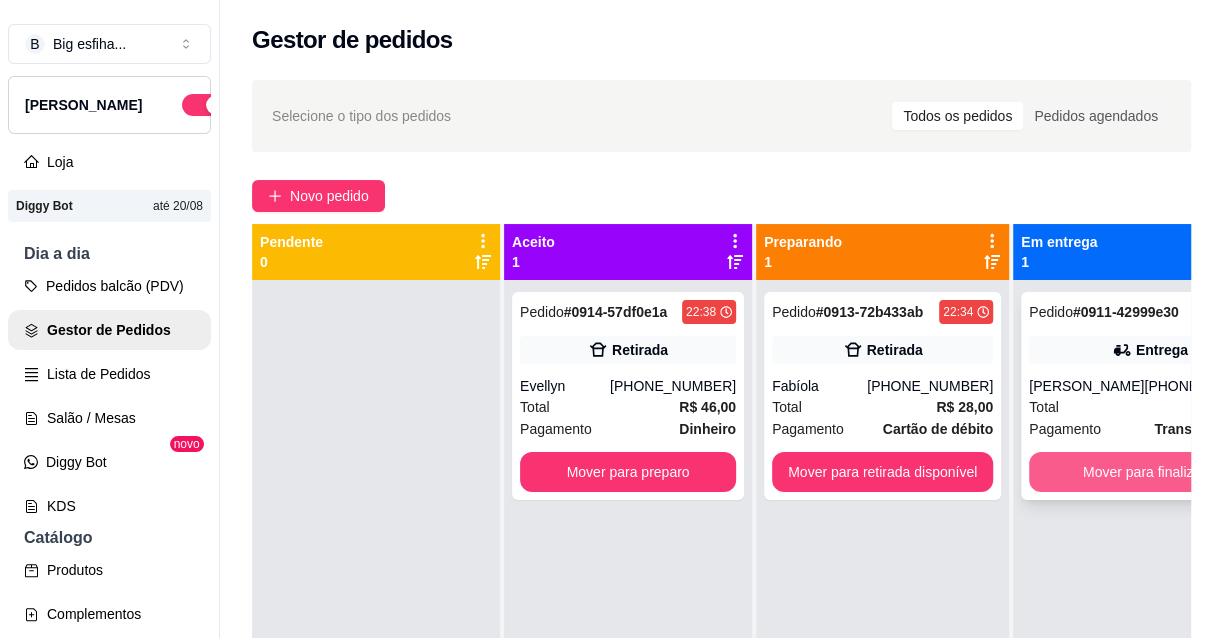 click on "Mover para finalizado" at bounding box center (1149, 472) 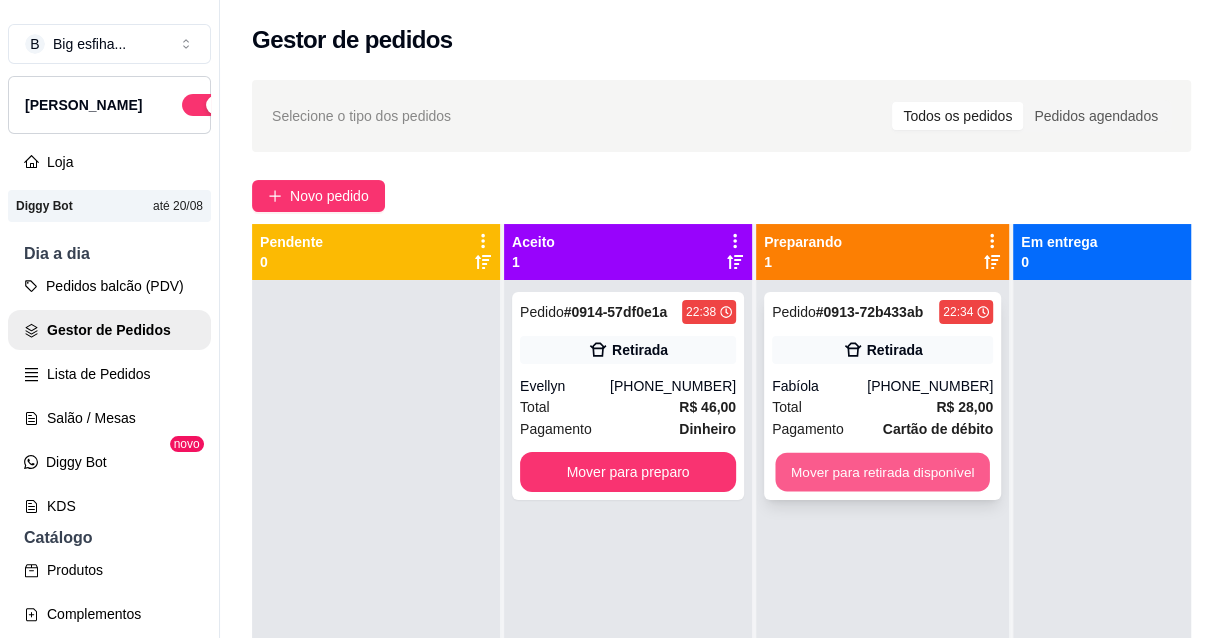 click on "Mover para retirada disponível" at bounding box center (882, 472) 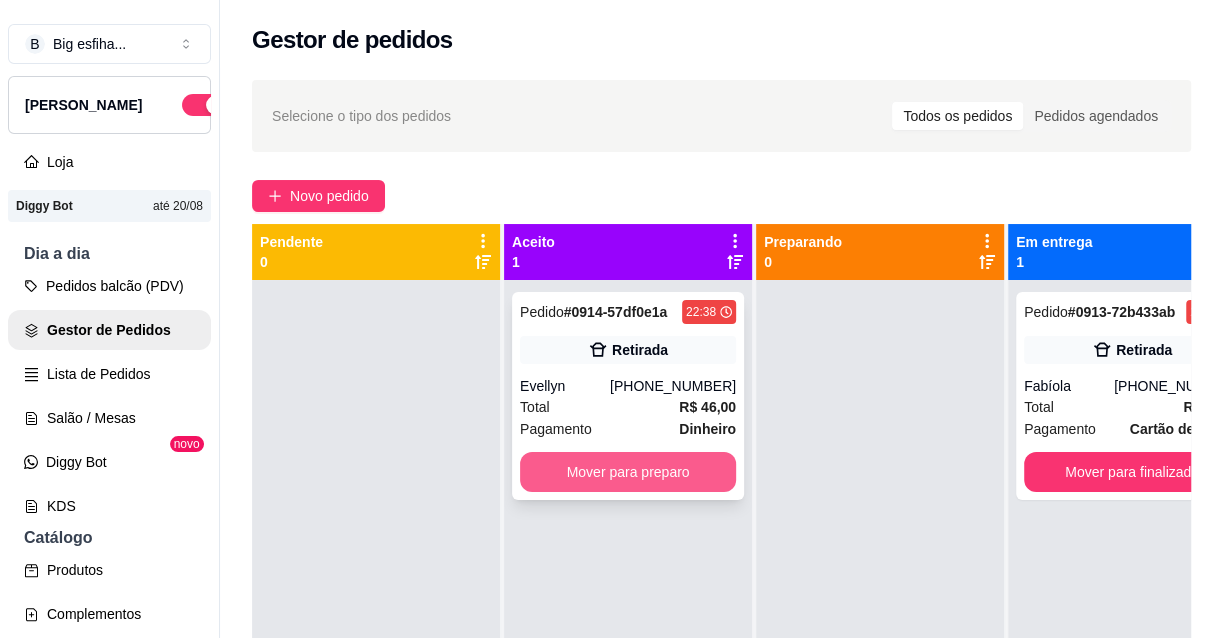 click on "Mover para preparo" at bounding box center [628, 472] 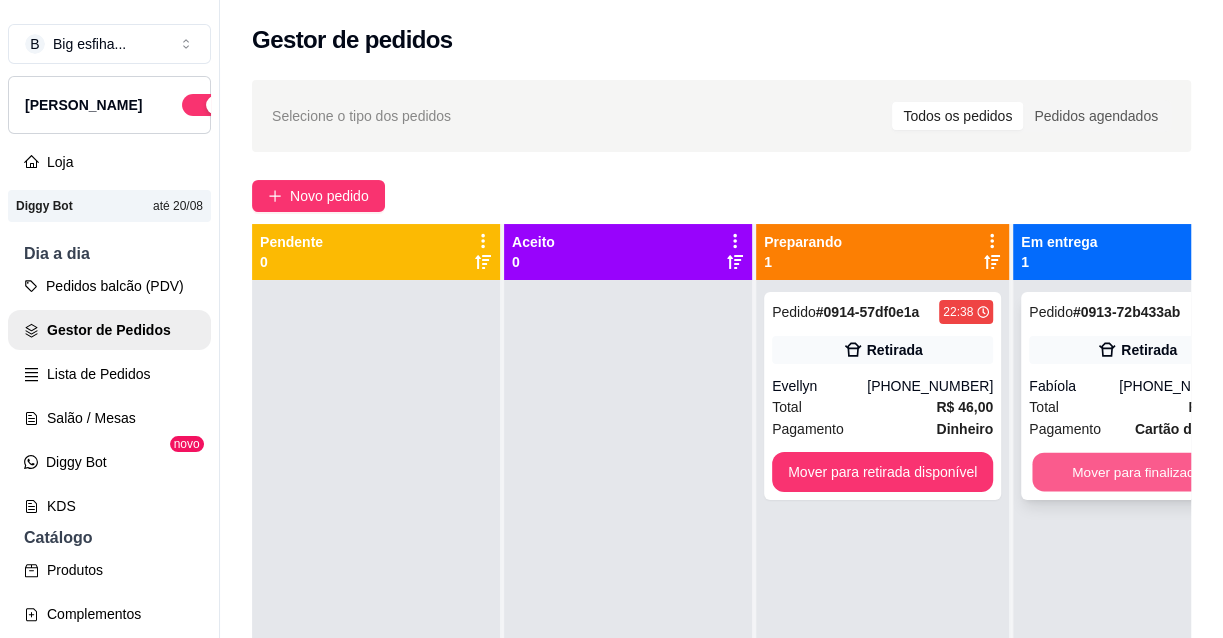 click on "Mover para finalizado" at bounding box center (1137, 472) 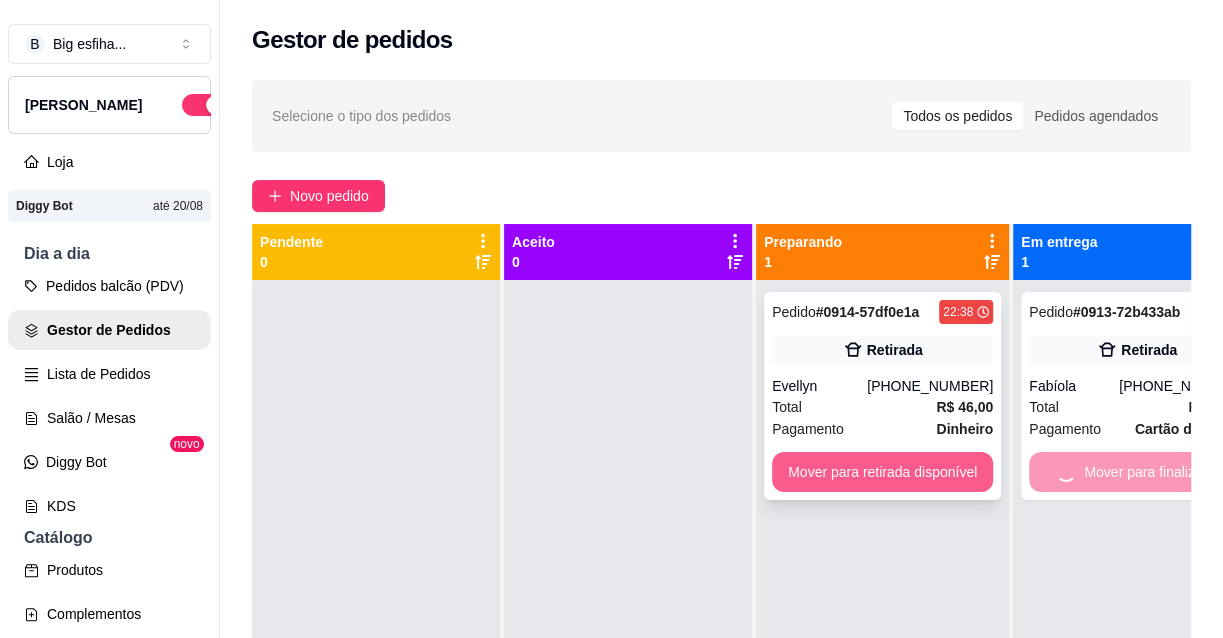 click on "Mover para retirada disponível" at bounding box center (882, 472) 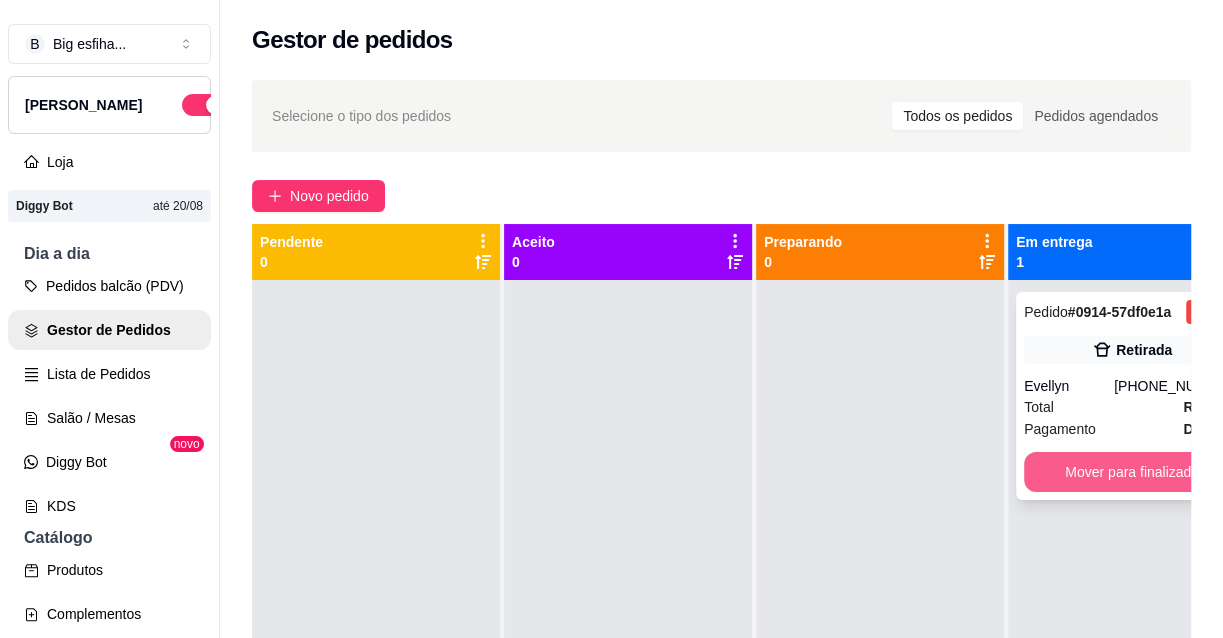 click on "Mover para finalizado" at bounding box center [1132, 472] 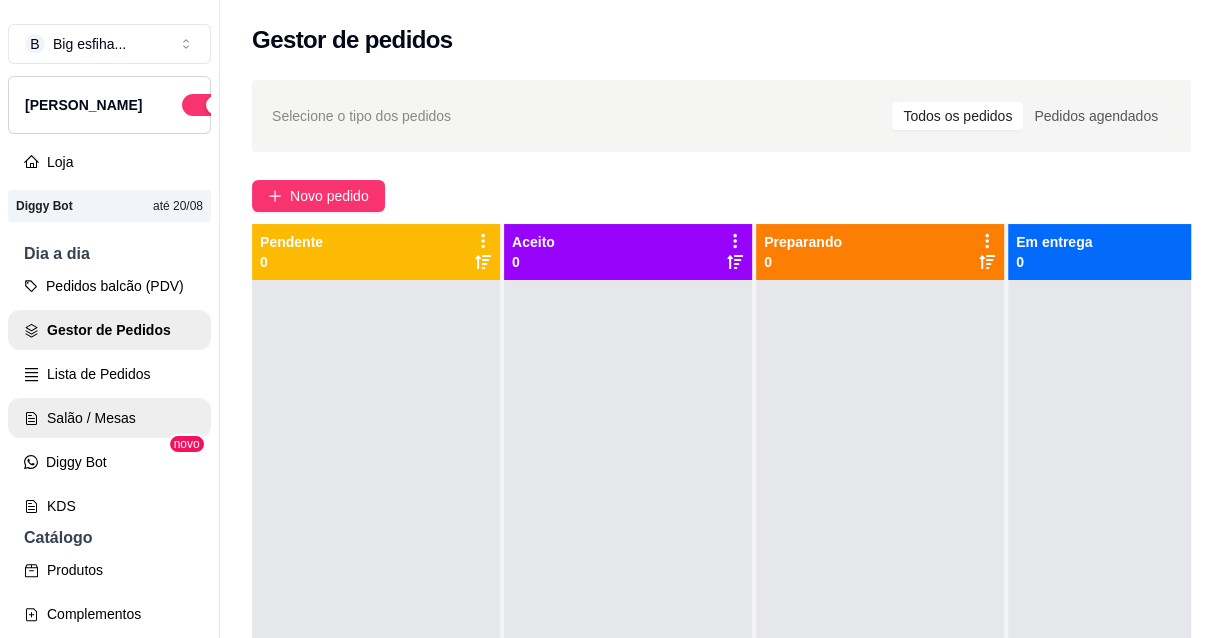 click on "Salão / Mesas" at bounding box center (109, 418) 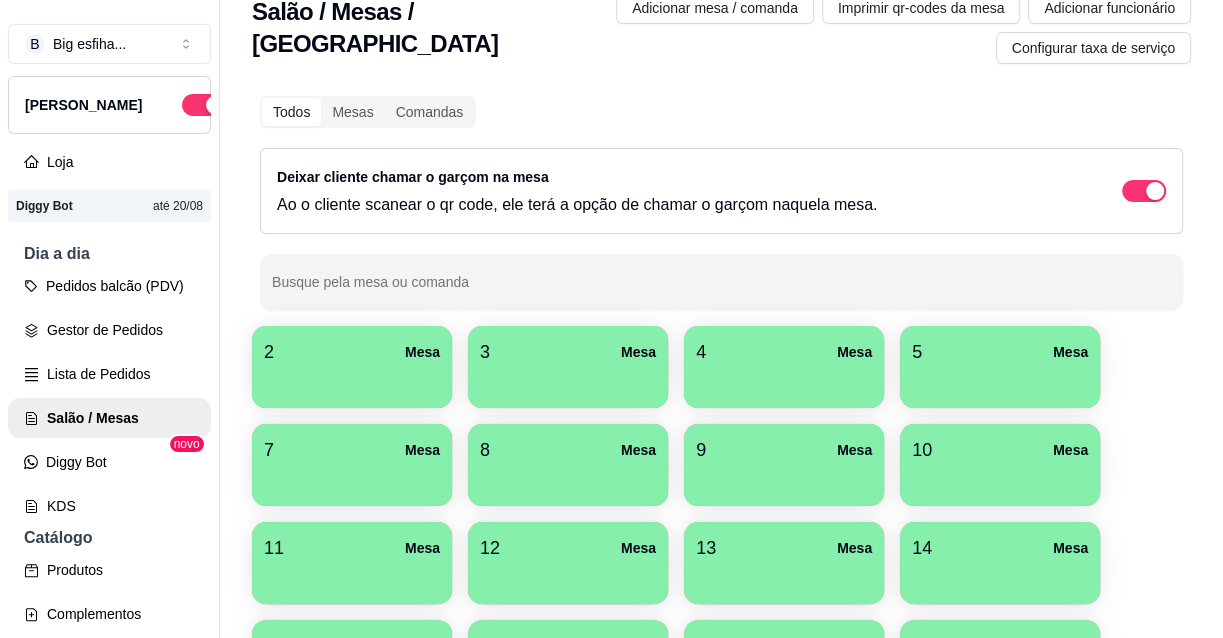 scroll, scrollTop: 0, scrollLeft: 0, axis: both 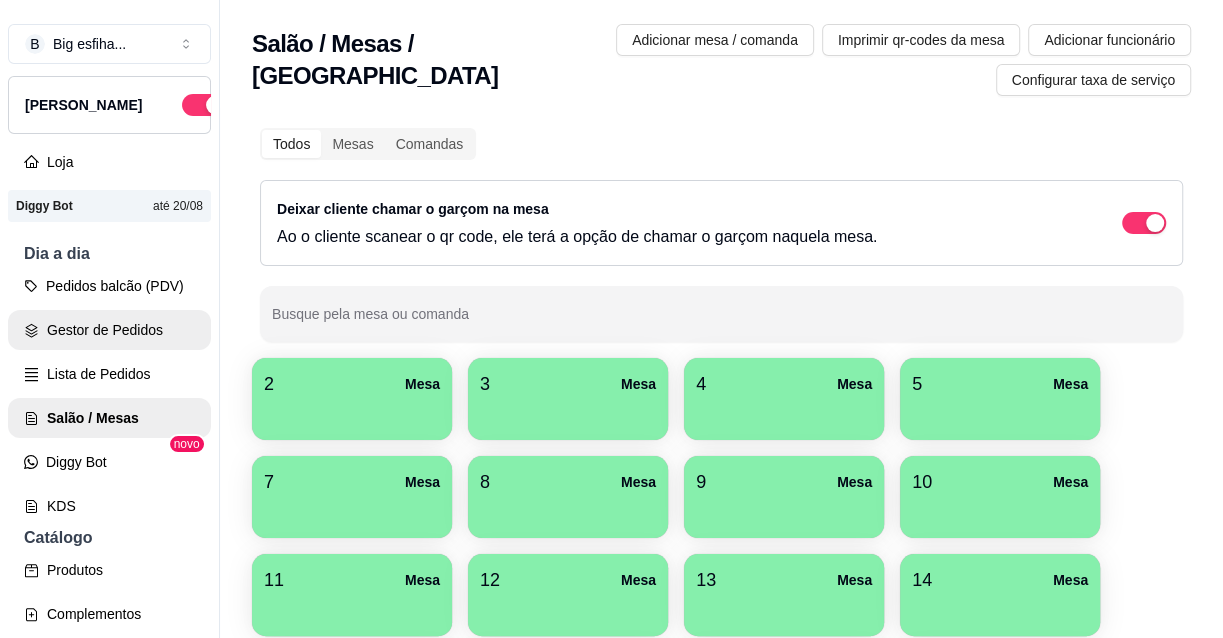 click on "Gestor de Pedidos" at bounding box center [109, 330] 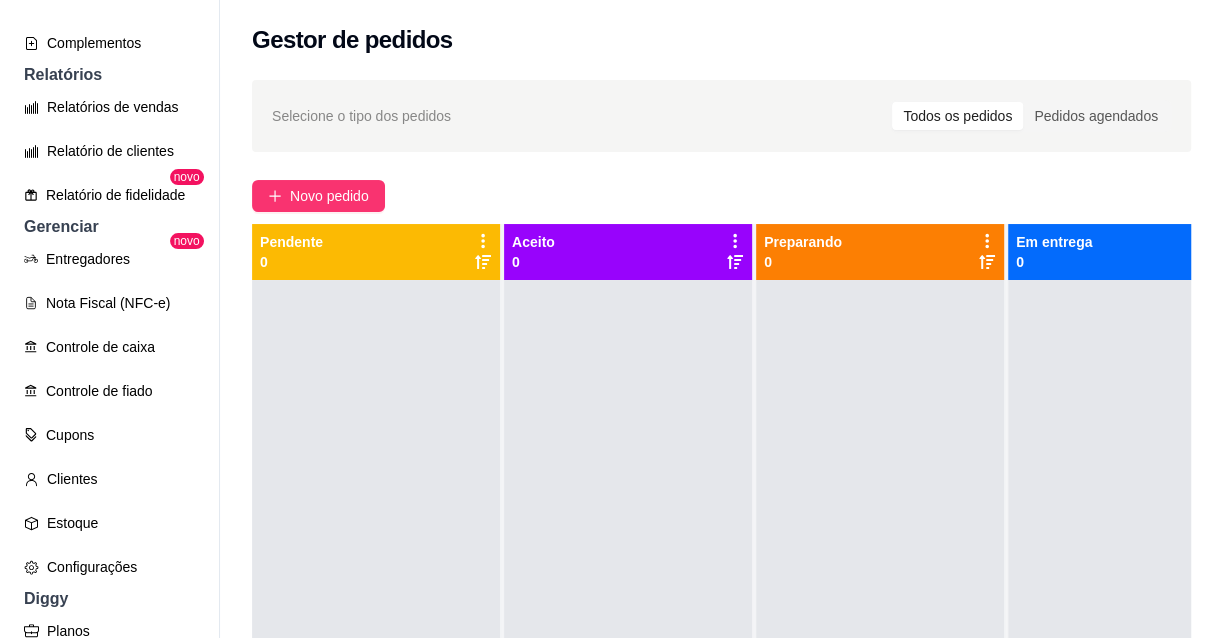 scroll, scrollTop: 636, scrollLeft: 0, axis: vertical 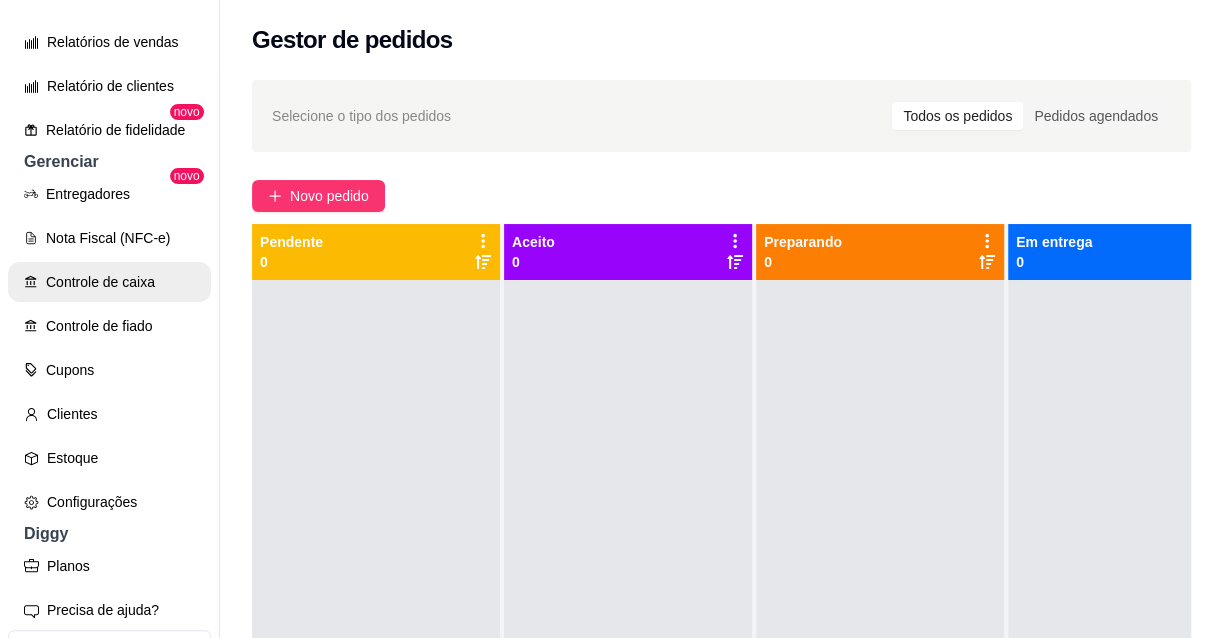 click on "Controle de caixa" at bounding box center (109, 282) 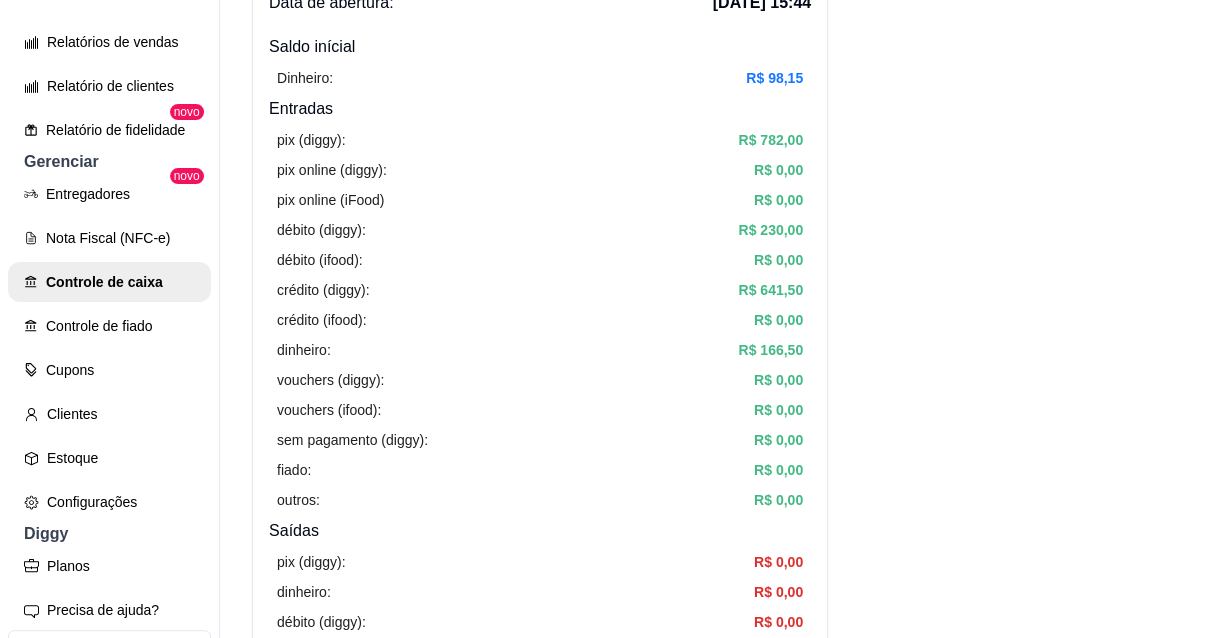scroll, scrollTop: 545, scrollLeft: 0, axis: vertical 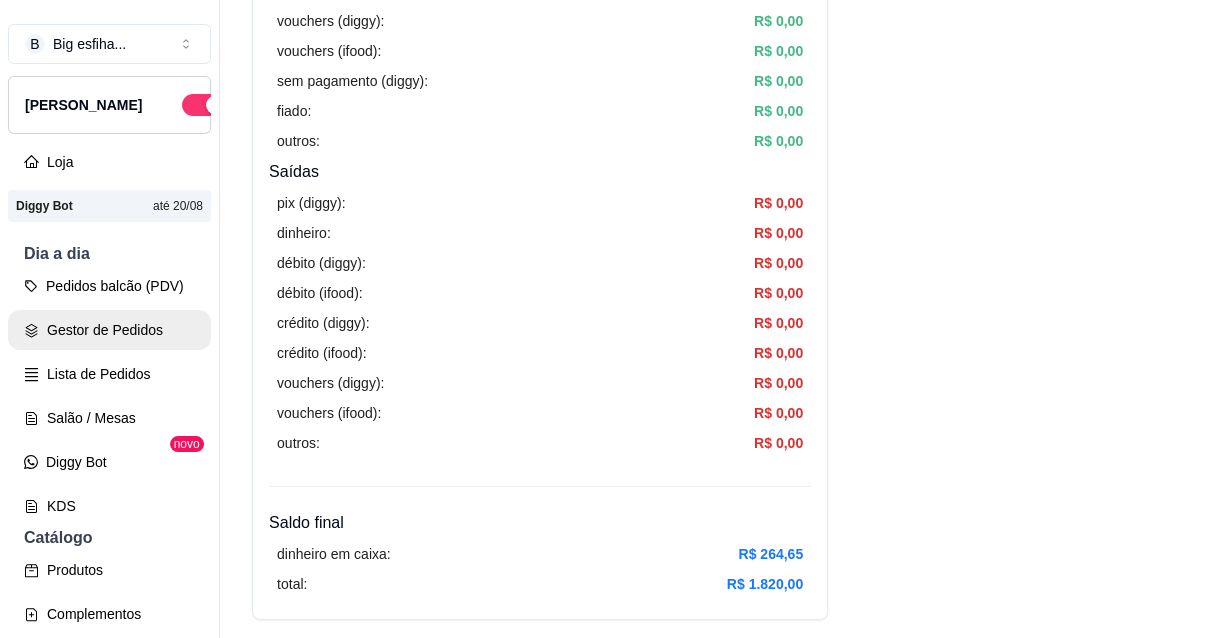 click on "Gestor de Pedidos" at bounding box center [109, 330] 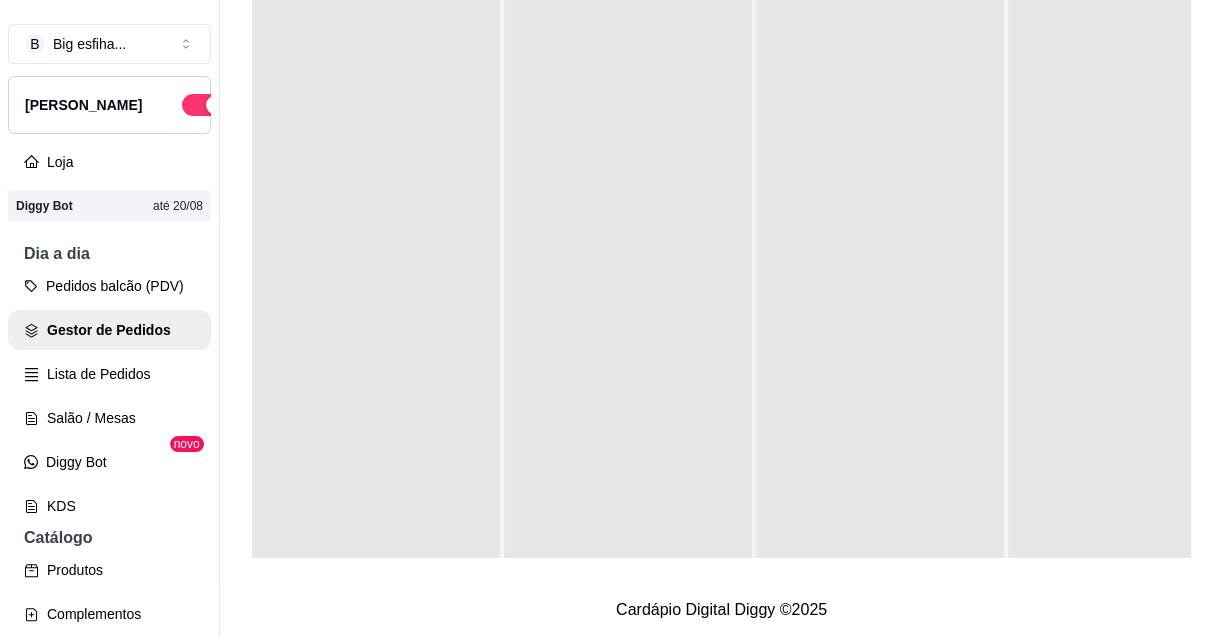 scroll, scrollTop: 0, scrollLeft: 0, axis: both 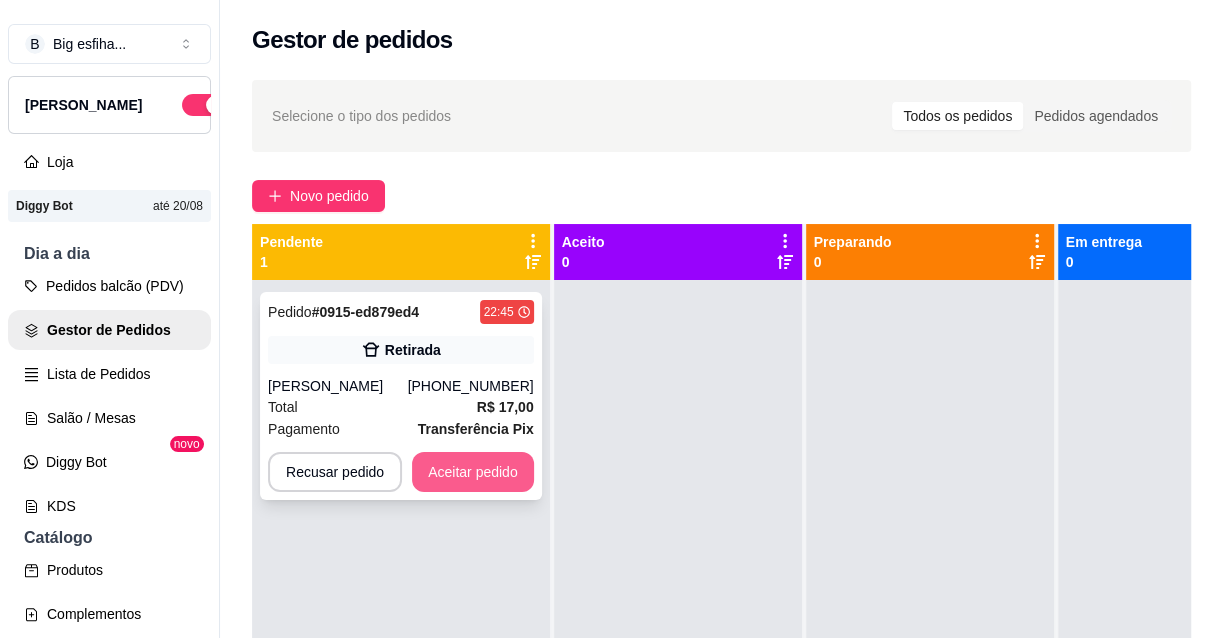 click on "Aceitar pedido" at bounding box center (473, 472) 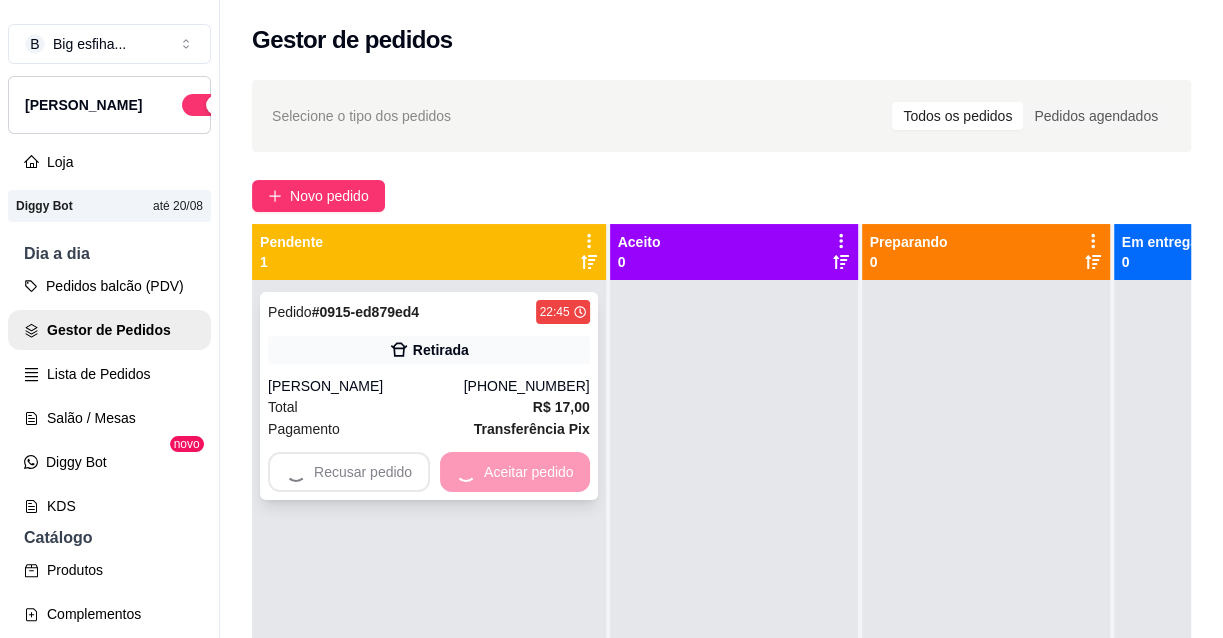 click on "Recusar pedido Aceitar pedido" at bounding box center [429, 472] 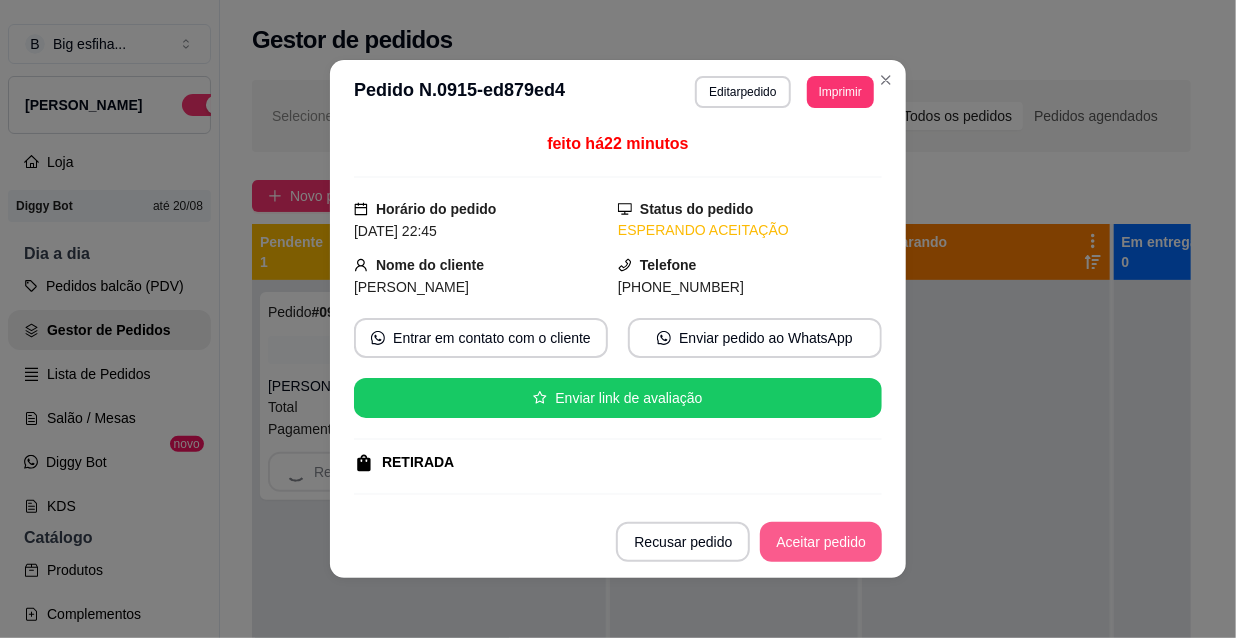 click on "Aceitar pedido" at bounding box center [821, 542] 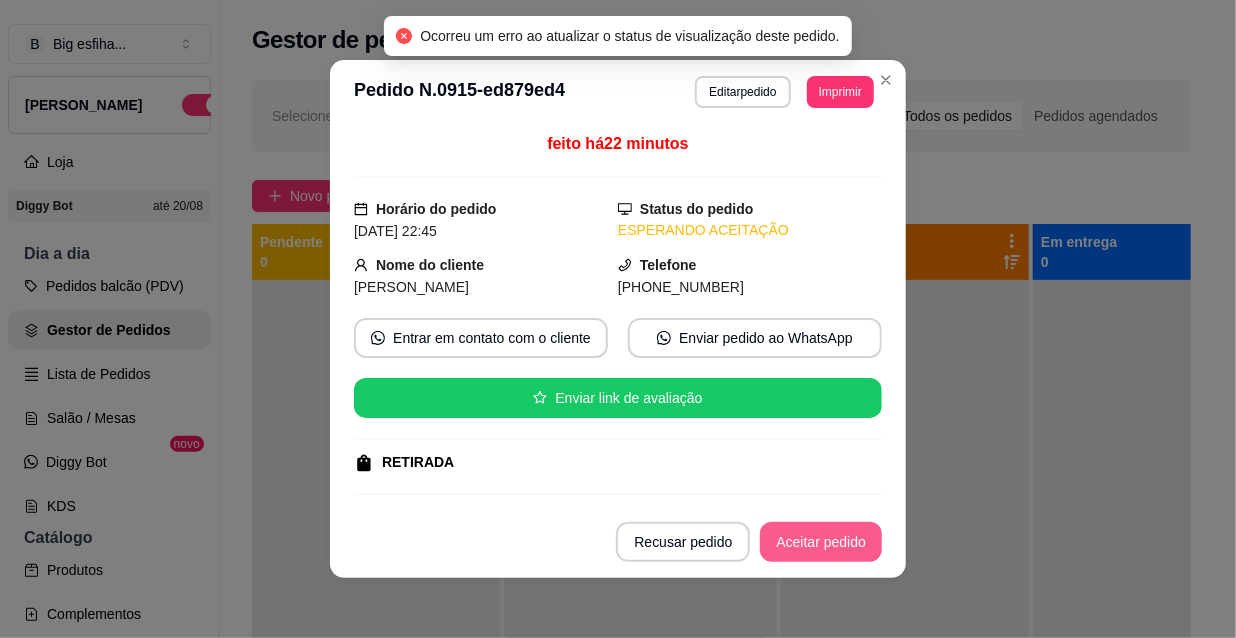 click on "Aceitar pedido" at bounding box center [821, 542] 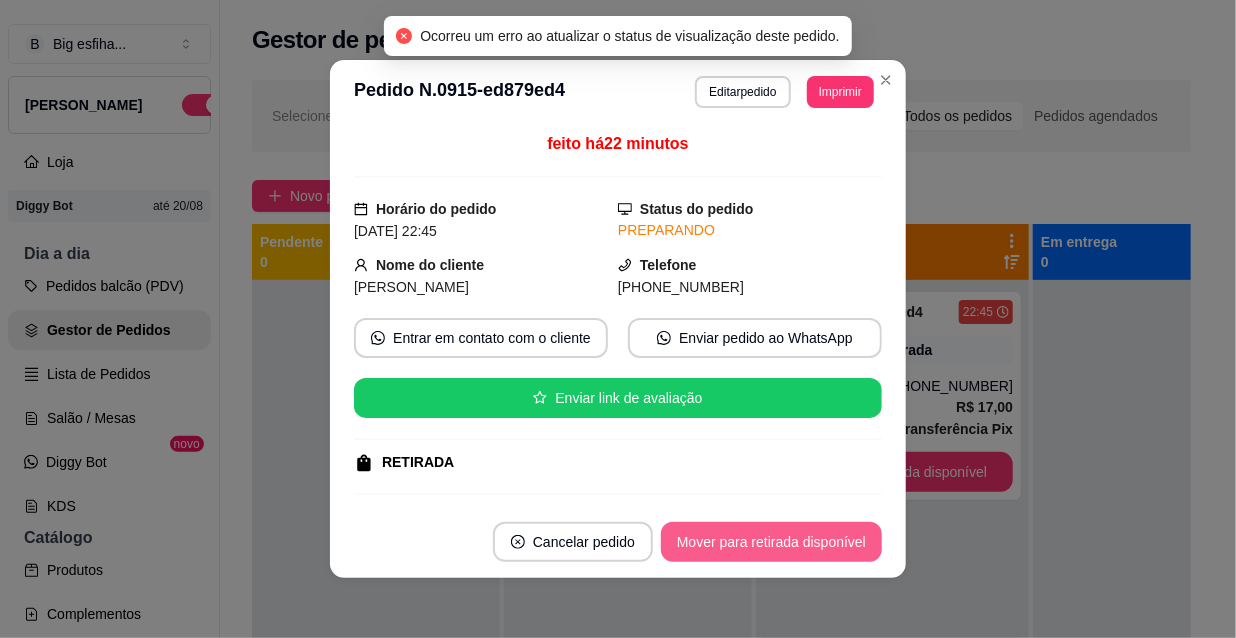 click on "Mover para retirada disponível" at bounding box center (771, 542) 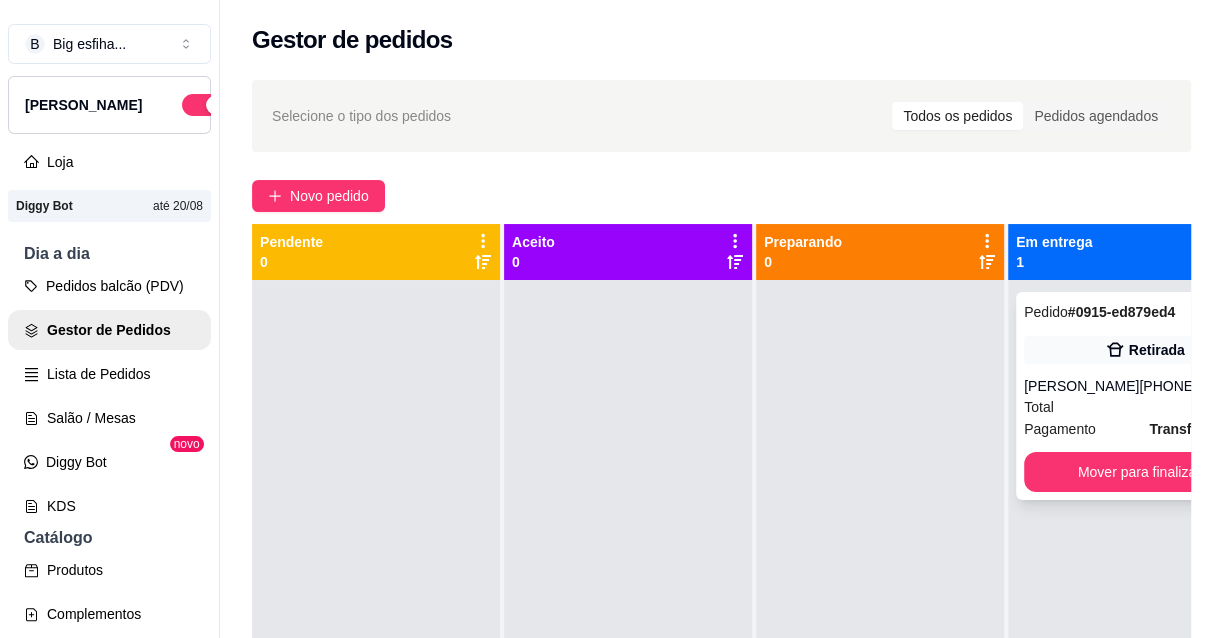 click on "Mover para finalizado" at bounding box center (1144, 472) 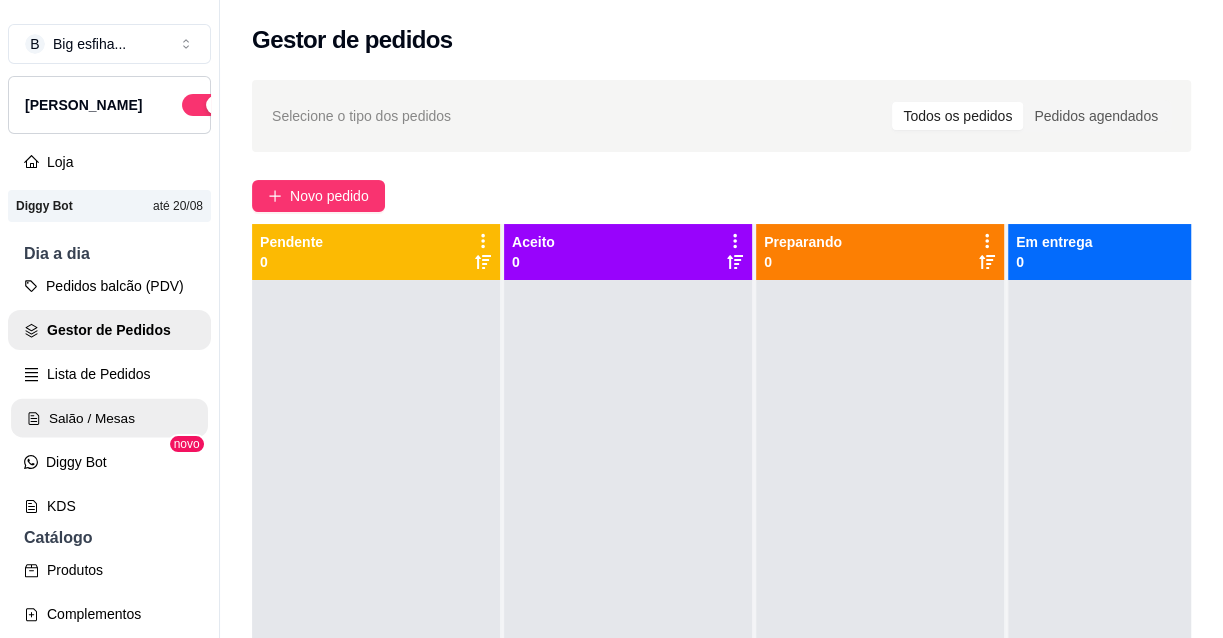 click on "Salão / Mesas" at bounding box center (109, 418) 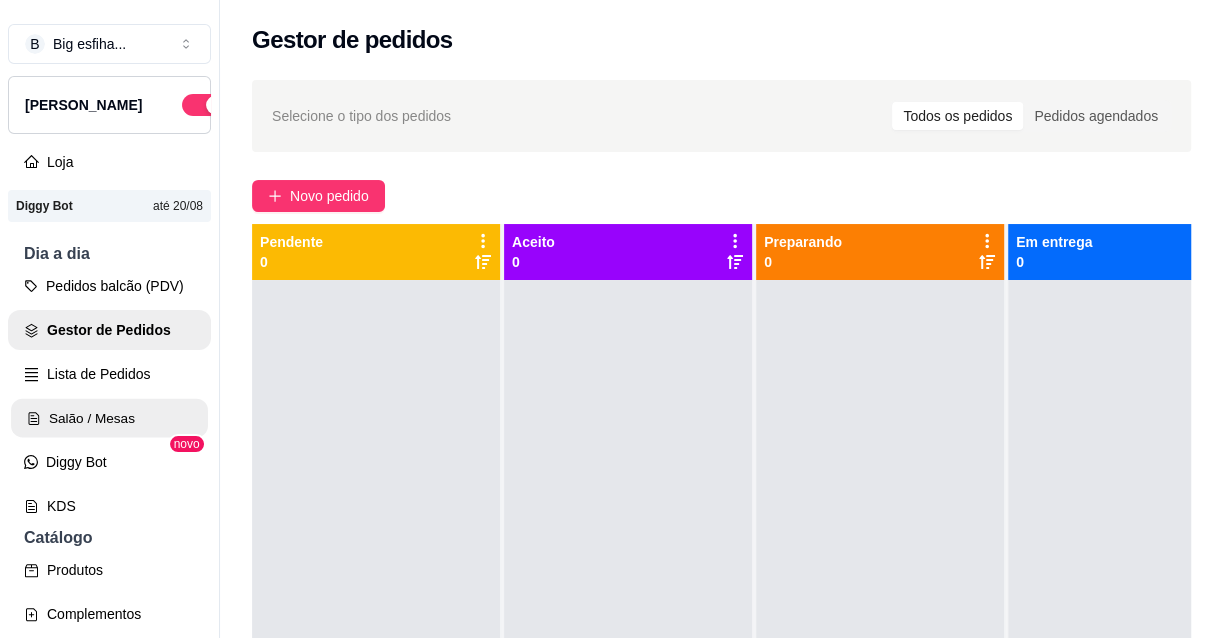 click on "Salão / Mesas" at bounding box center [109, 418] 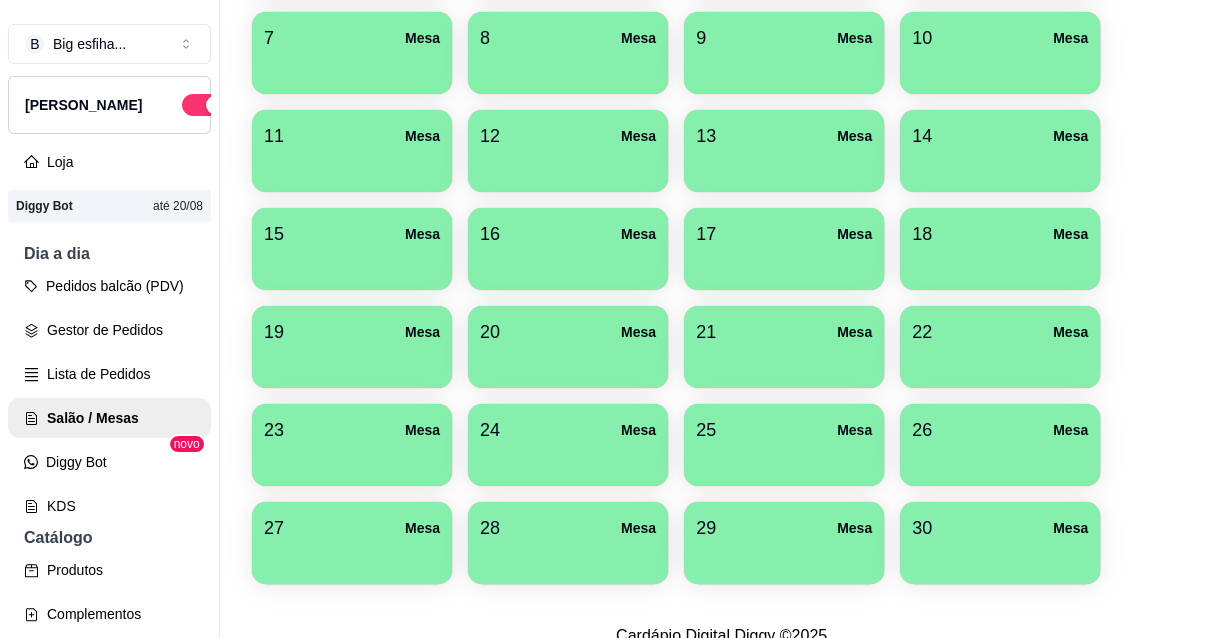 scroll, scrollTop: 482, scrollLeft: 0, axis: vertical 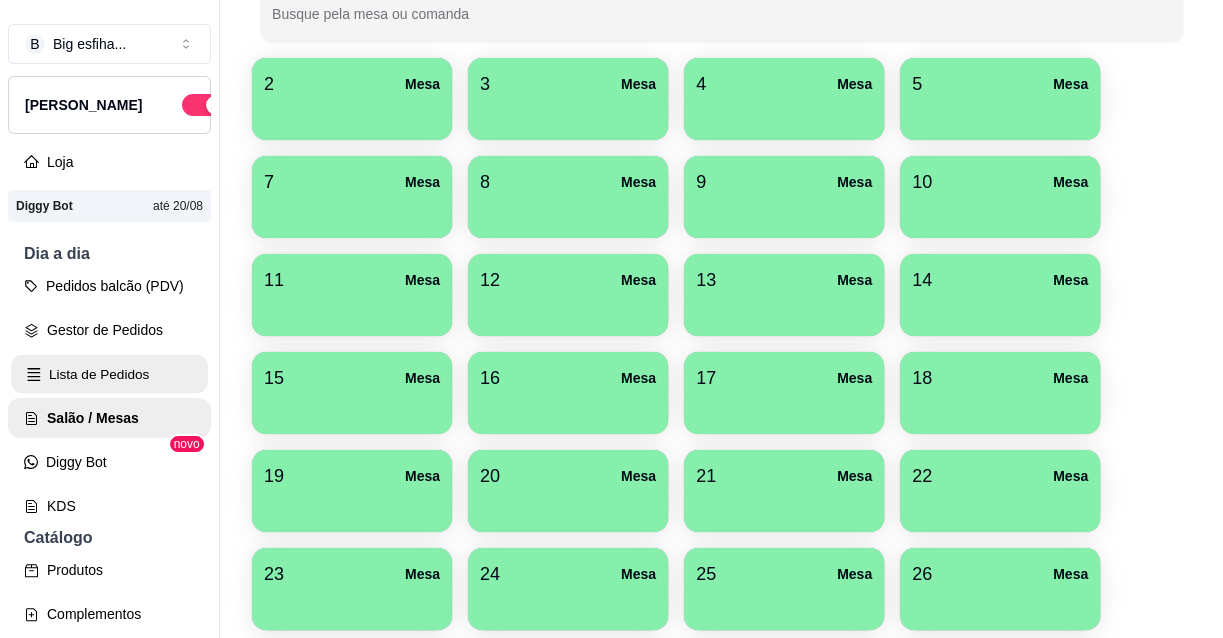 click on "Lista de Pedidos" at bounding box center (109, 374) 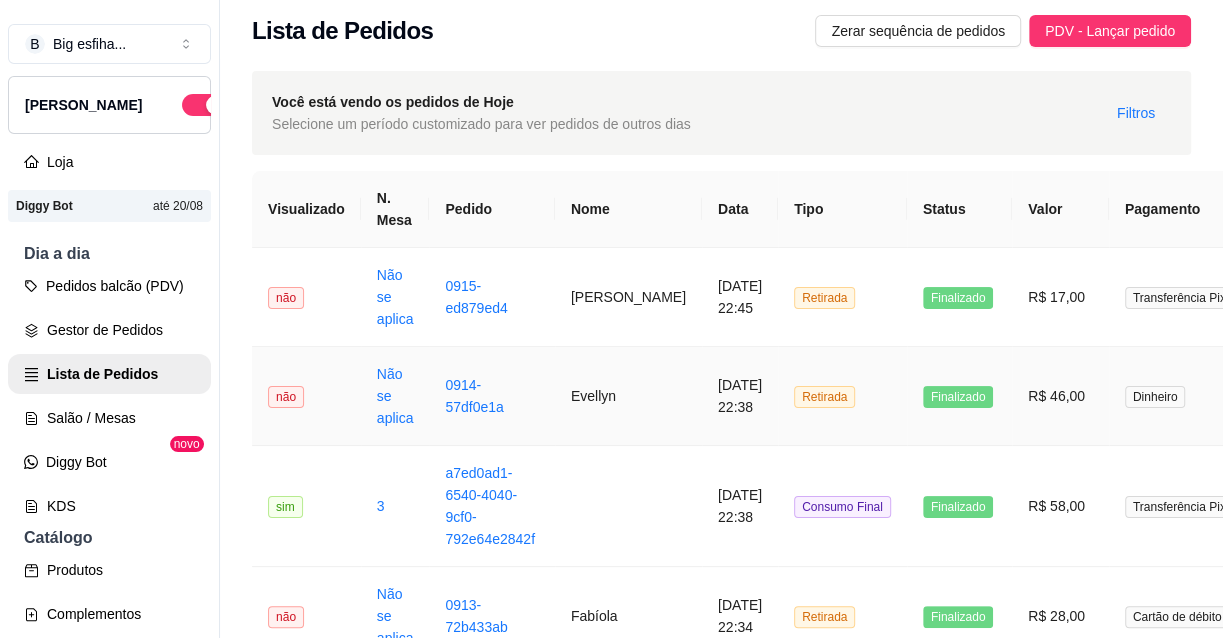 scroll, scrollTop: 0, scrollLeft: 0, axis: both 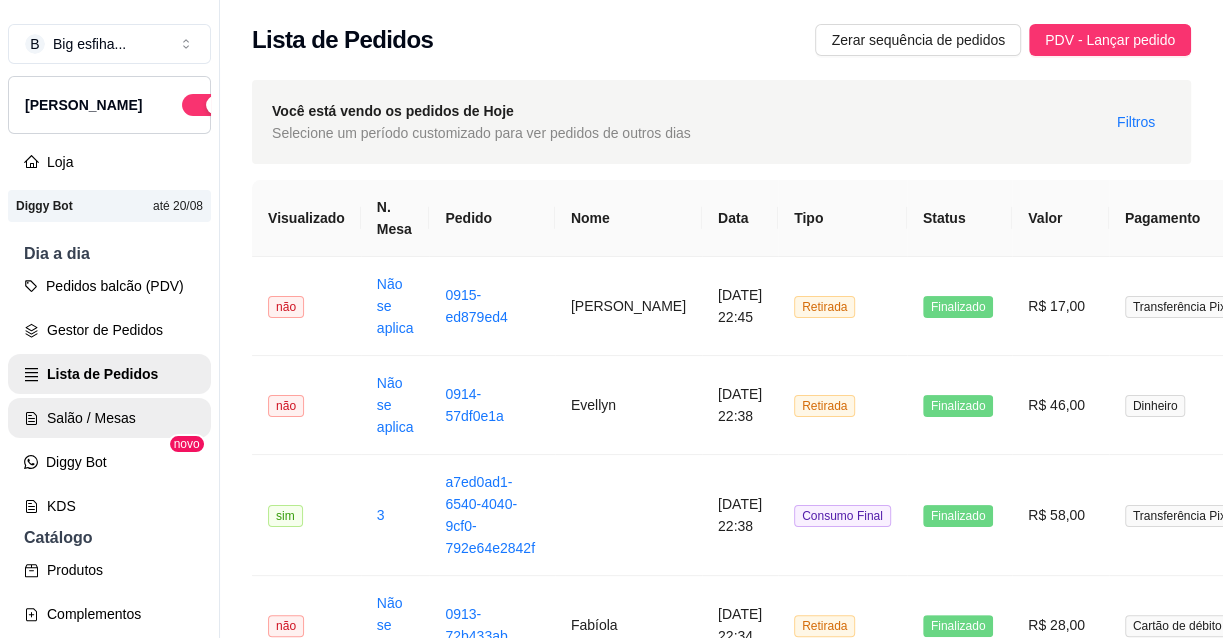 click on "Salão / Mesas" at bounding box center [109, 418] 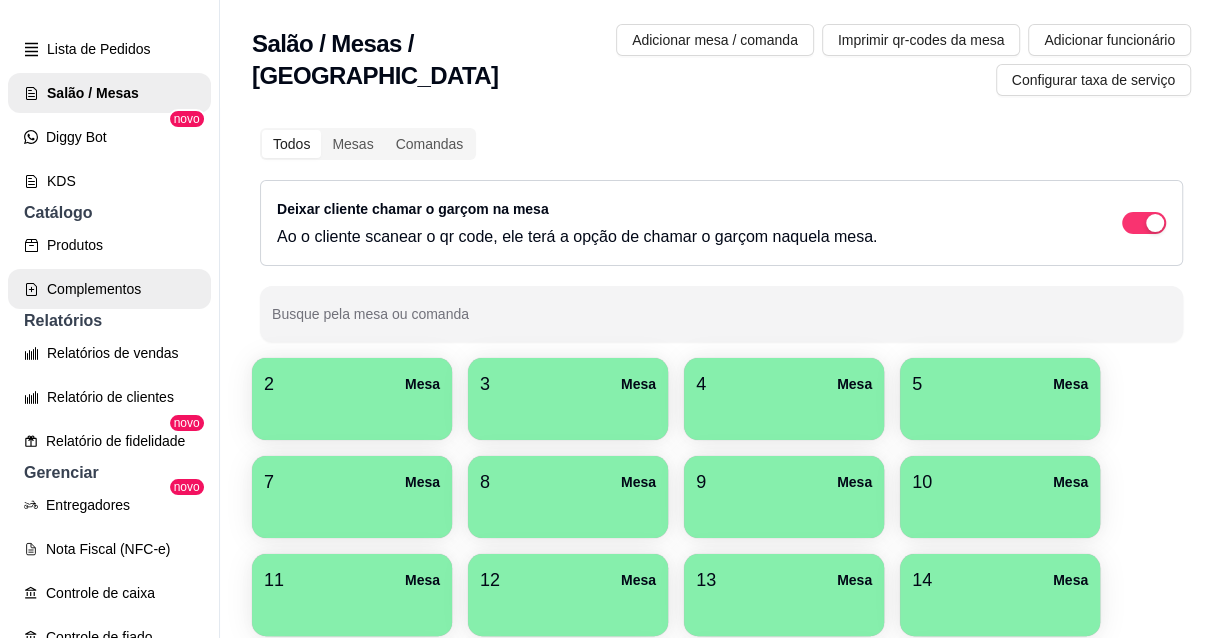 scroll, scrollTop: 363, scrollLeft: 0, axis: vertical 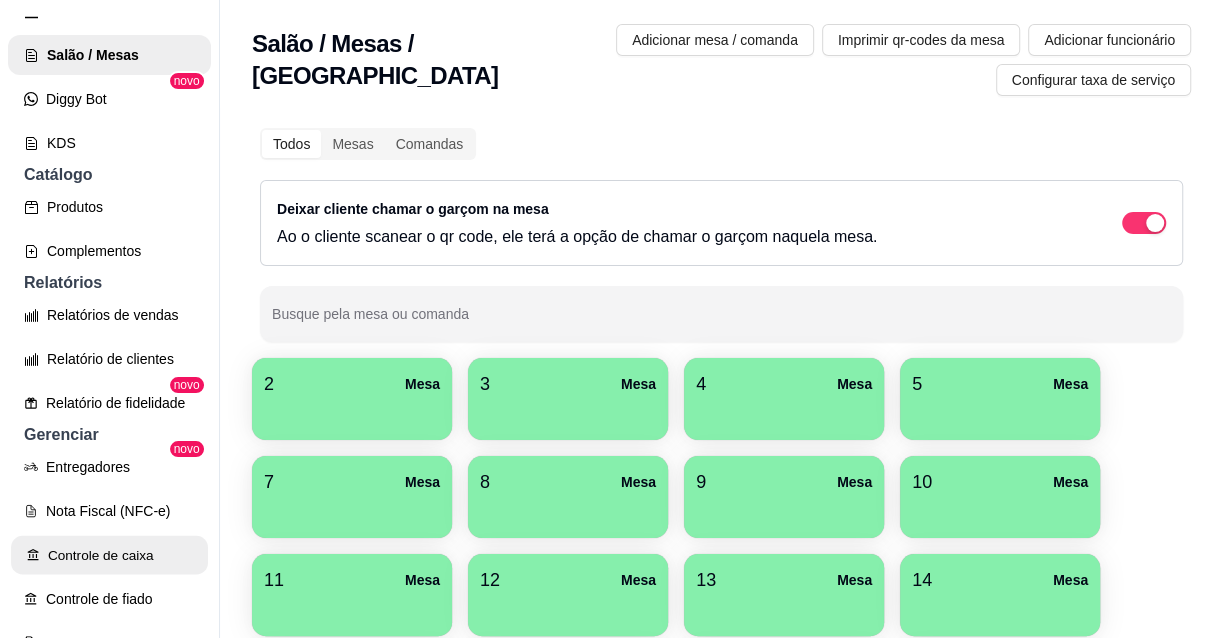 click on "Controle de caixa" at bounding box center (109, 555) 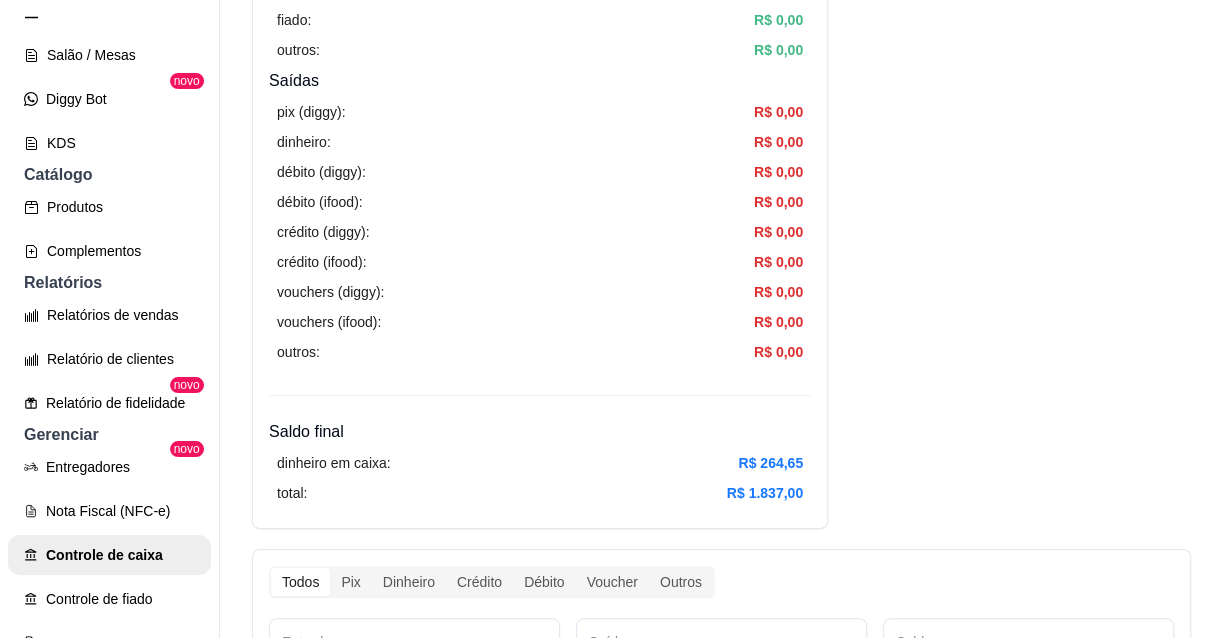 scroll, scrollTop: 727, scrollLeft: 0, axis: vertical 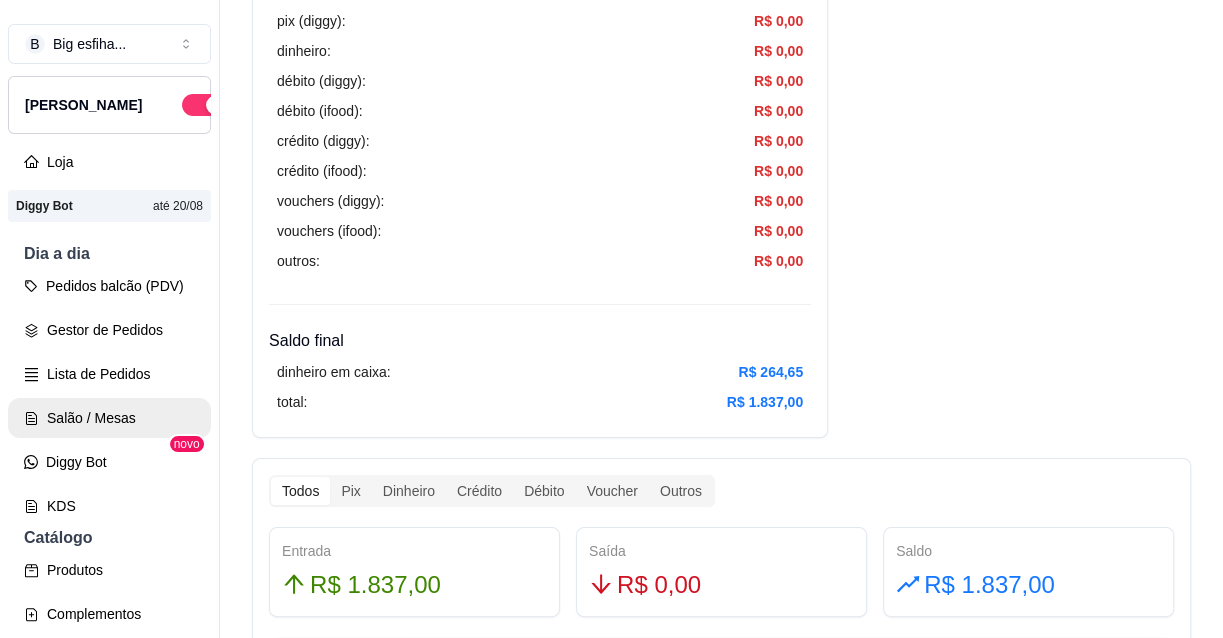 click on "Salão / Mesas" at bounding box center [109, 418] 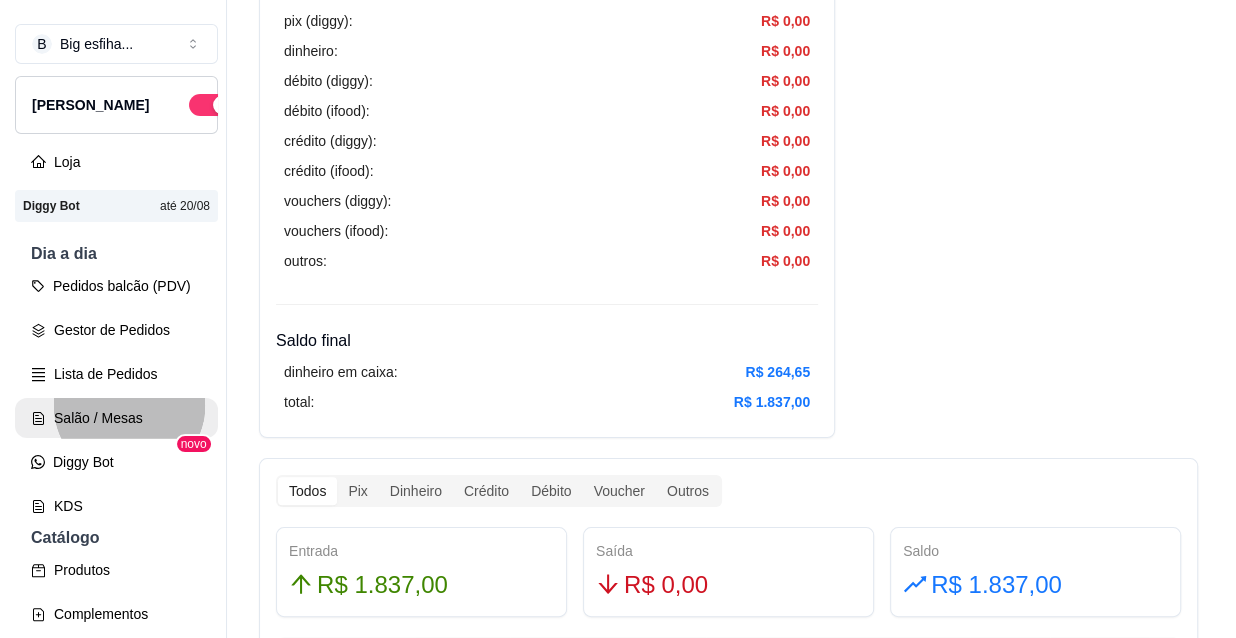 scroll, scrollTop: 0, scrollLeft: 0, axis: both 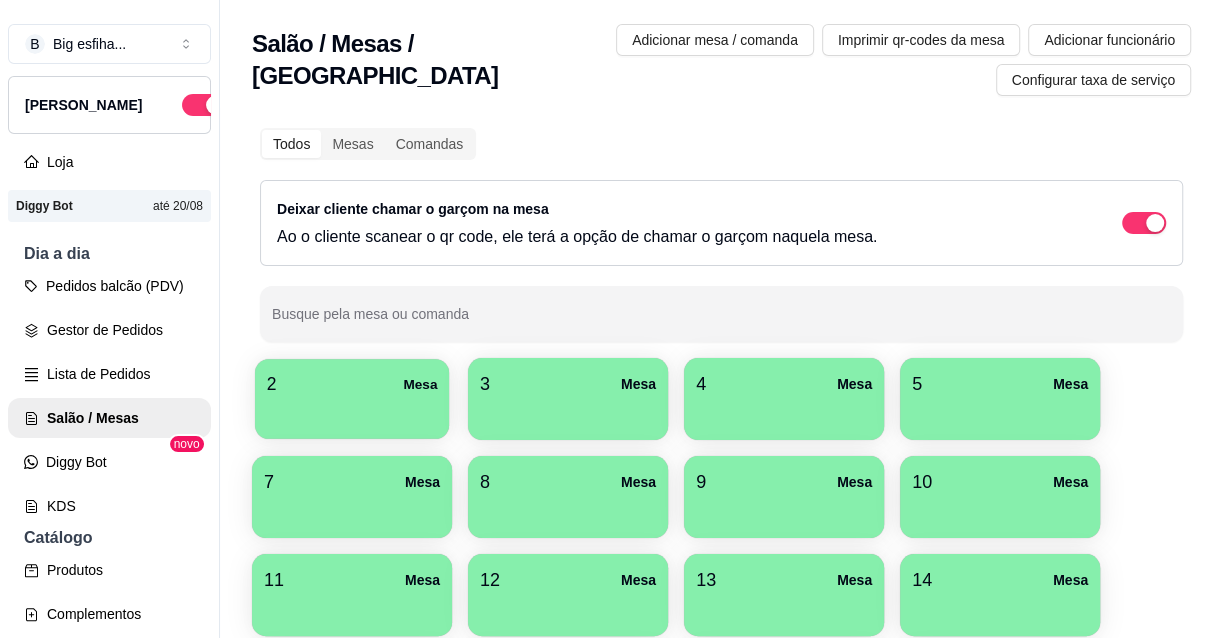click on "2 Mesa" at bounding box center (352, 384) 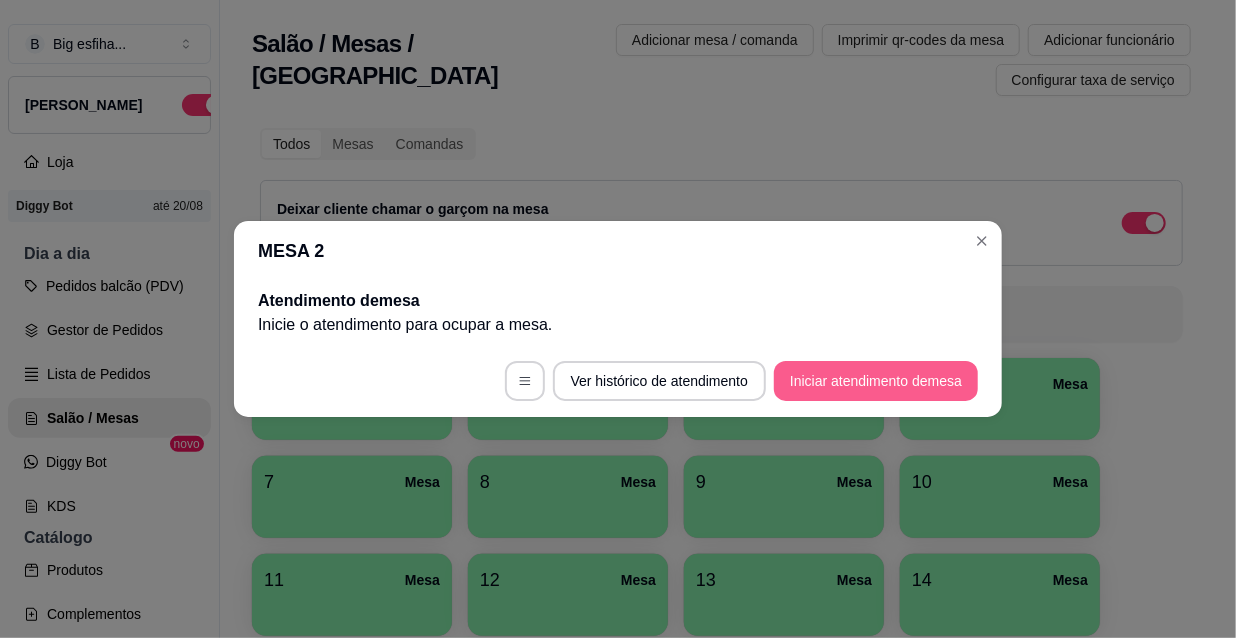 click on "Iniciar atendimento de  mesa" at bounding box center (876, 381) 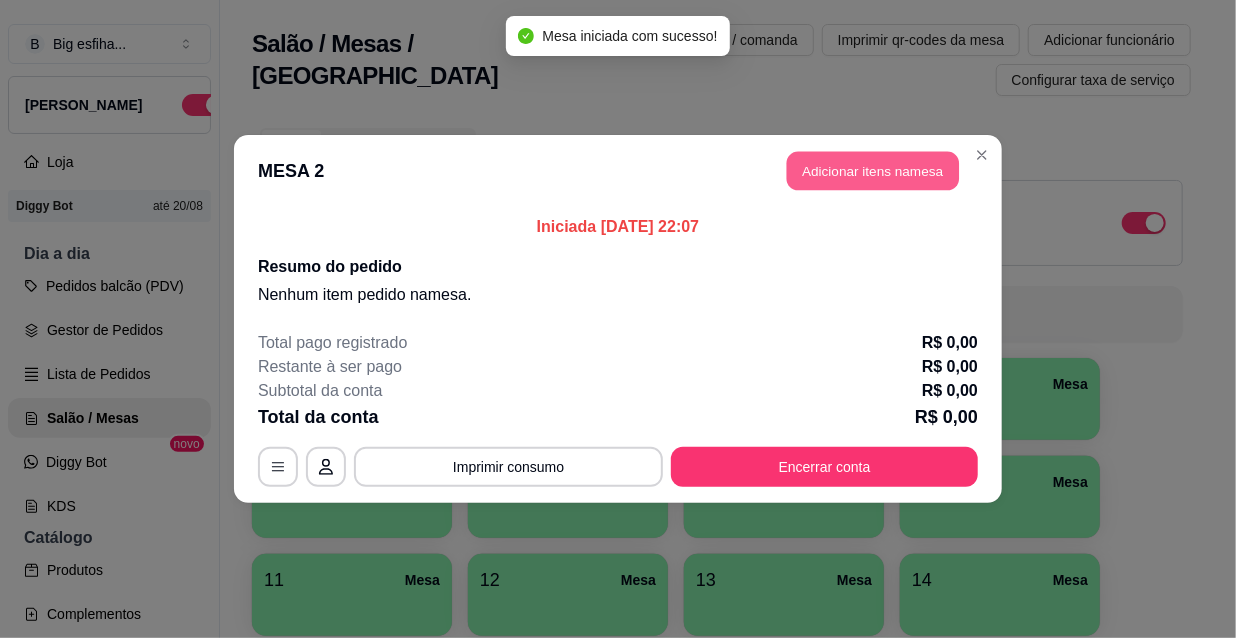 click on "Adicionar itens na  mesa" at bounding box center [873, 171] 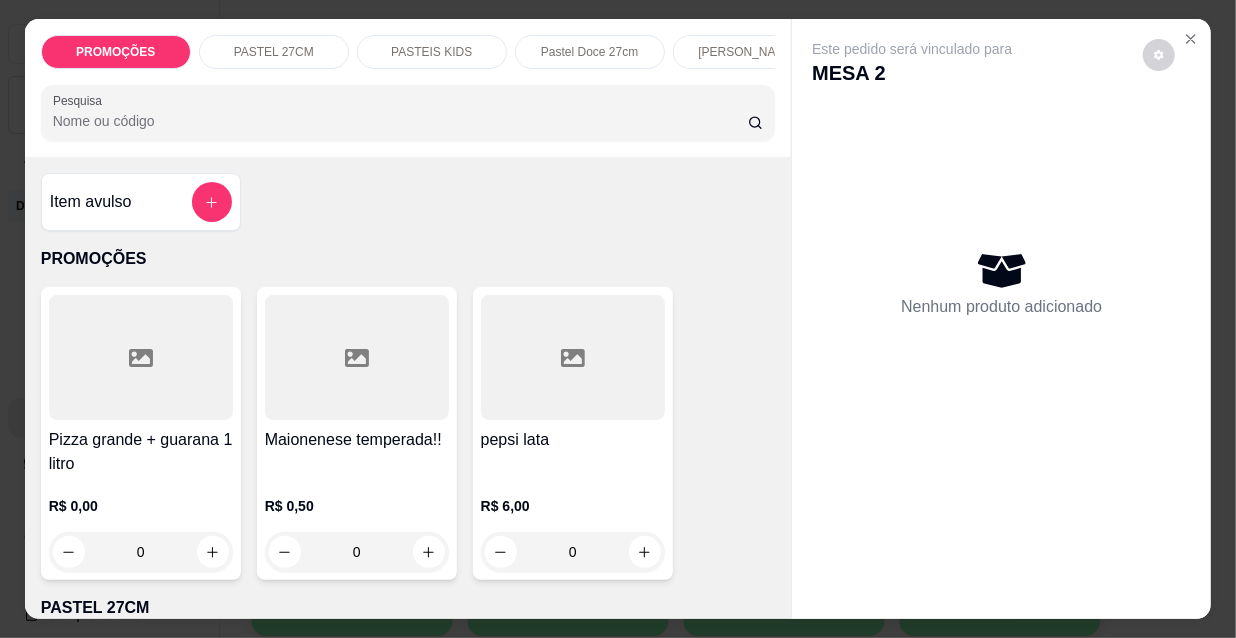 scroll, scrollTop: 0, scrollLeft: 643, axis: horizontal 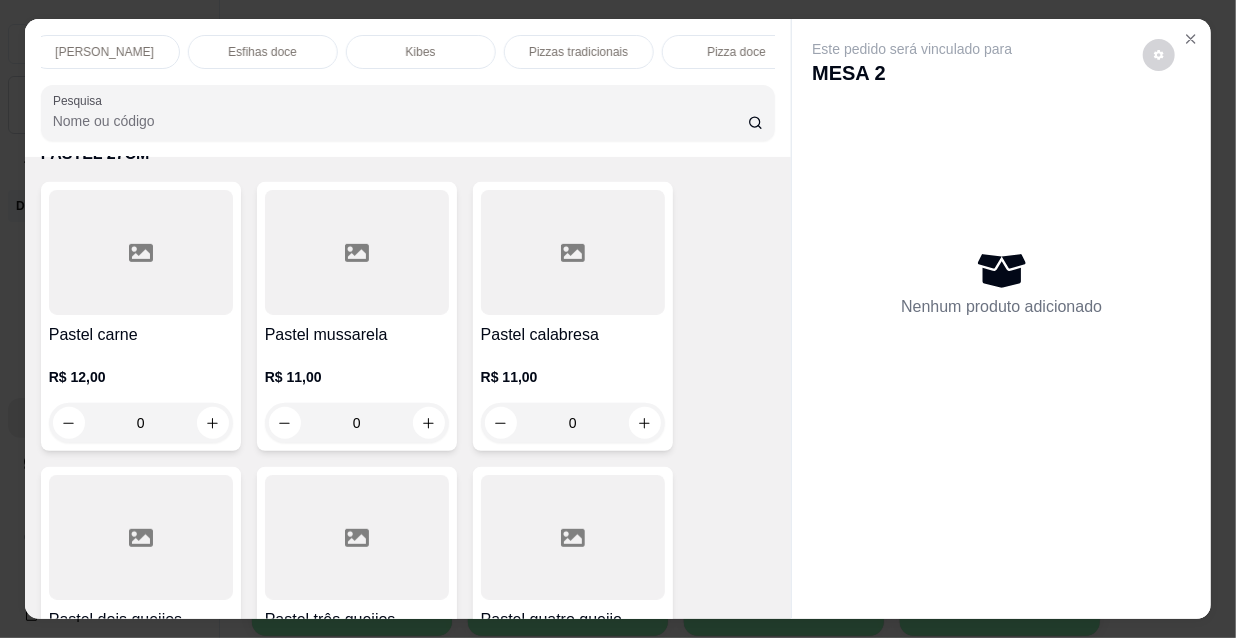 click on "0" at bounding box center [141, 423] 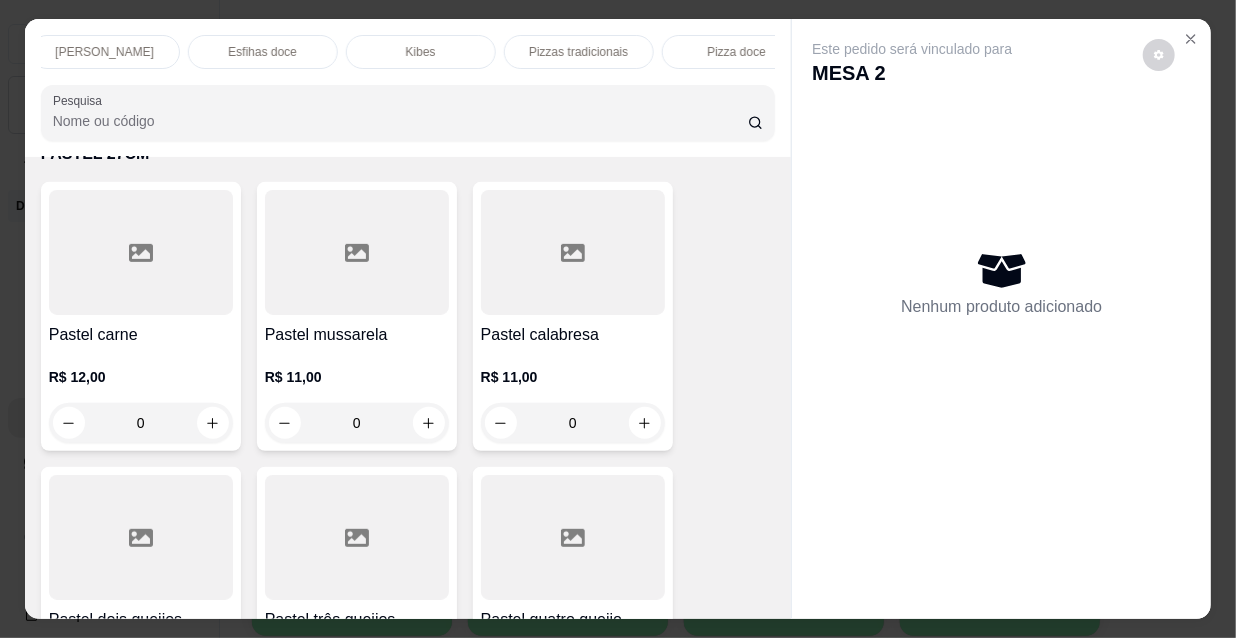 click on "Adicionar   R$ 12,00" at bounding box center [806, 570] 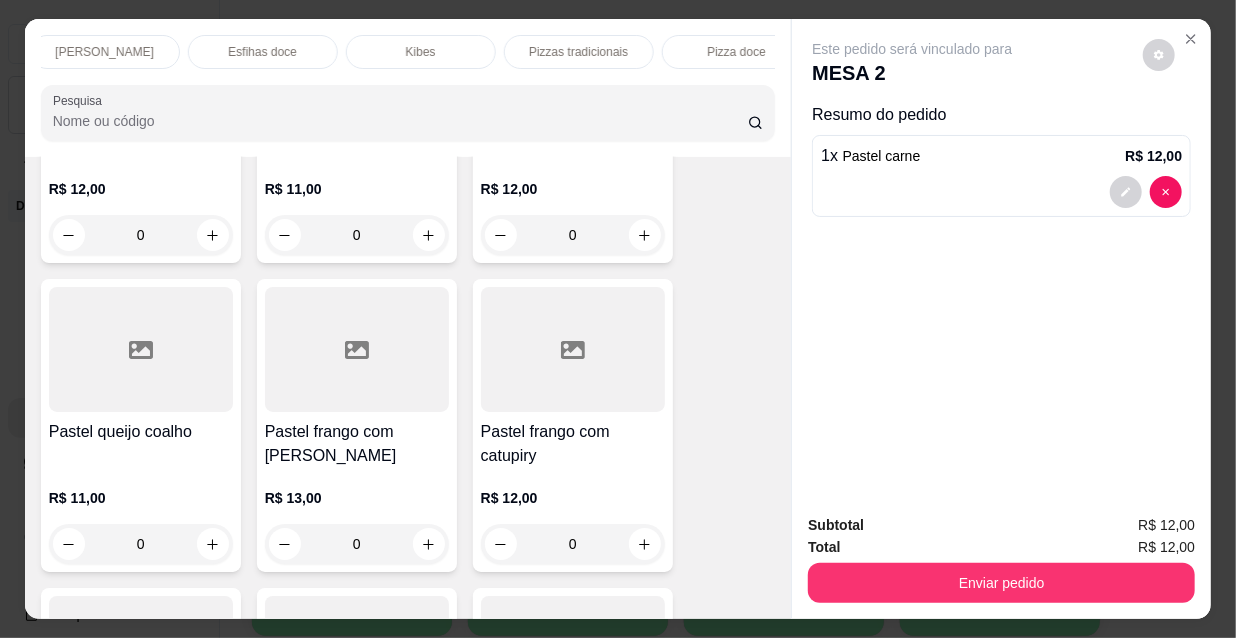scroll, scrollTop: 3363, scrollLeft: 0, axis: vertical 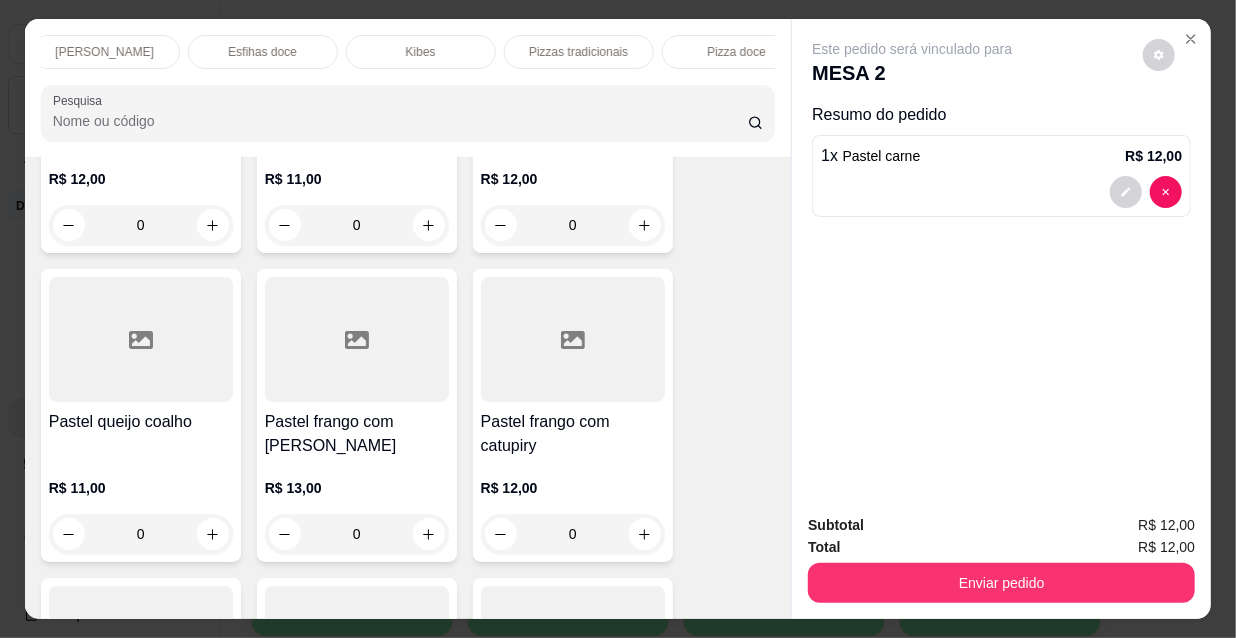 click on "Pastel frango com catupiry" at bounding box center (573, 434) 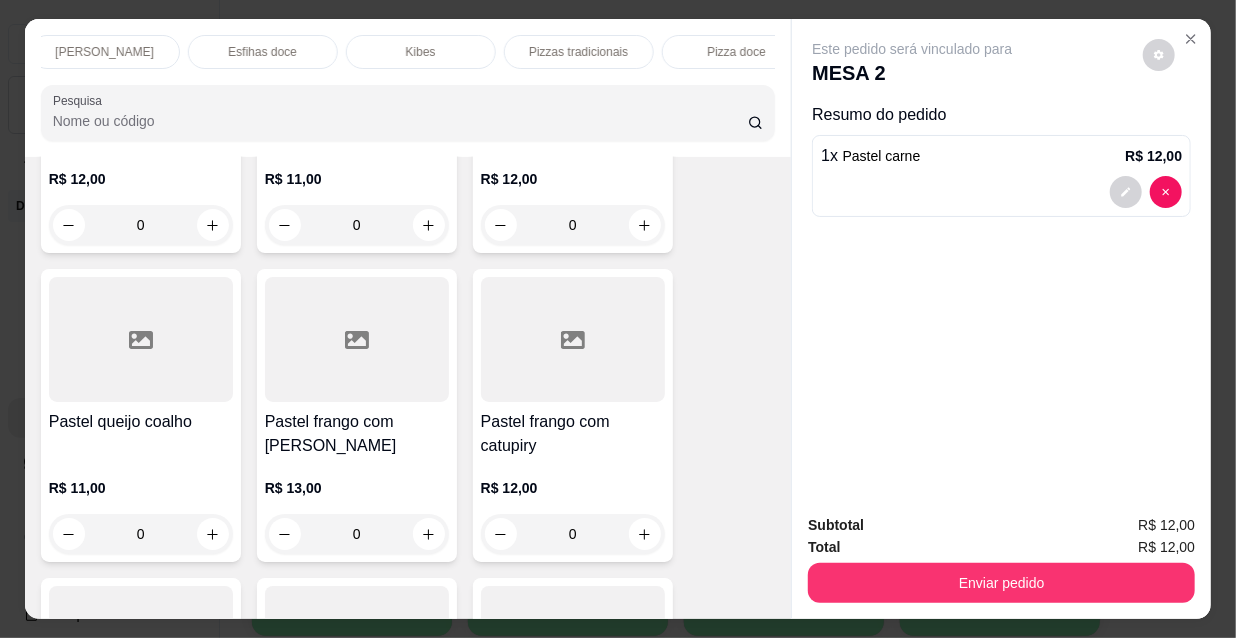 click on "Adicionar   R$ 12,00" at bounding box center (806, 570) 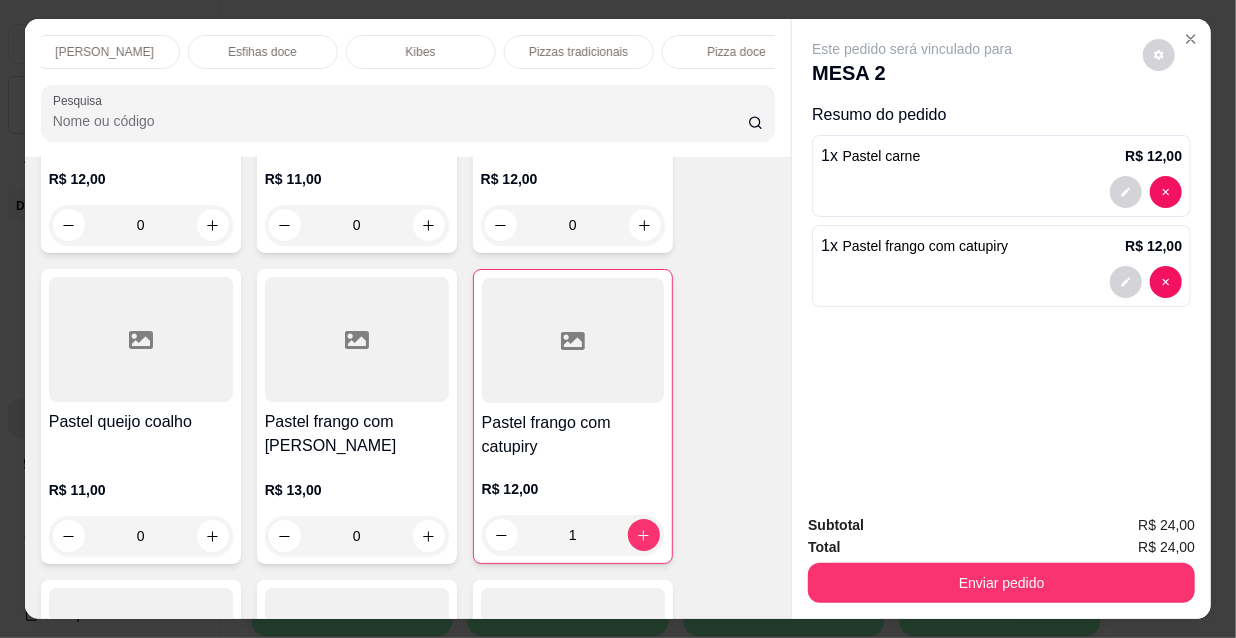 type on "1" 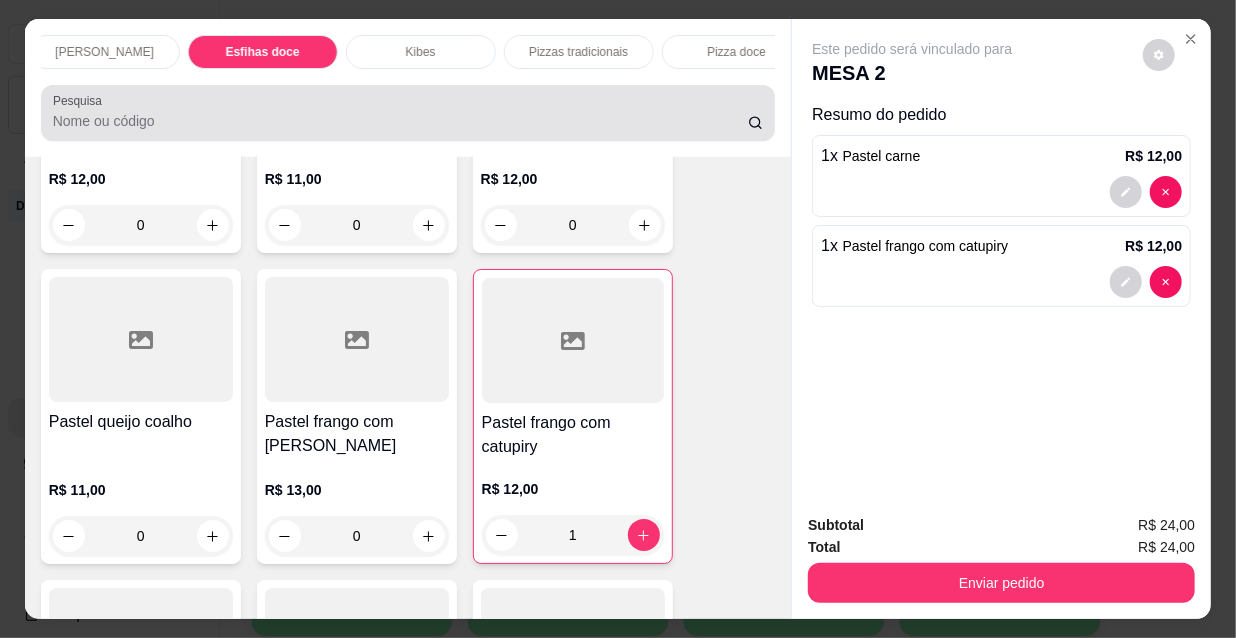 scroll, scrollTop: 15261, scrollLeft: 0, axis: vertical 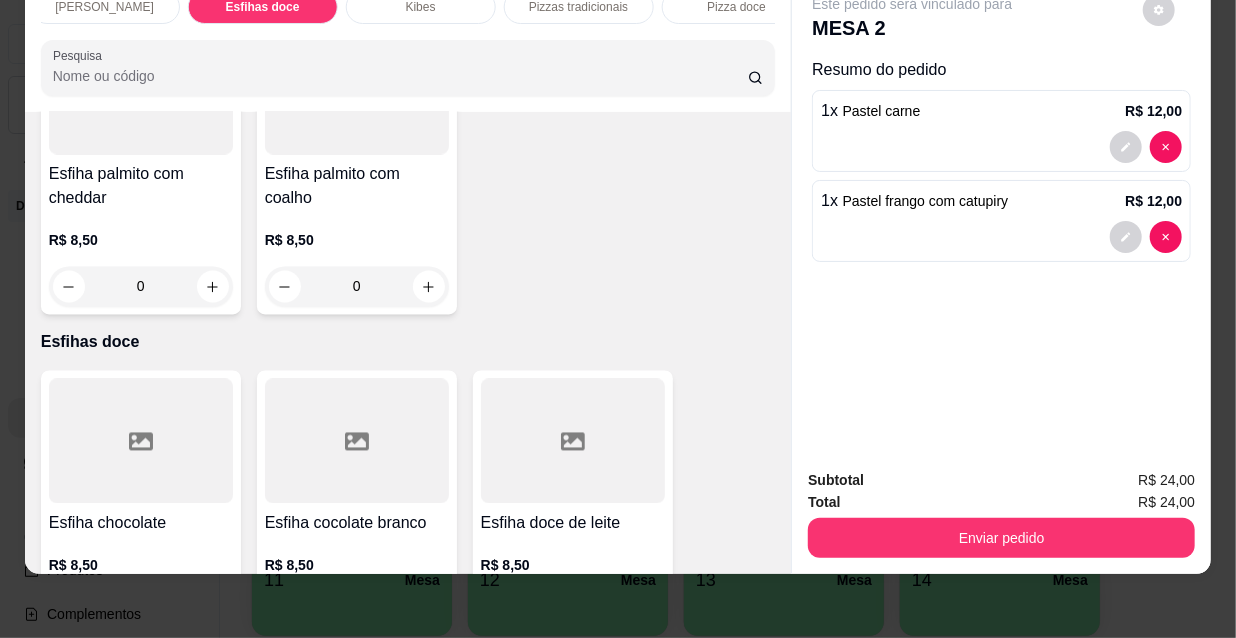 click on "Esfiha chocolate" at bounding box center [141, 524] 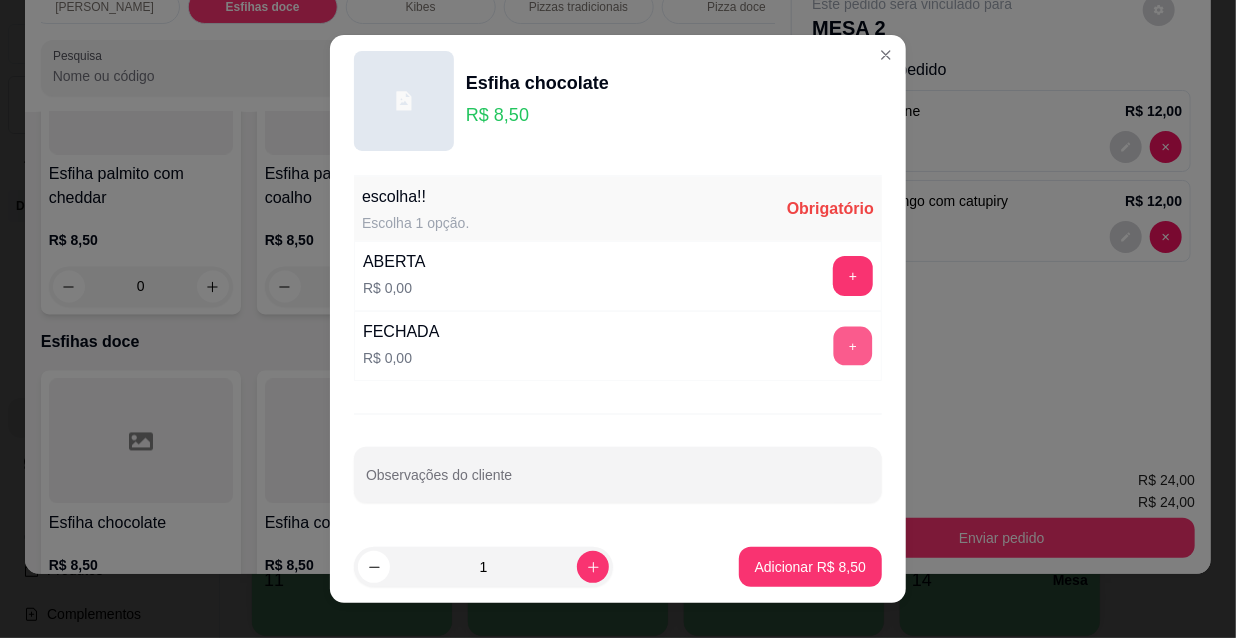 click on "+" at bounding box center [853, 346] 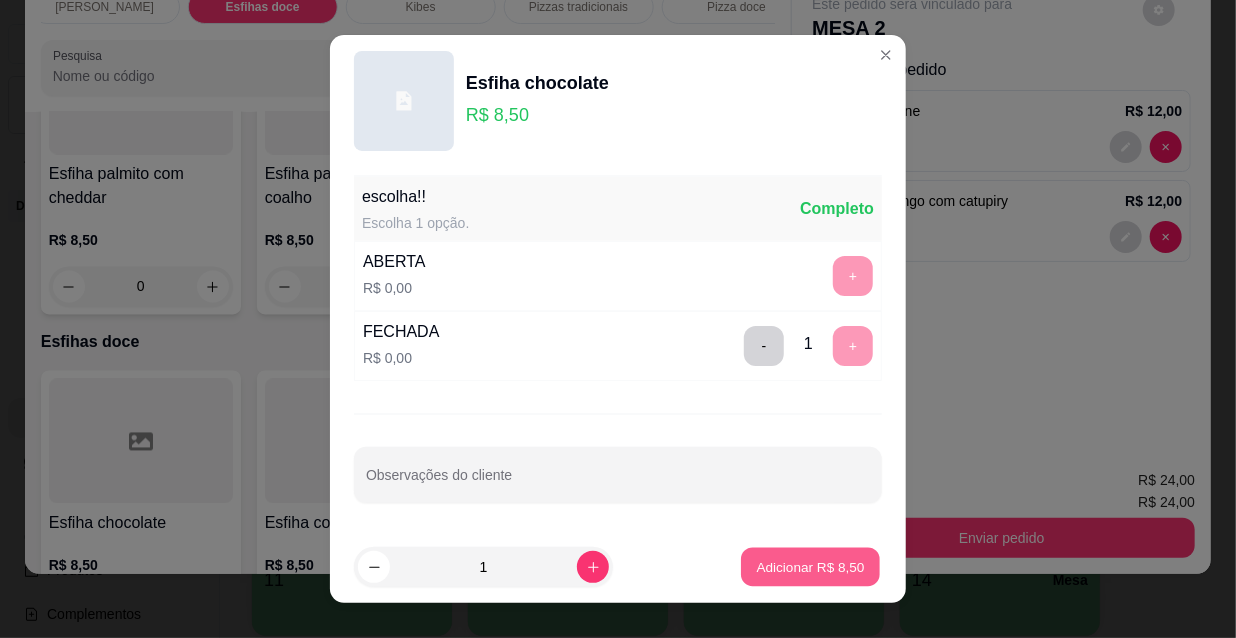 click on "Adicionar   R$ 8,50" at bounding box center (810, 566) 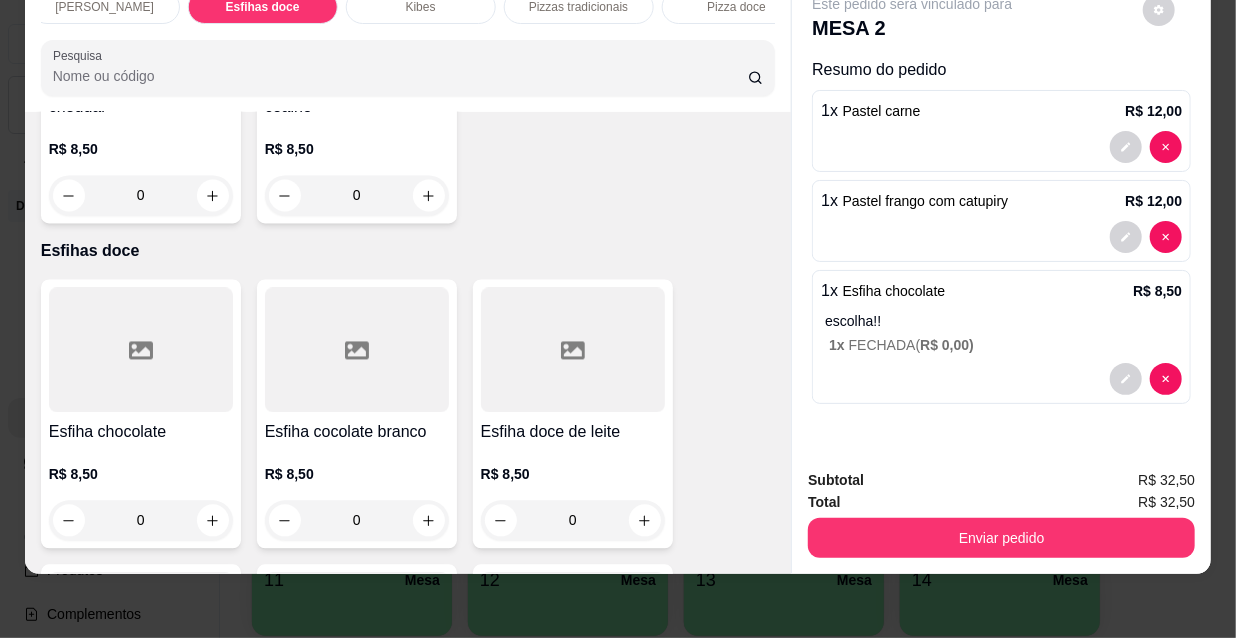 scroll, scrollTop: 15443, scrollLeft: 0, axis: vertical 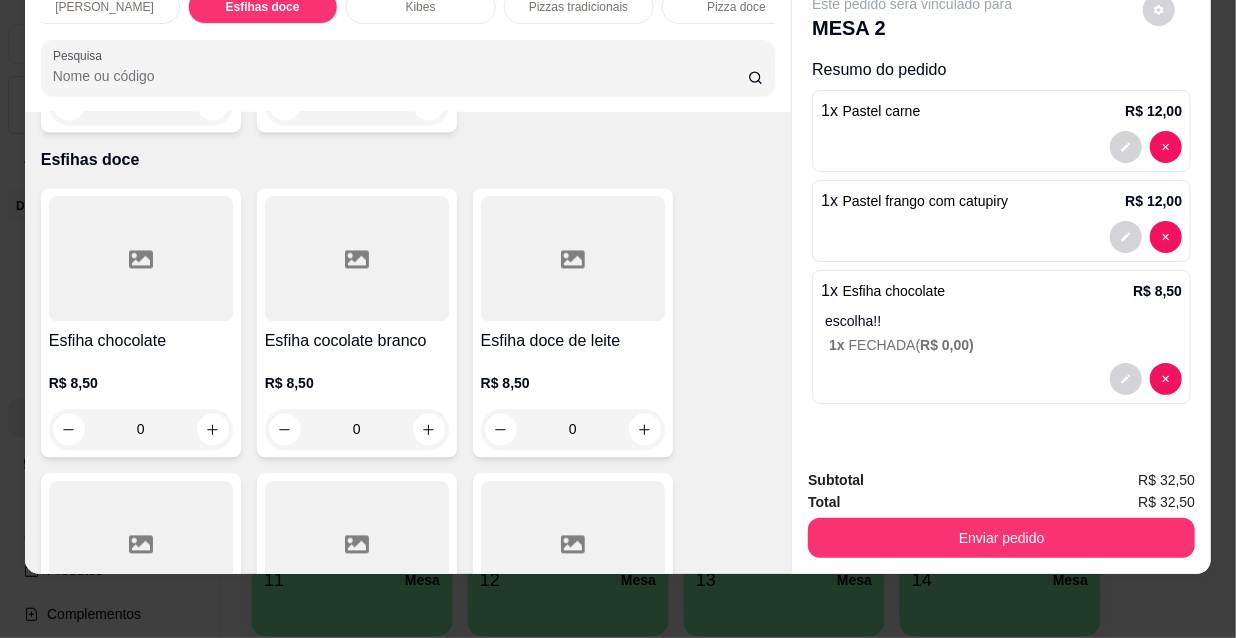 click at bounding box center [357, 544] 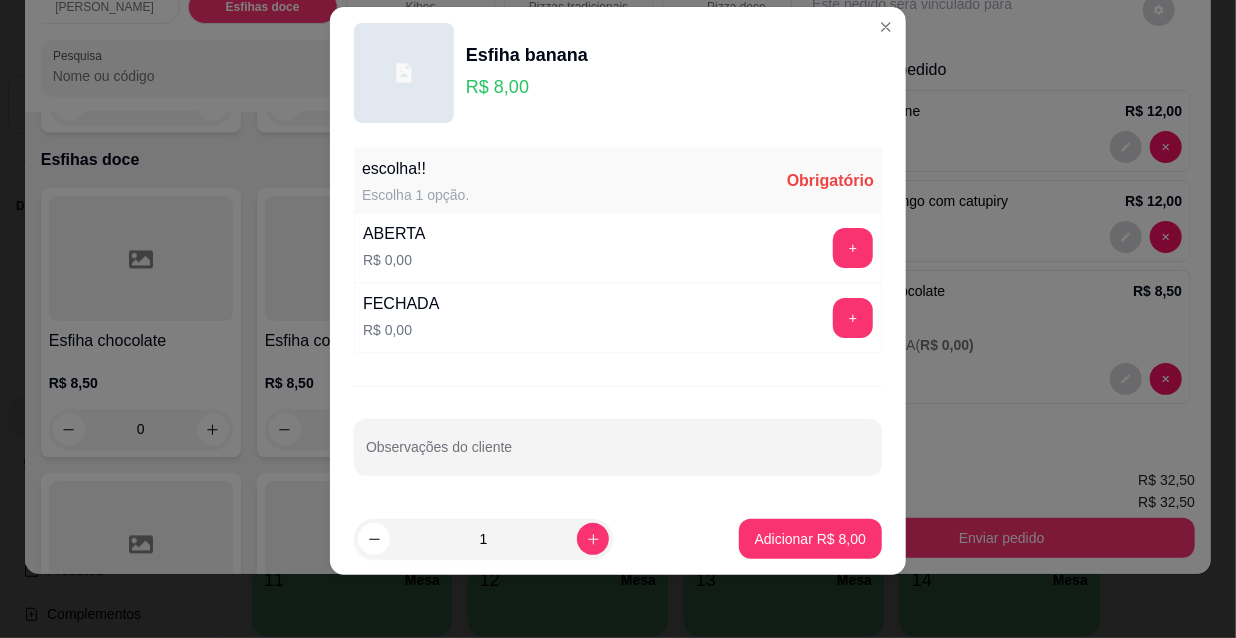 click on "+" at bounding box center [853, 318] 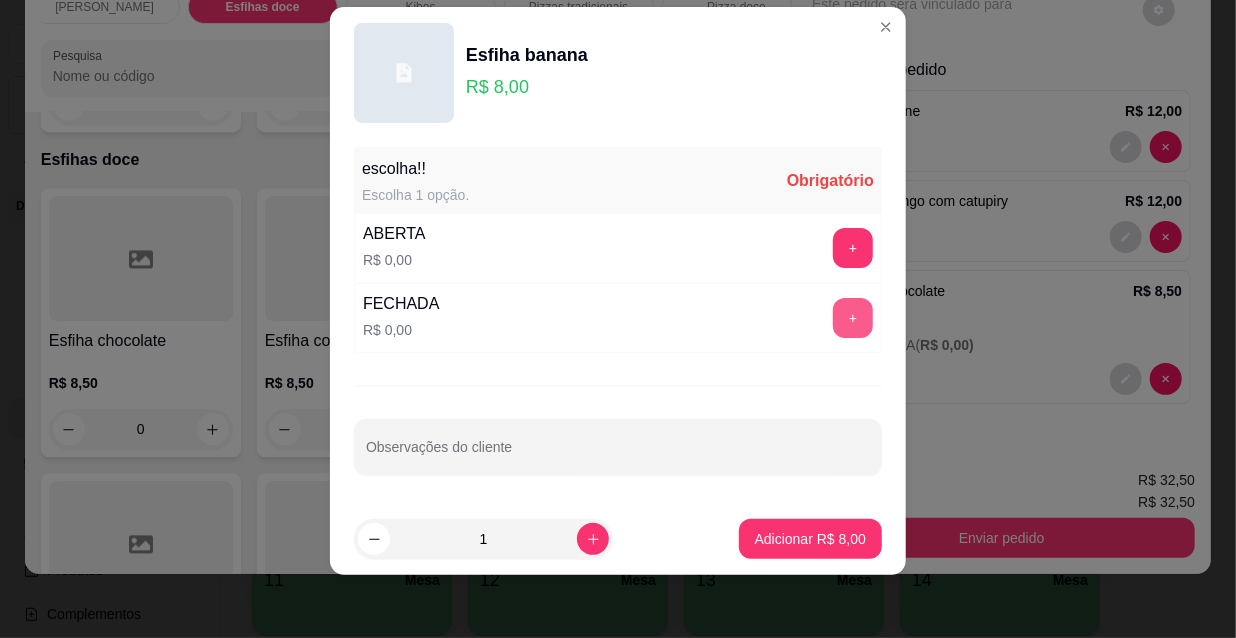 click on "+" at bounding box center [853, 318] 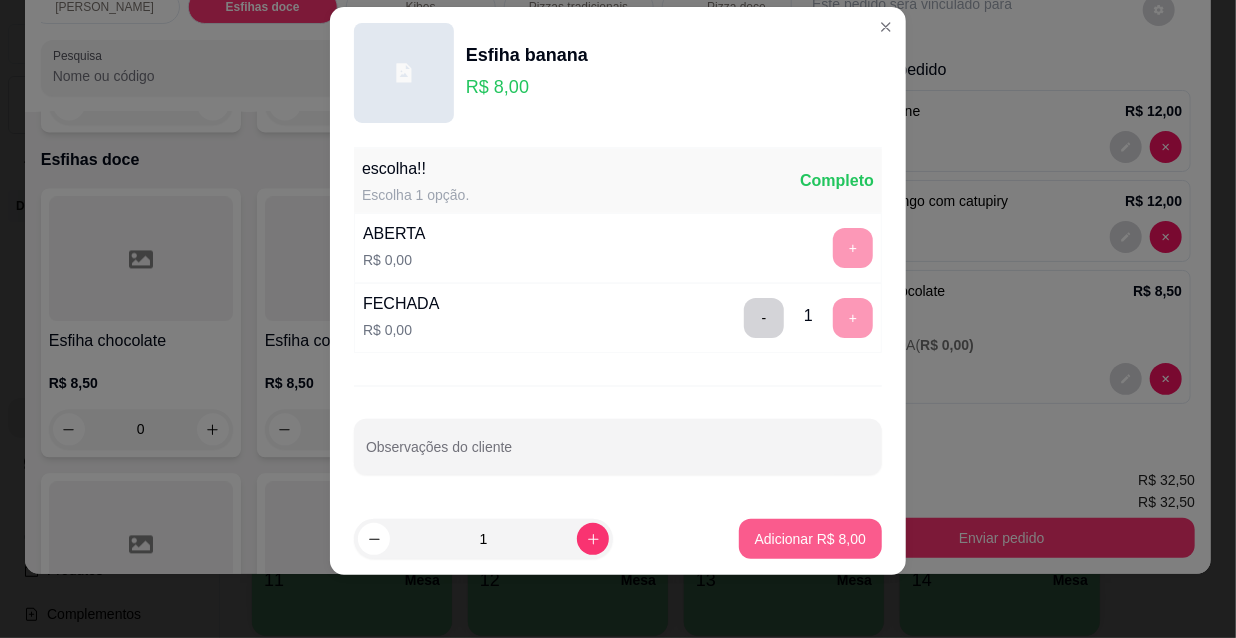 click on "Adicionar   R$ 8,00" at bounding box center [810, 539] 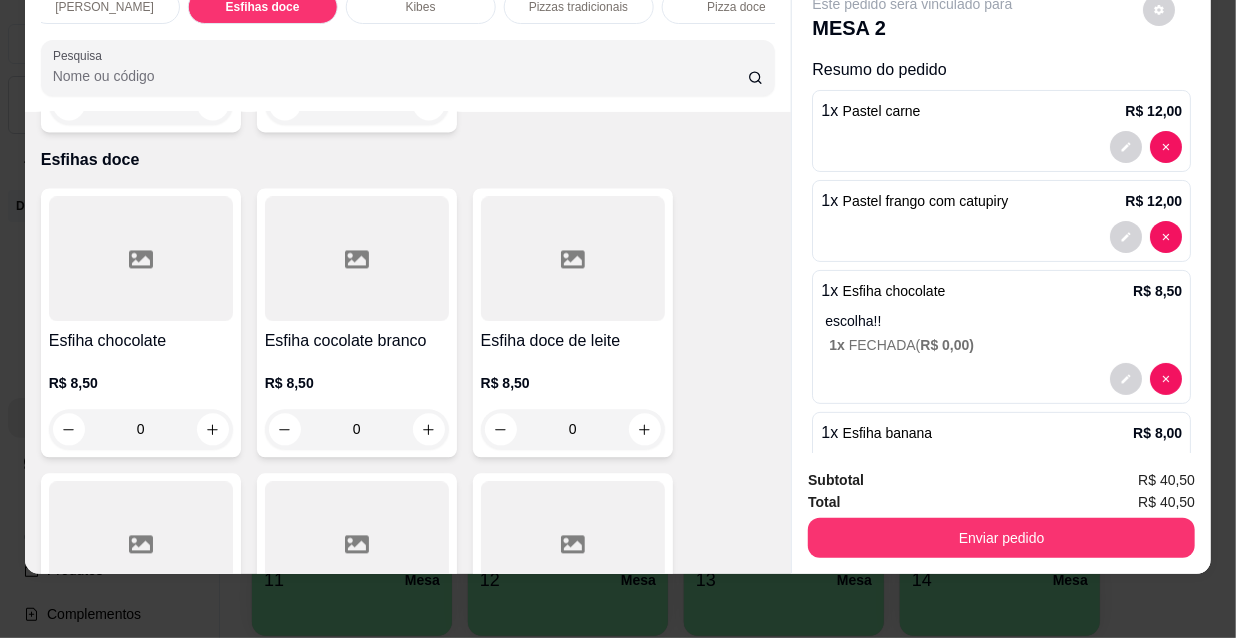 scroll, scrollTop: 120, scrollLeft: 0, axis: vertical 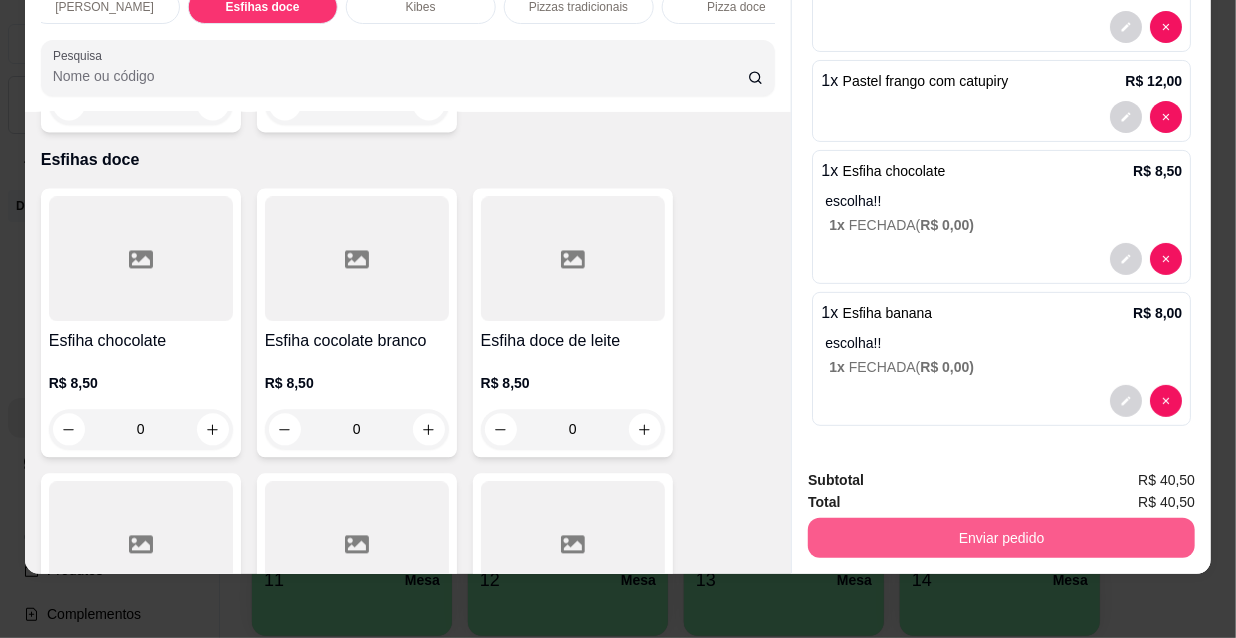 click on "Enviar pedido" at bounding box center (1001, 538) 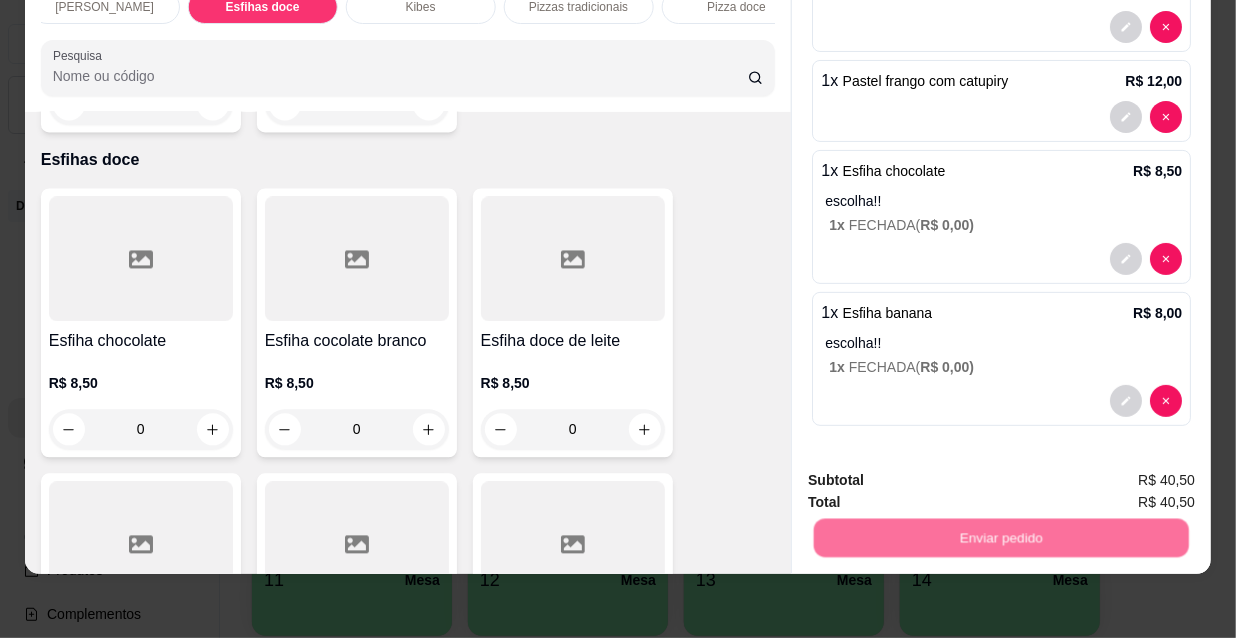click on "Não registrar e enviar pedido" at bounding box center (937, 474) 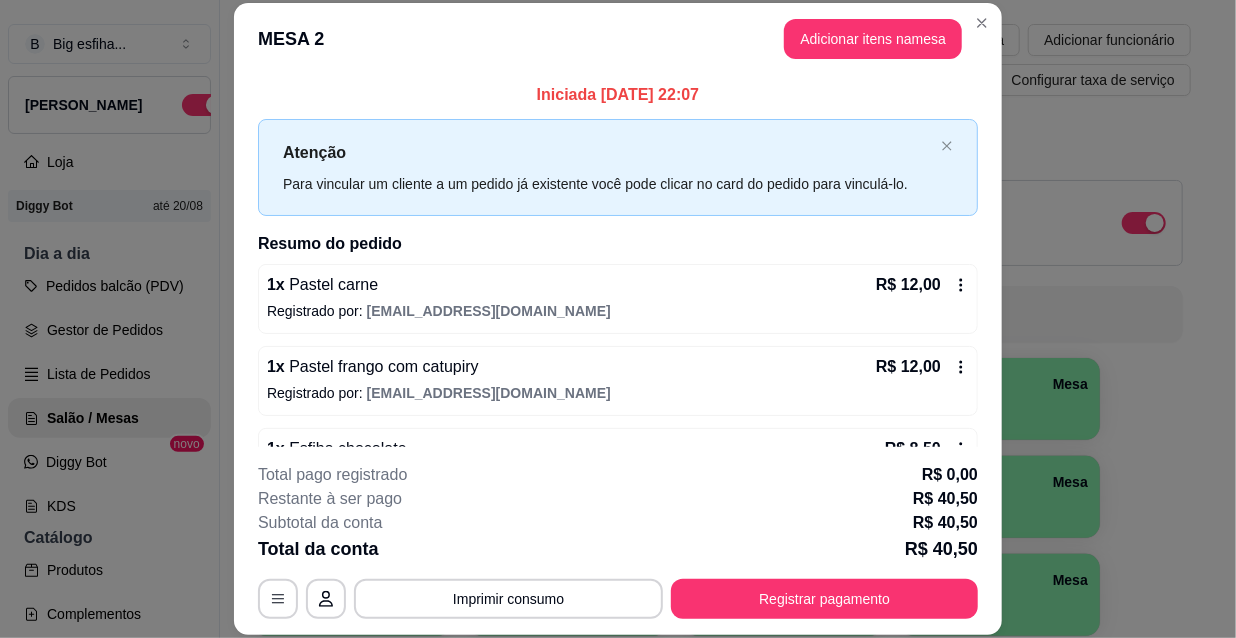 scroll, scrollTop: 365, scrollLeft: 0, axis: vertical 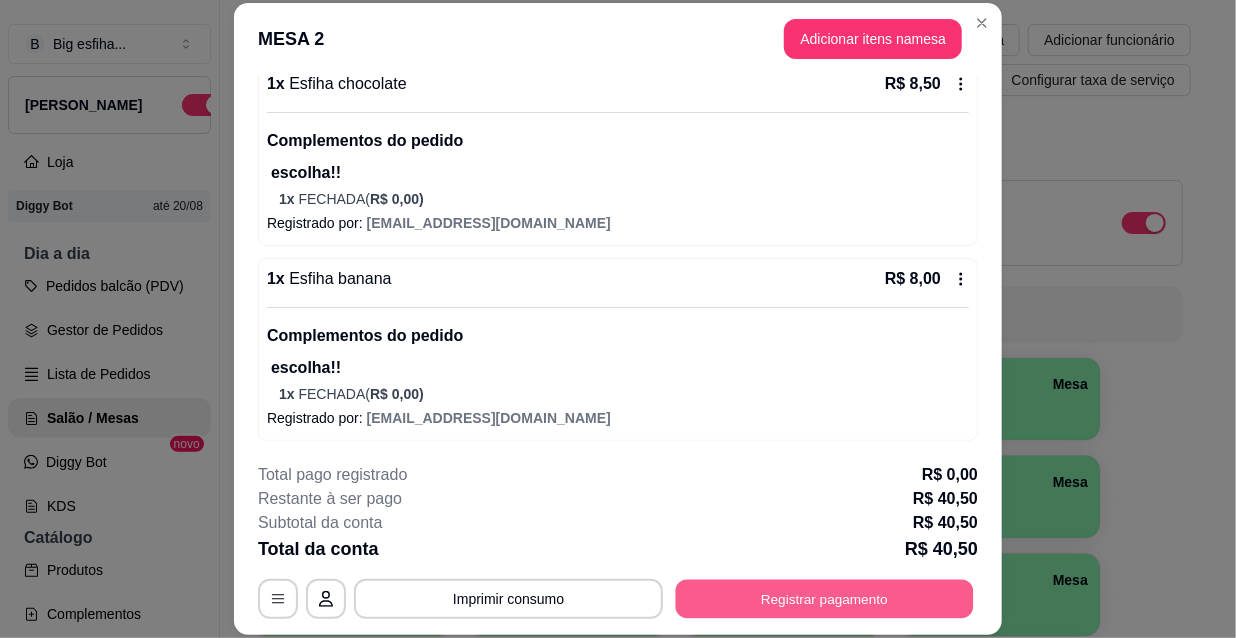 click on "Registrar pagamento" at bounding box center [825, 598] 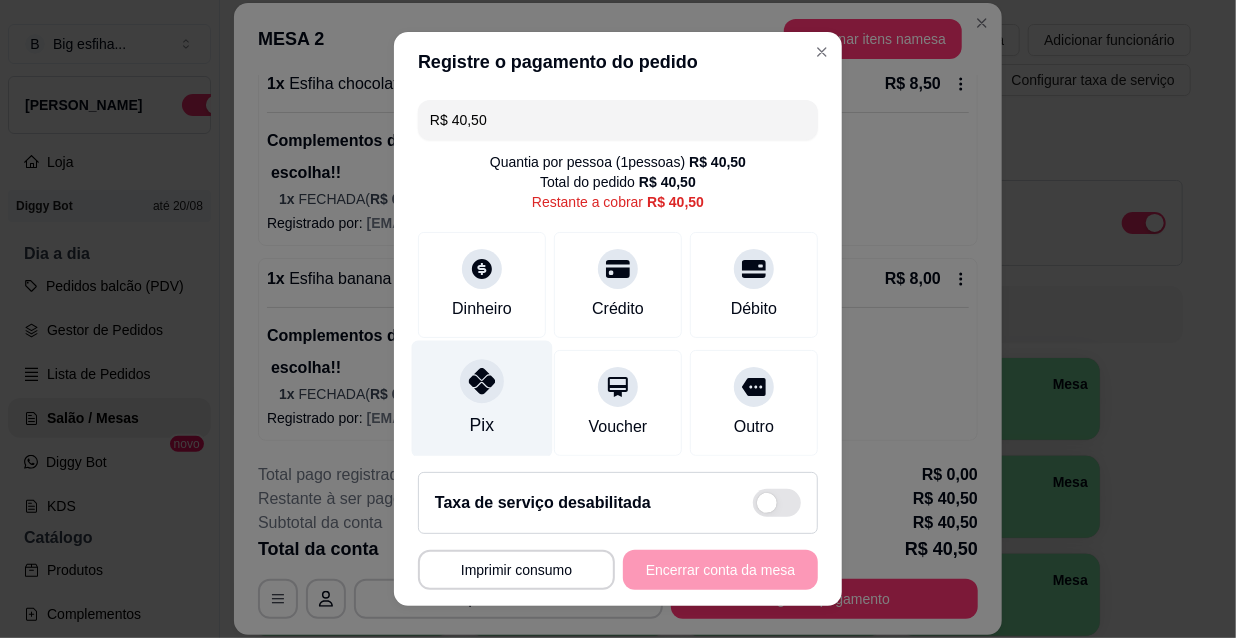 click on "Pix" at bounding box center (482, 399) 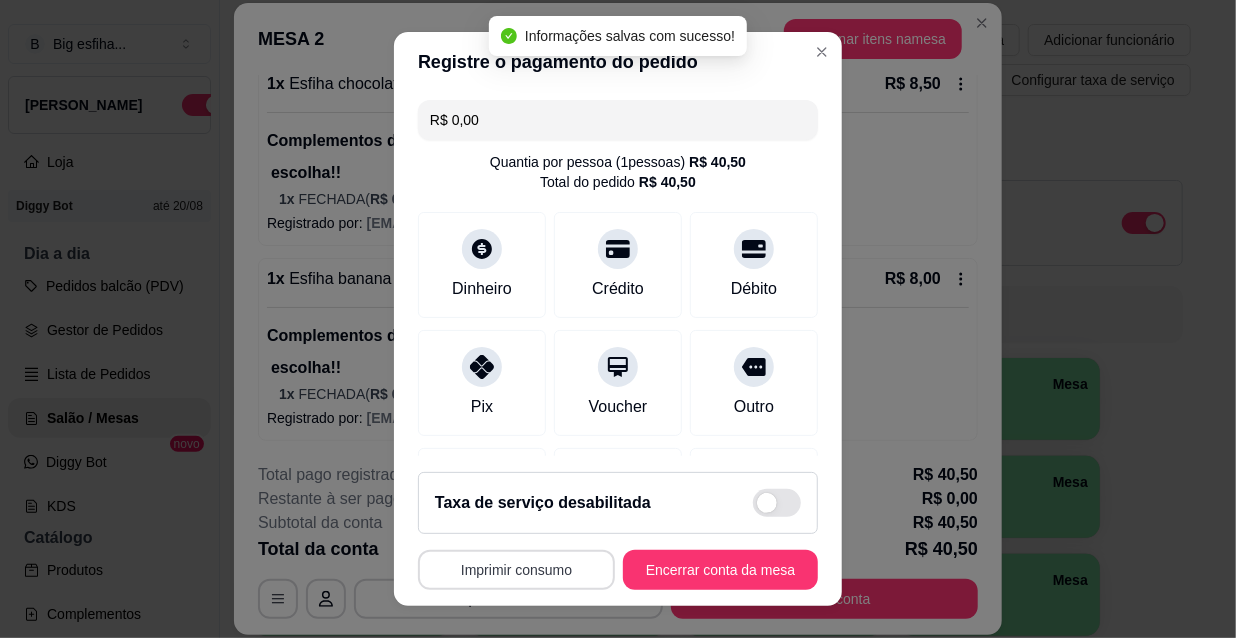 type on "R$ 0,00" 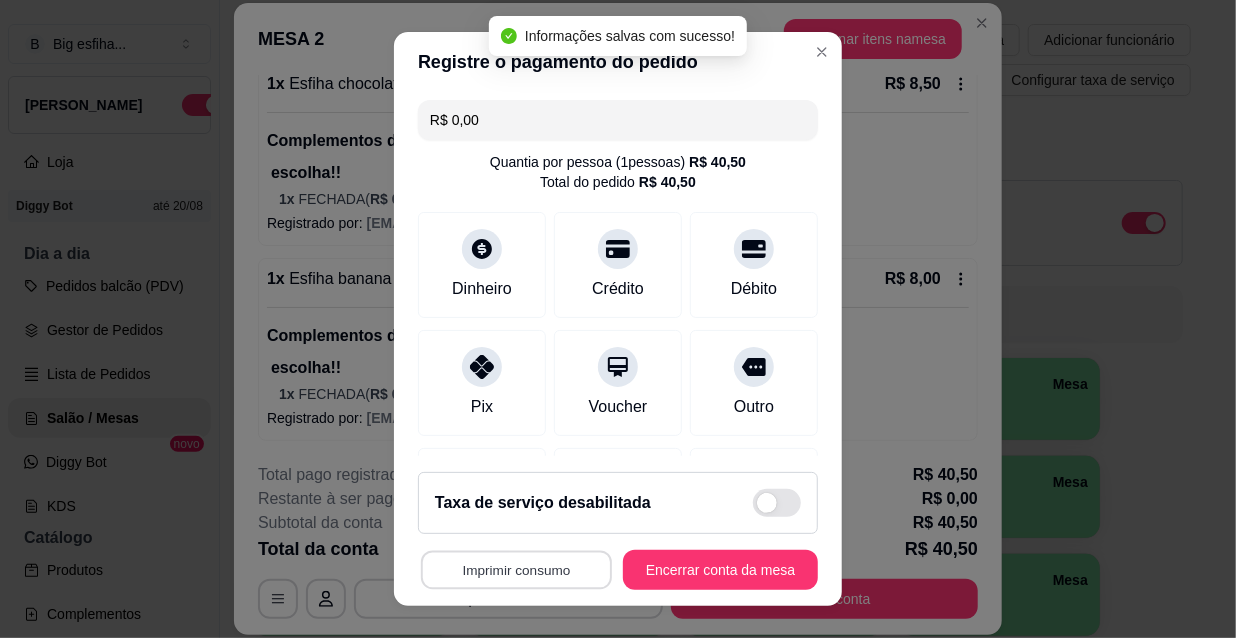 click on "Imprimir consumo" at bounding box center [516, 570] 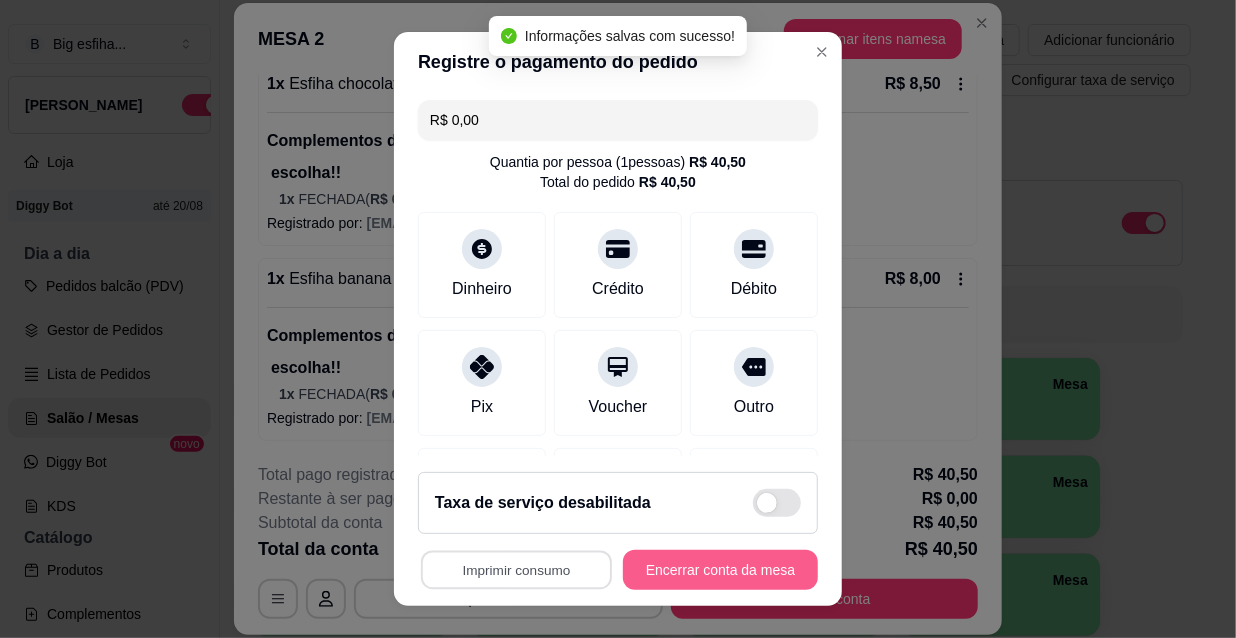 click on "Encerrar conta da mesa" at bounding box center (720, 570) 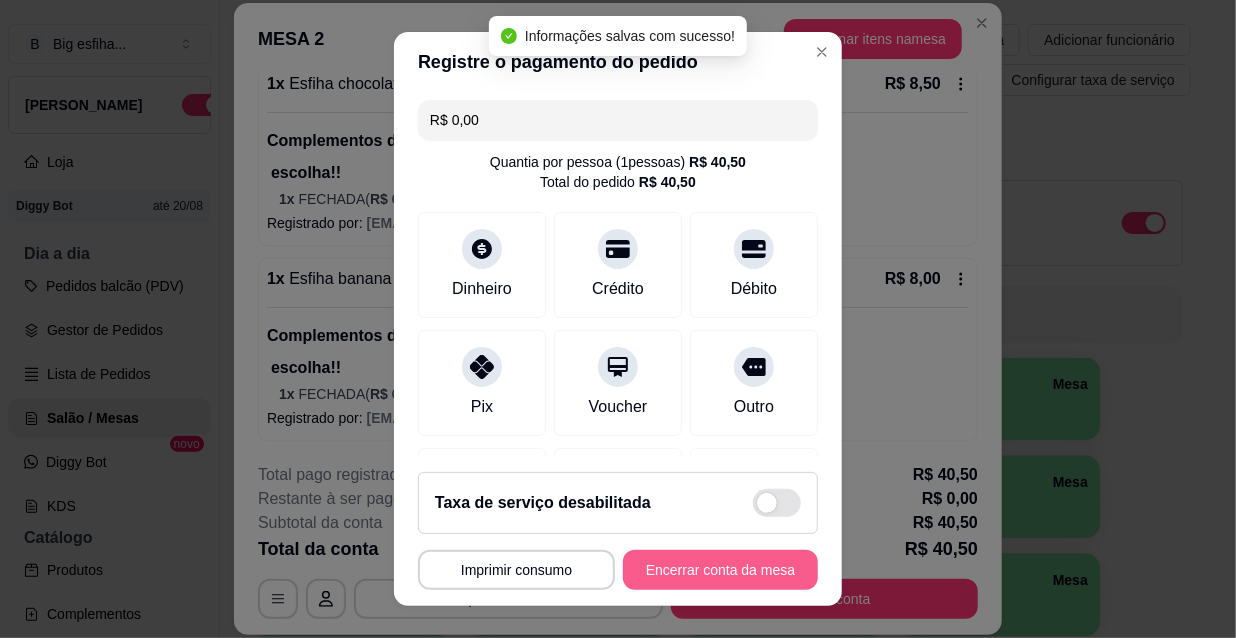 click on "Encerrar conta da mesa" at bounding box center (720, 570) 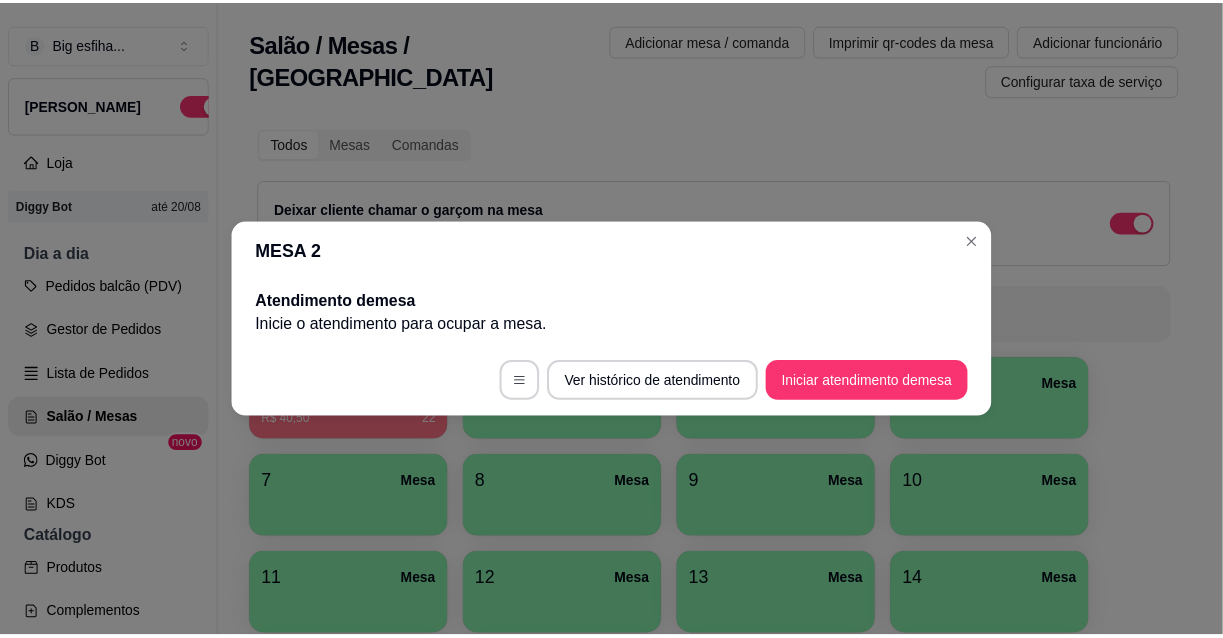 scroll, scrollTop: 0, scrollLeft: 0, axis: both 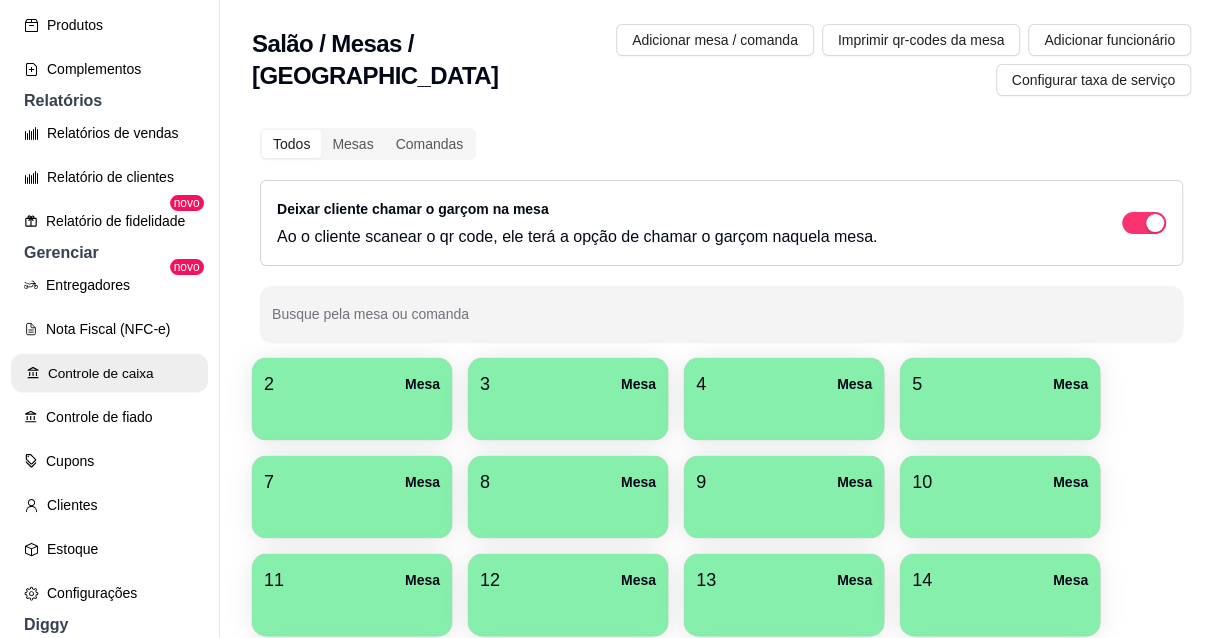 click on "Controle de caixa" at bounding box center (109, 373) 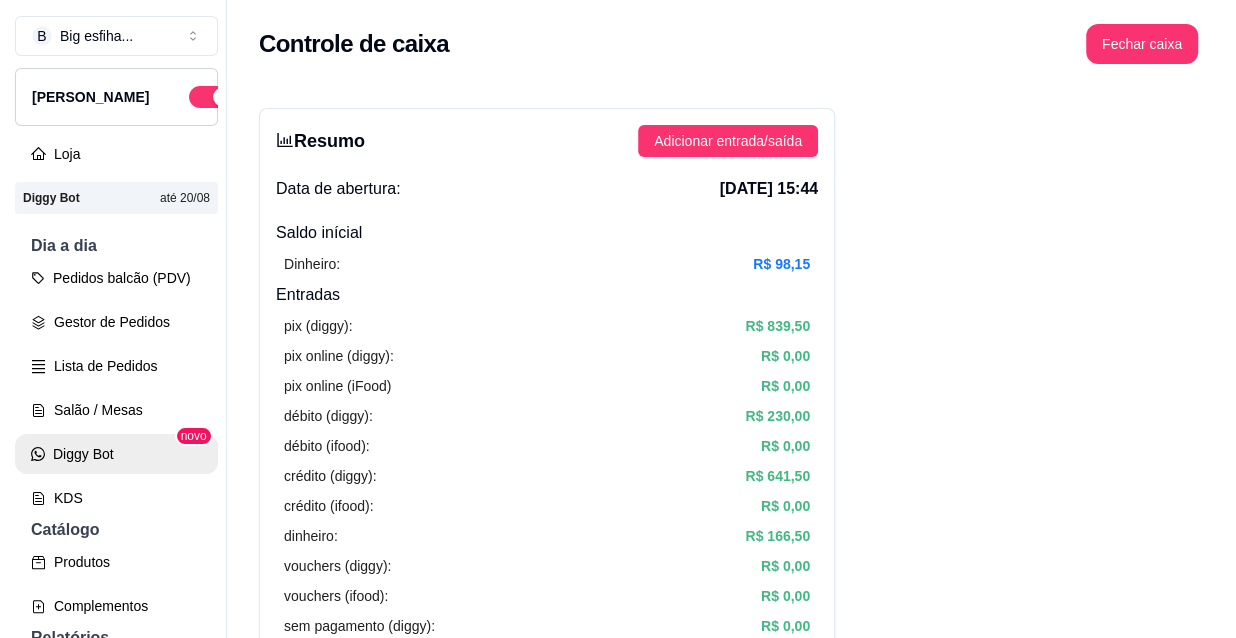 scroll, scrollTop: 0, scrollLeft: 0, axis: both 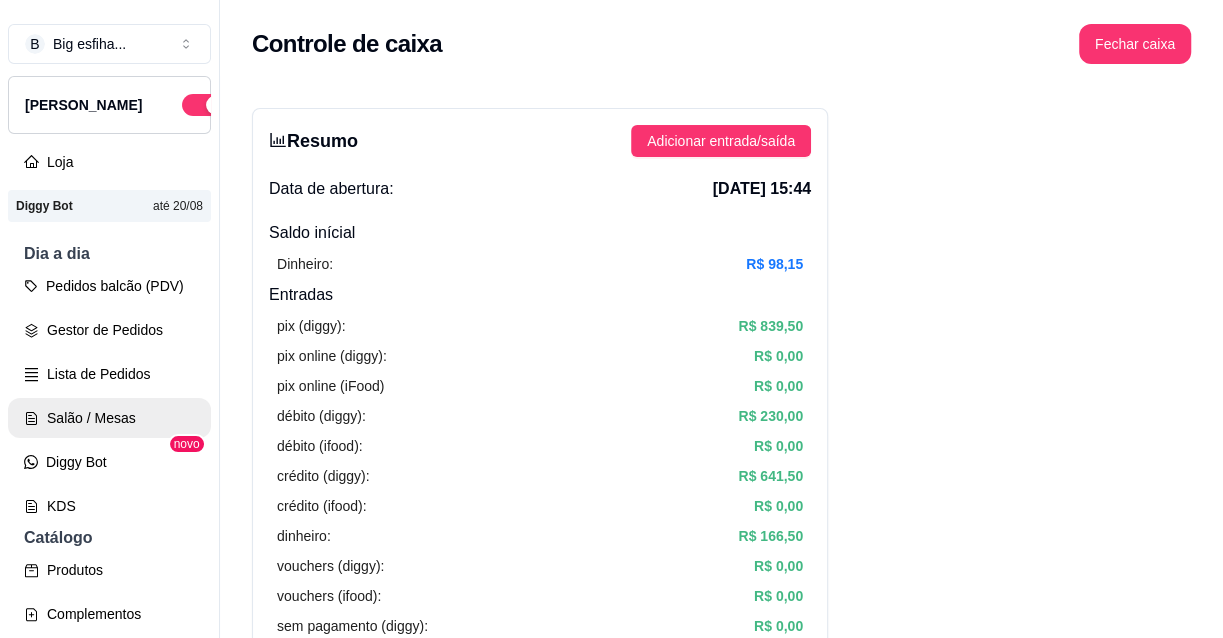 click on "Salão / Mesas" at bounding box center [109, 418] 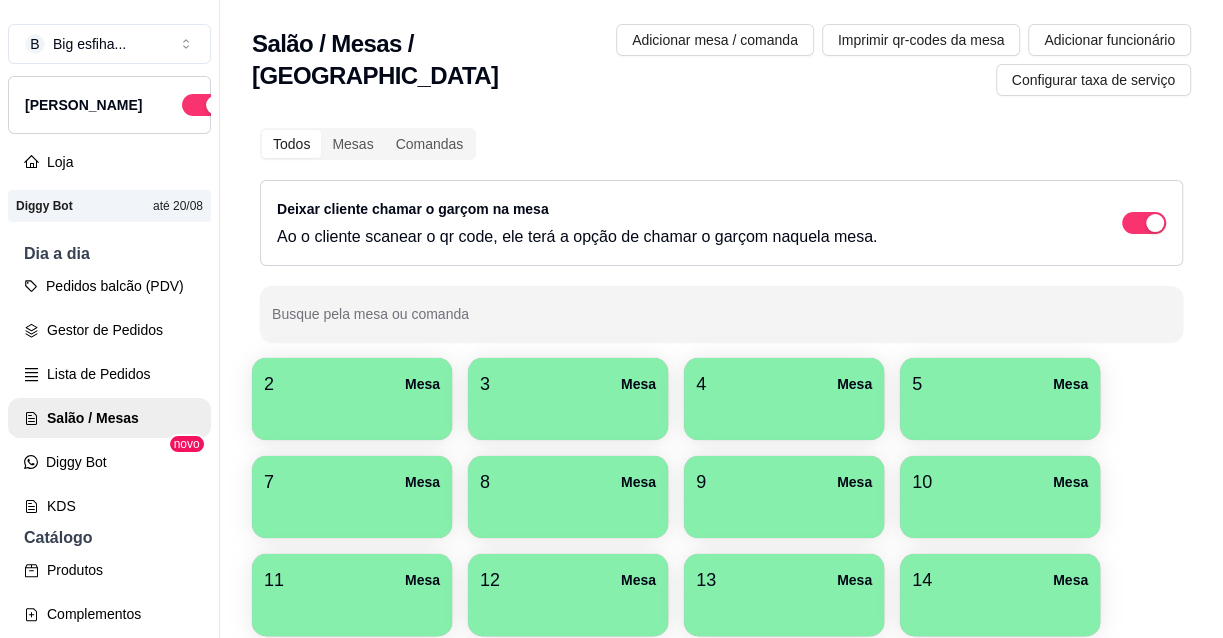 click on "2 Mesa" at bounding box center (352, 384) 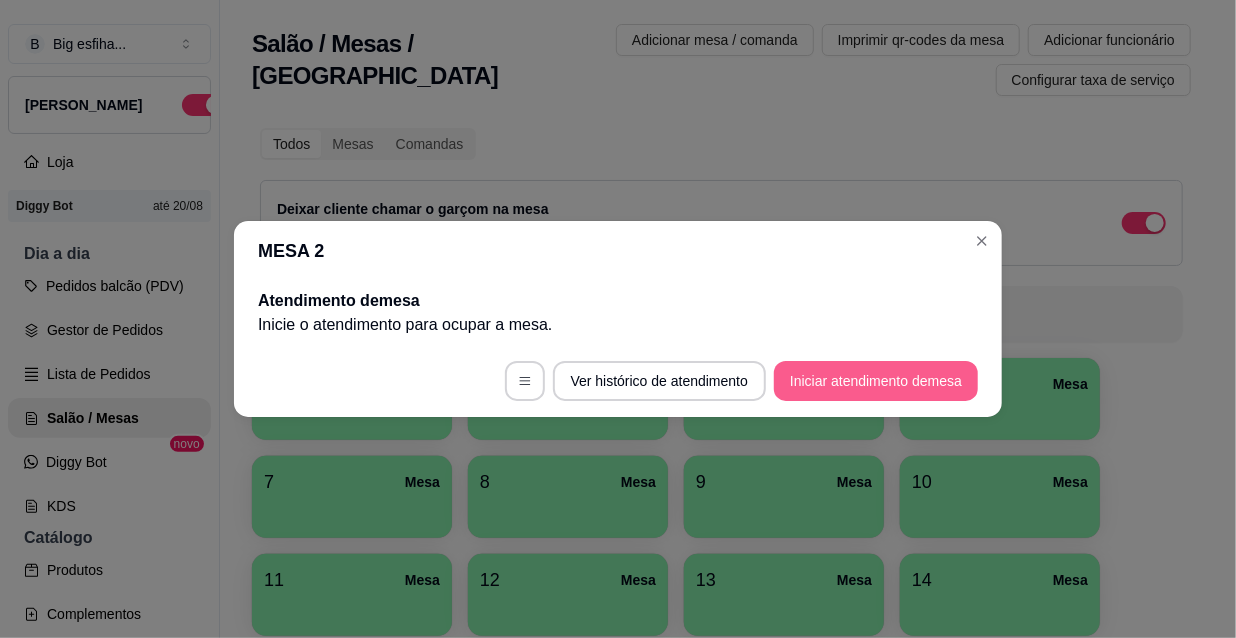 click on "Iniciar atendimento de  mesa" at bounding box center (876, 381) 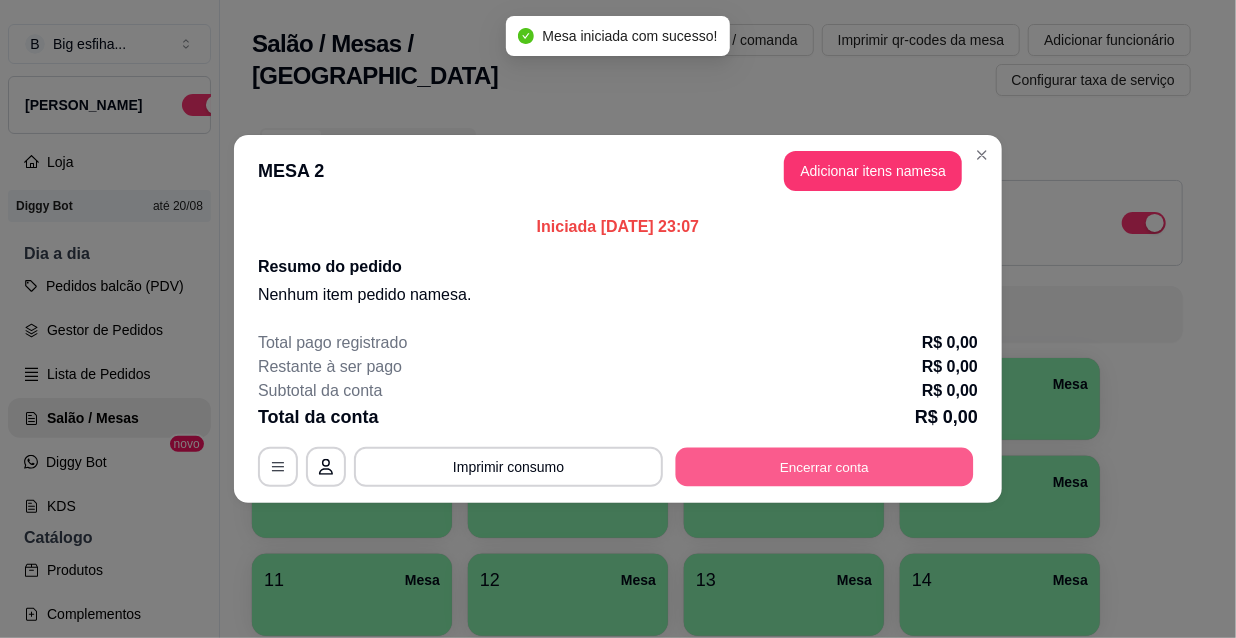 click on "Encerrar conta" at bounding box center [825, 467] 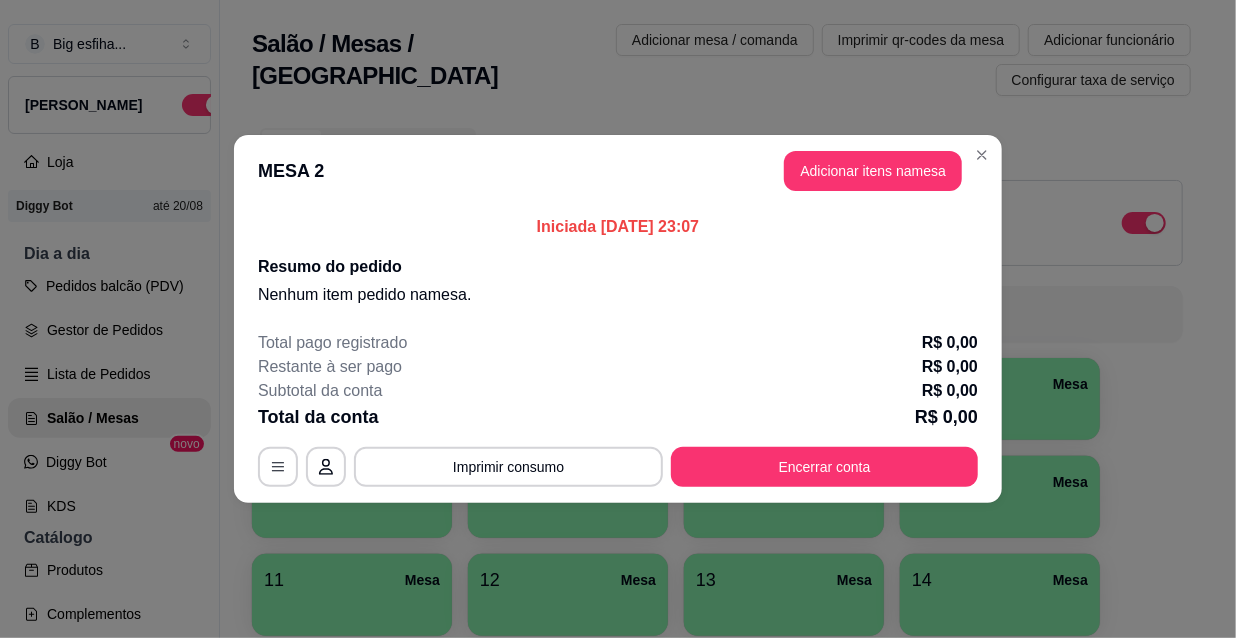 click on "Total pago registrado R$ 0,00 Restante à ser pago R$ 0,00 Subtotal da conta R$ 0,00 Total da conta R$ 0,00 MESA  2 Tempo de permanência:   20  minutos Cod. Segurança:   1978 Qtd. de Pedidos:   0 Clientes da mesa:   ** CONSUMO ** ** TOTAL ** Subtotal 0,00 Total 0,00 Imprimir consumo Encerrar conta" at bounding box center [618, 409] 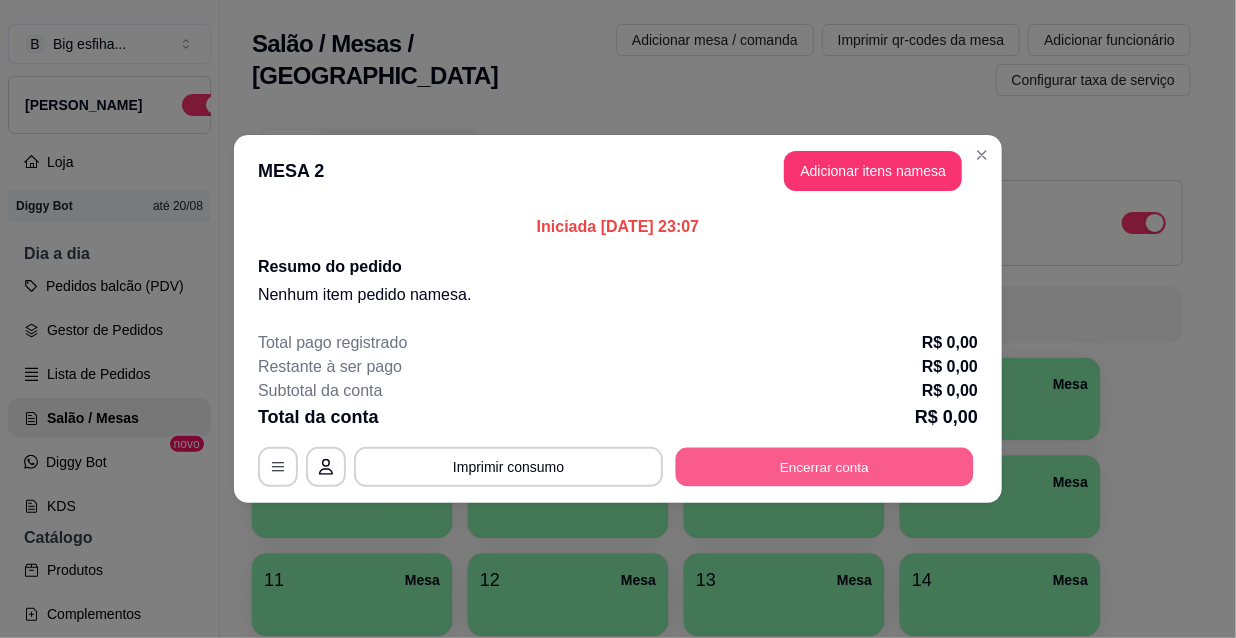 click on "Encerrar conta" at bounding box center [825, 467] 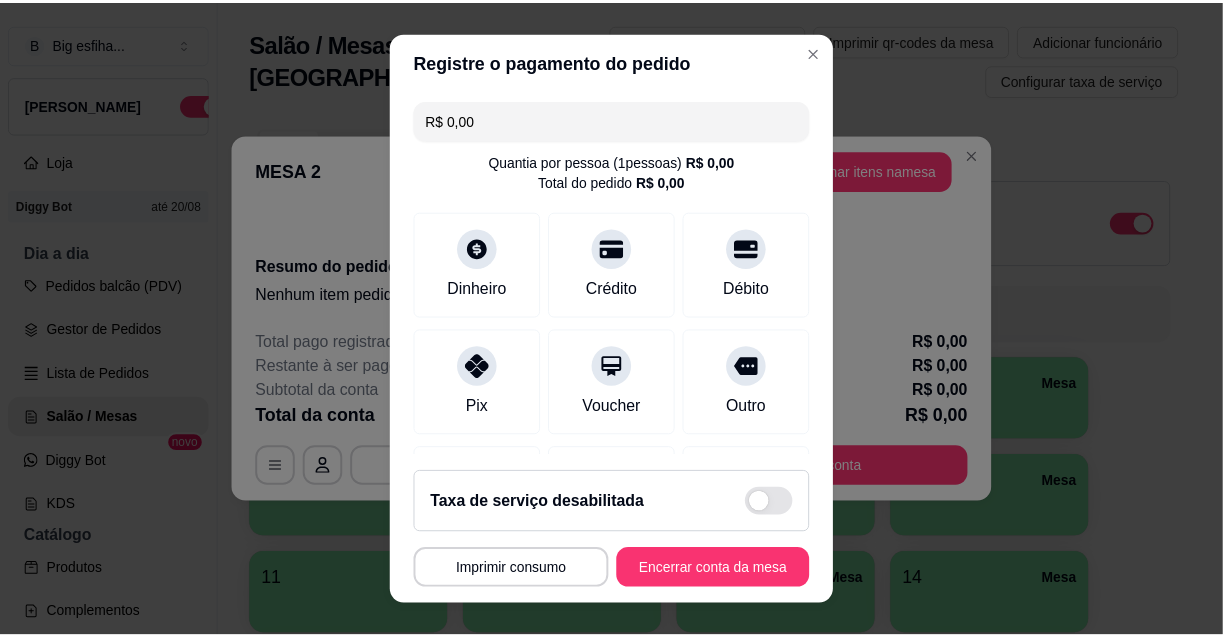scroll, scrollTop: 129, scrollLeft: 0, axis: vertical 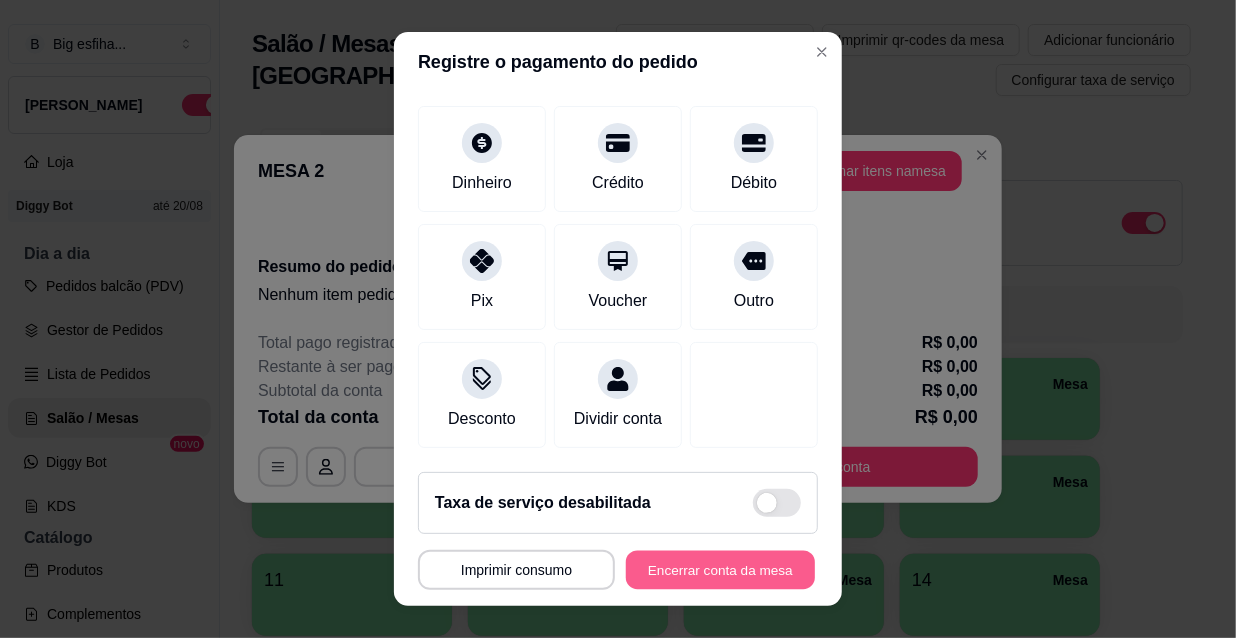 click on "Encerrar conta da mesa" at bounding box center (720, 570) 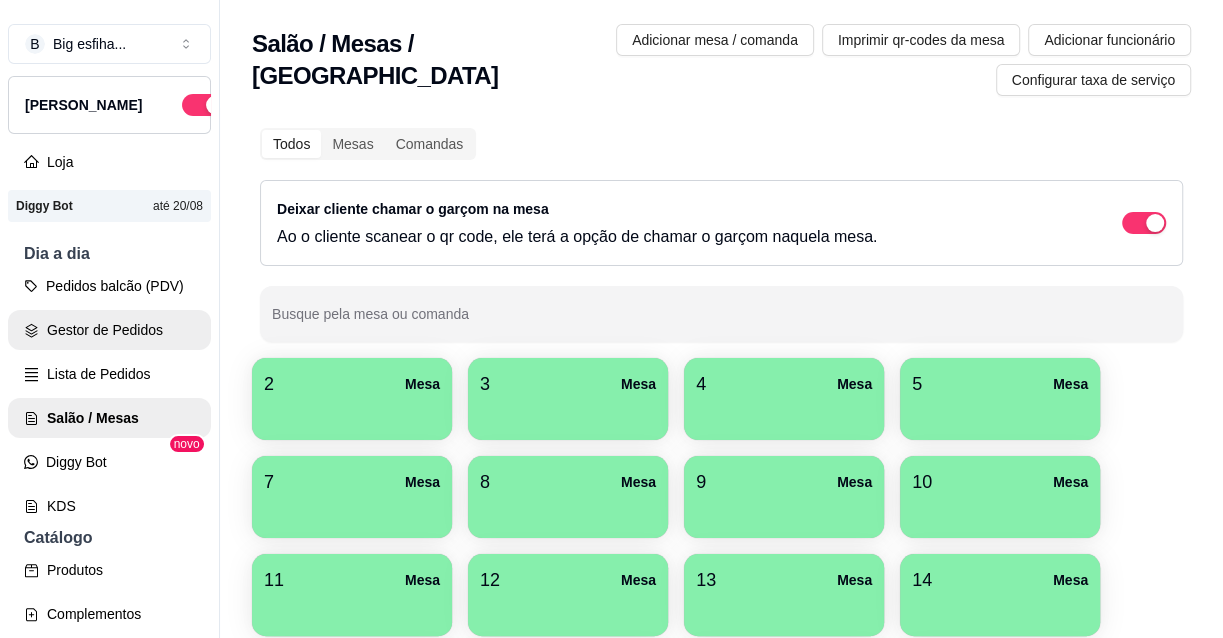click on "Gestor de Pedidos" at bounding box center (109, 330) 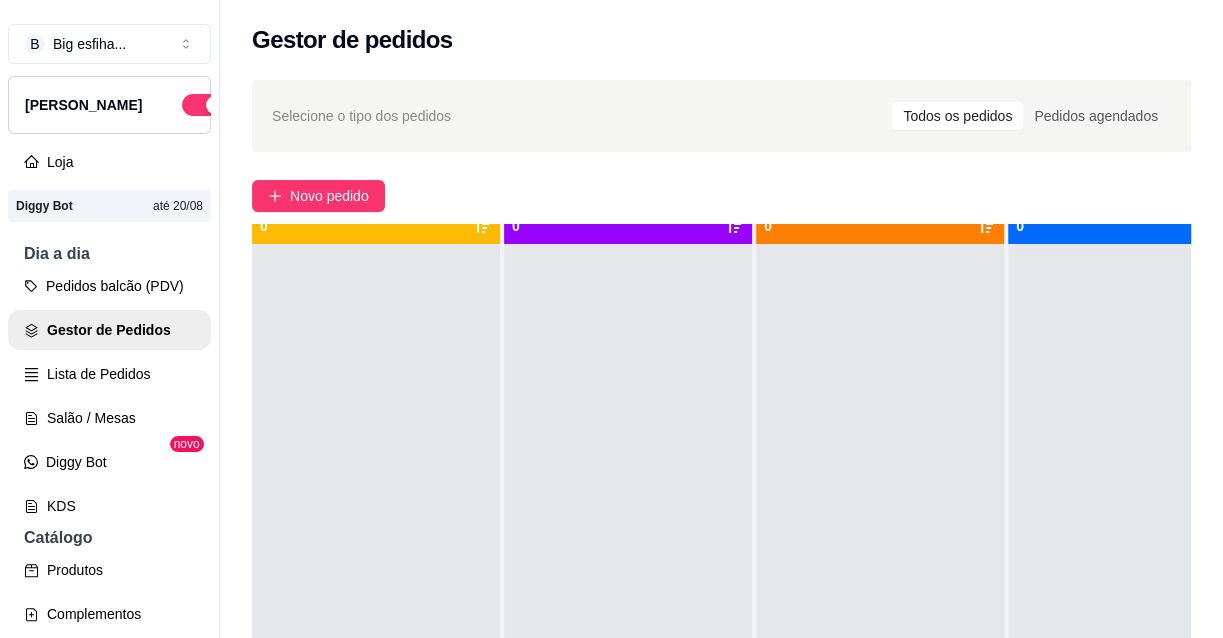 scroll, scrollTop: 70, scrollLeft: 0, axis: vertical 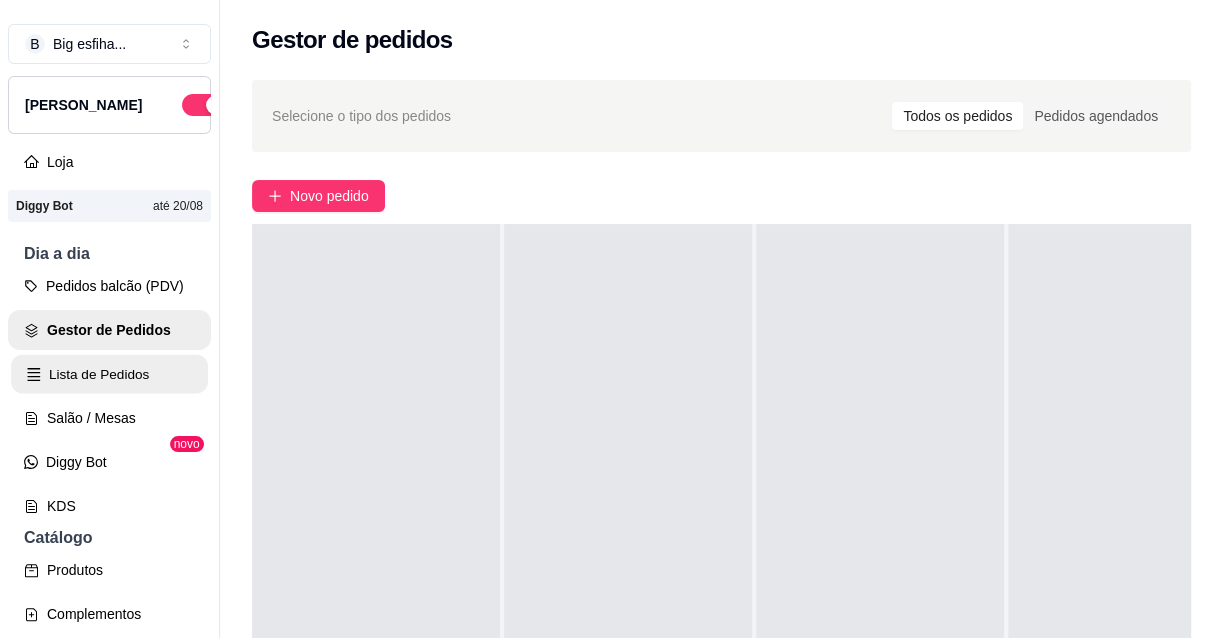 click on "Lista de Pedidos" at bounding box center [109, 374] 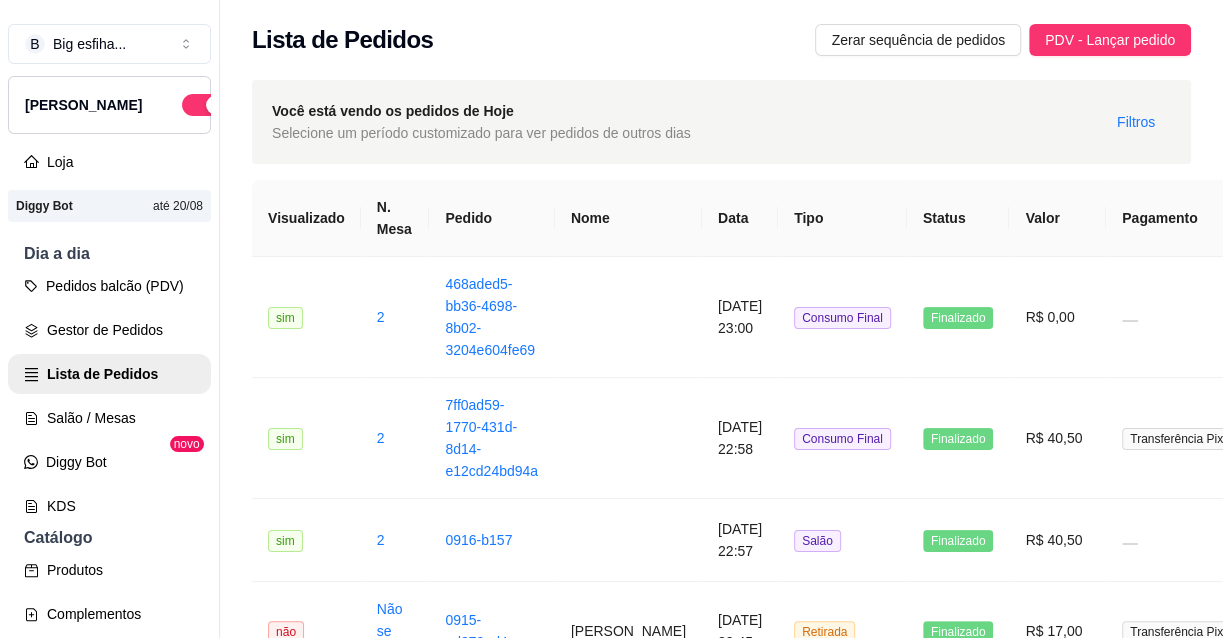 scroll, scrollTop: 31, scrollLeft: 0, axis: vertical 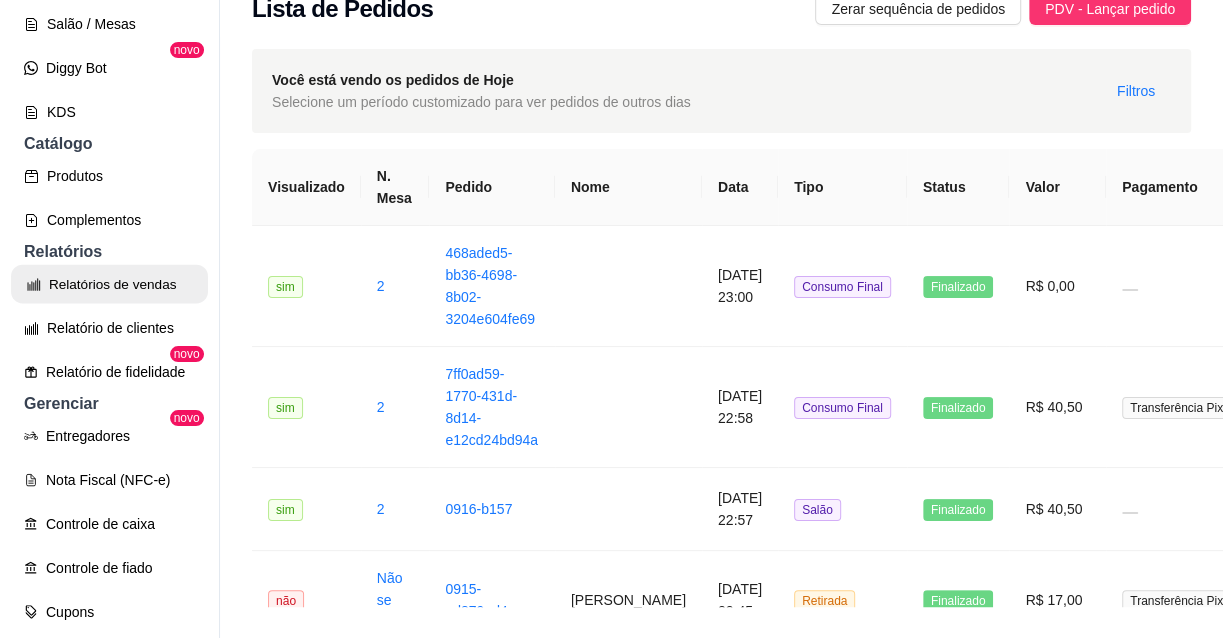 click on "Relatórios de vendas" at bounding box center (109, 284) 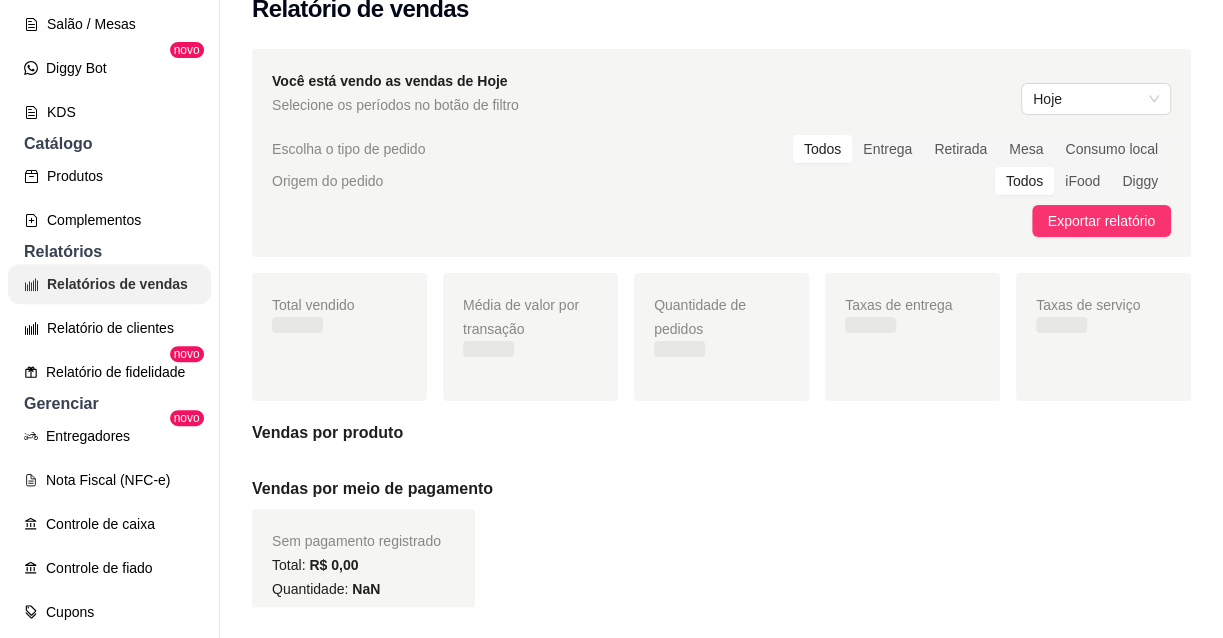 scroll, scrollTop: 0, scrollLeft: 0, axis: both 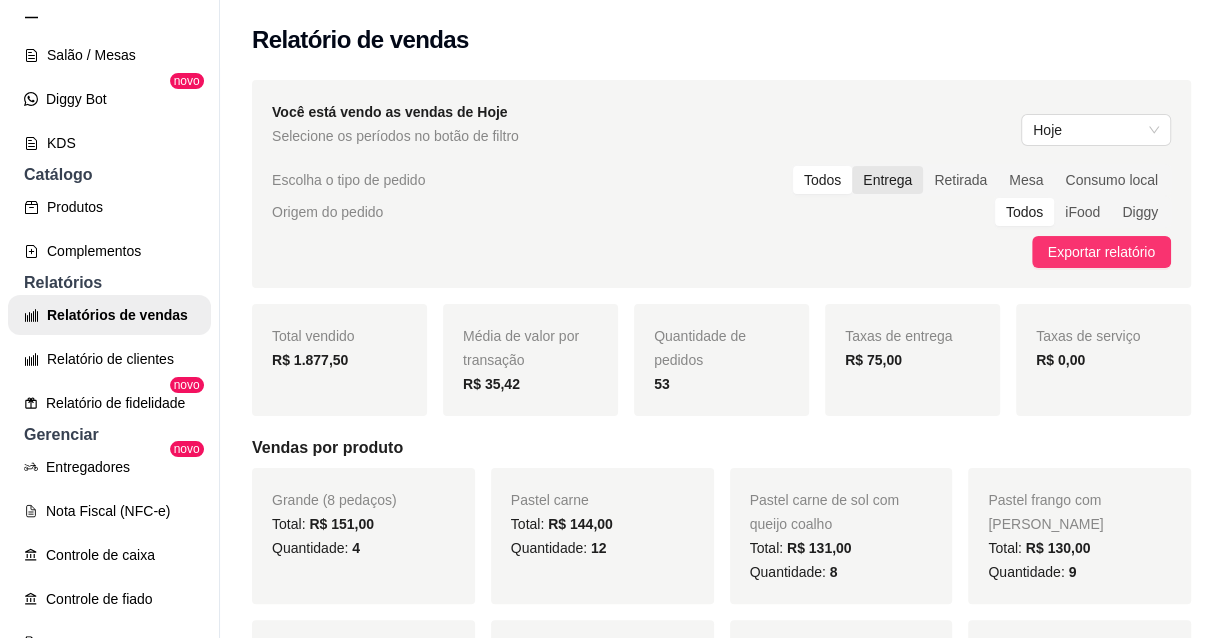 click on "Entrega" at bounding box center (887, 180) 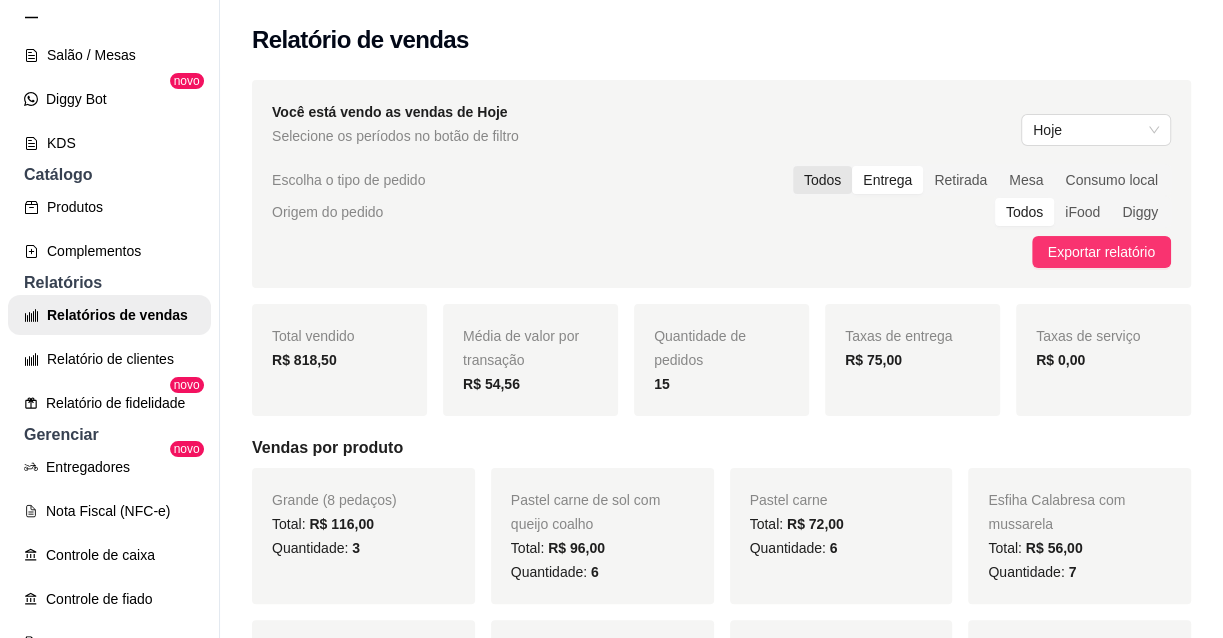 click on "Todos" at bounding box center [822, 180] 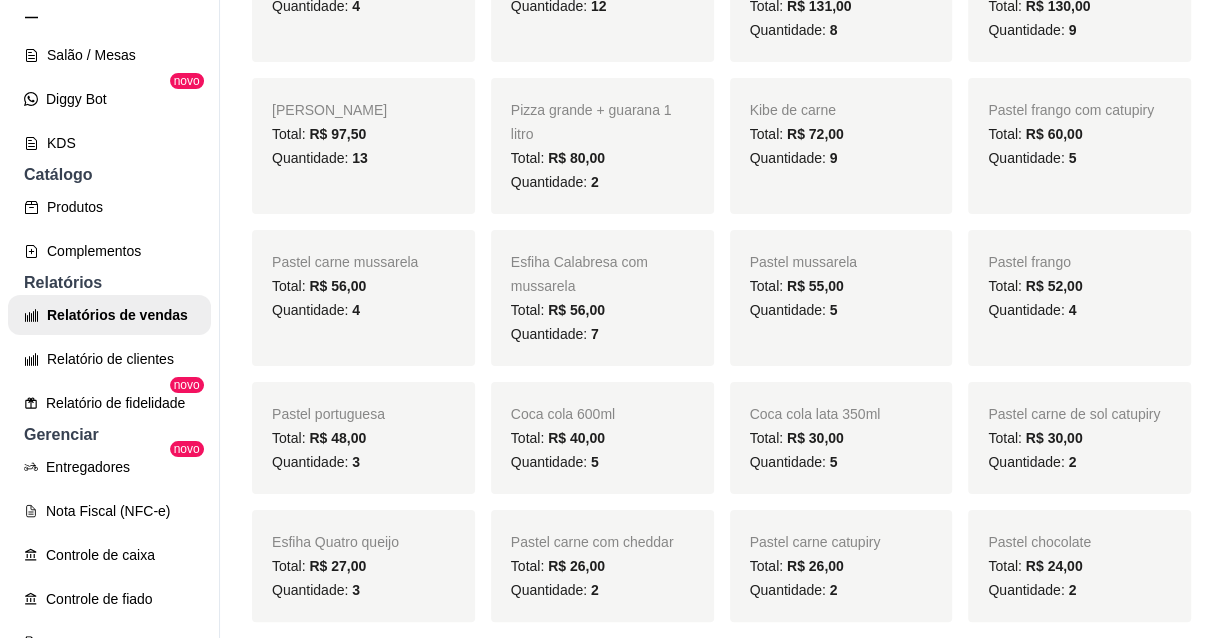 scroll, scrollTop: 0, scrollLeft: 0, axis: both 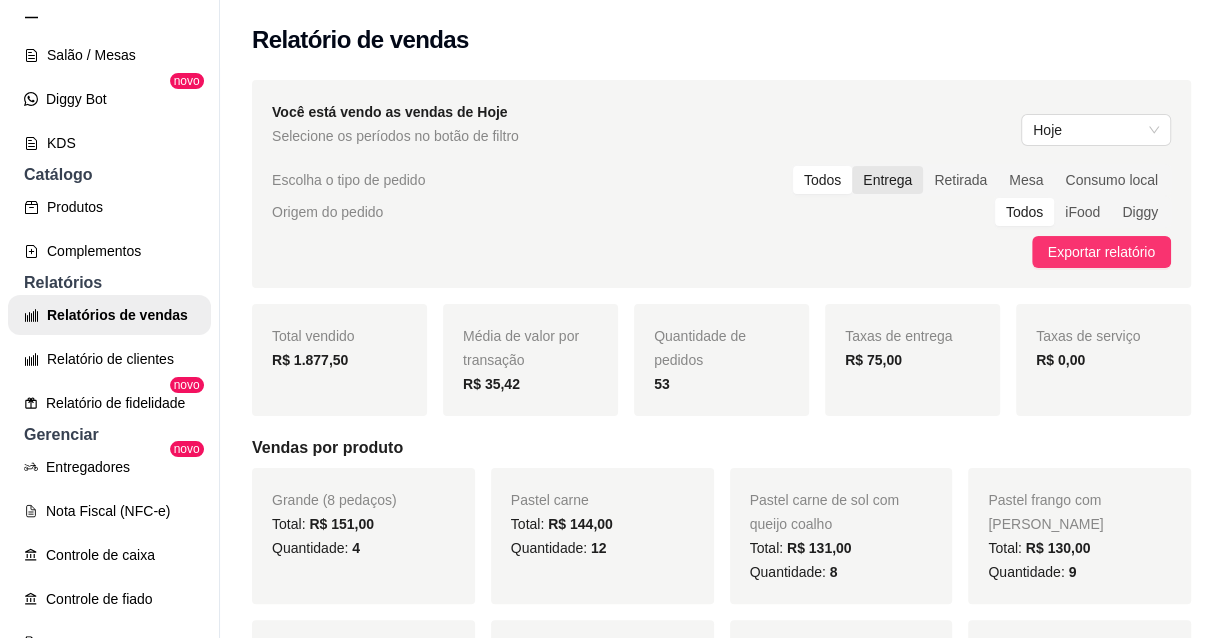 click on "Entrega" at bounding box center (887, 180) 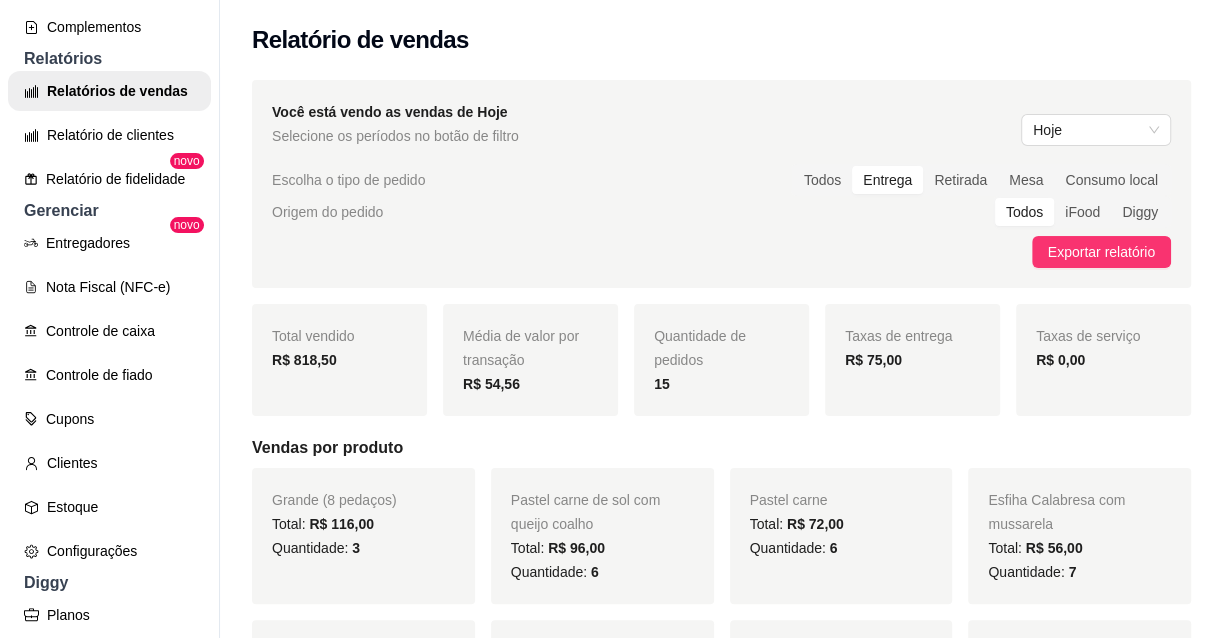 scroll, scrollTop: 636, scrollLeft: 0, axis: vertical 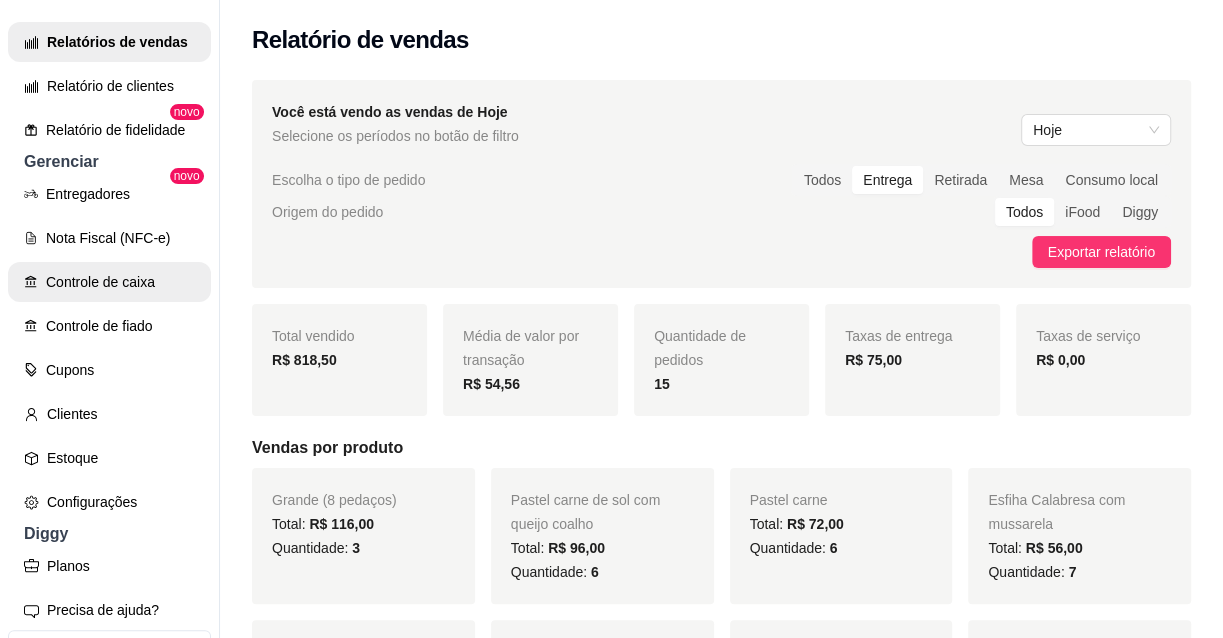 click on "Controle de caixa" at bounding box center (109, 282) 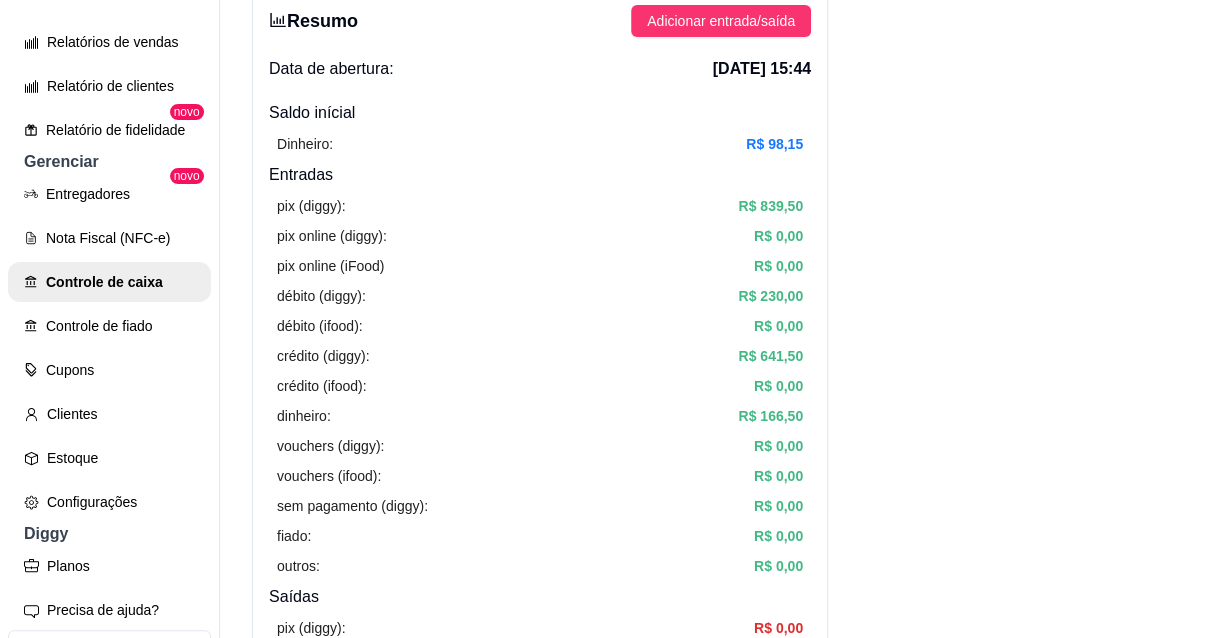 scroll, scrollTop: 90, scrollLeft: 0, axis: vertical 